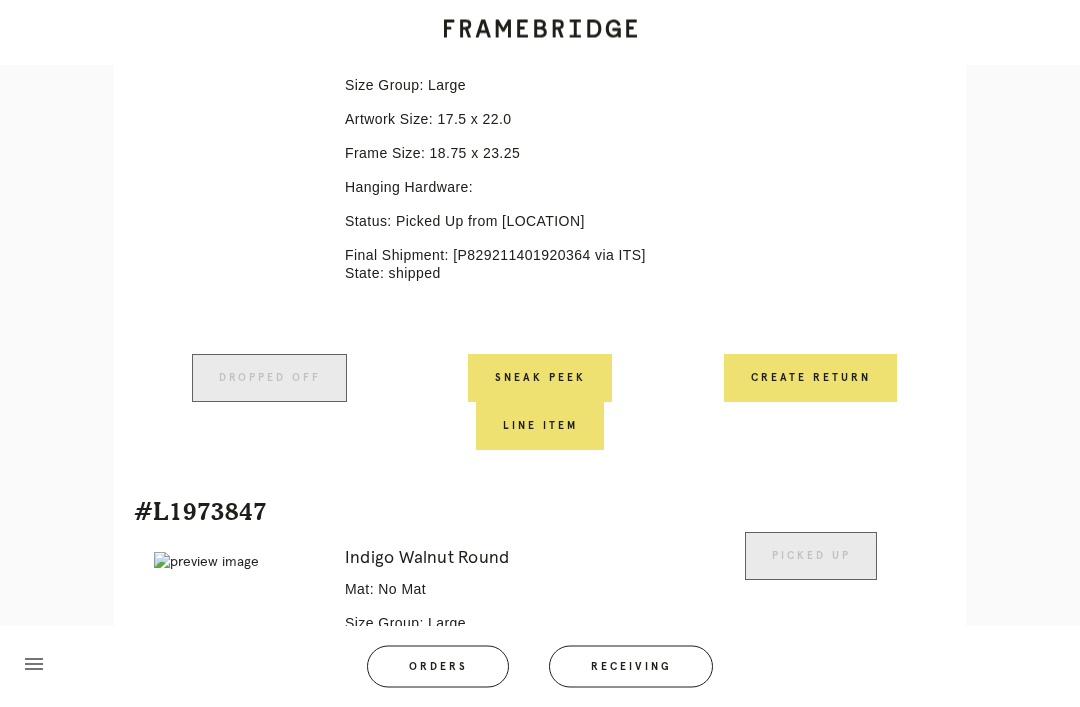 scroll, scrollTop: 685, scrollLeft: 0, axis: vertical 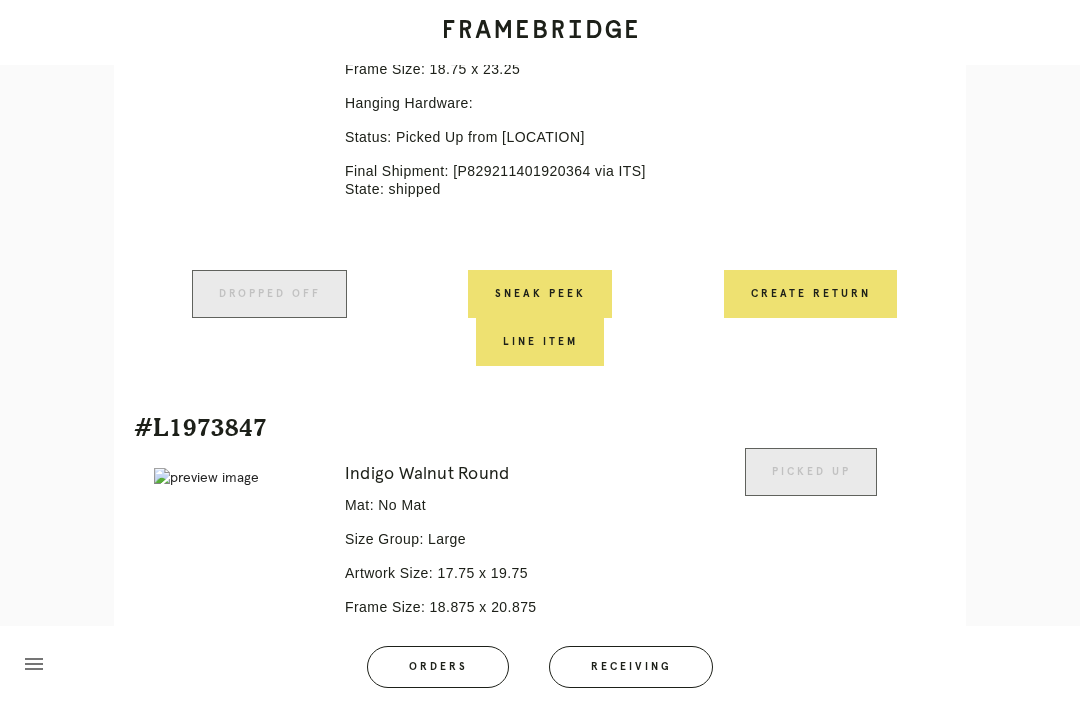 click on "Receiving" at bounding box center [631, 667] 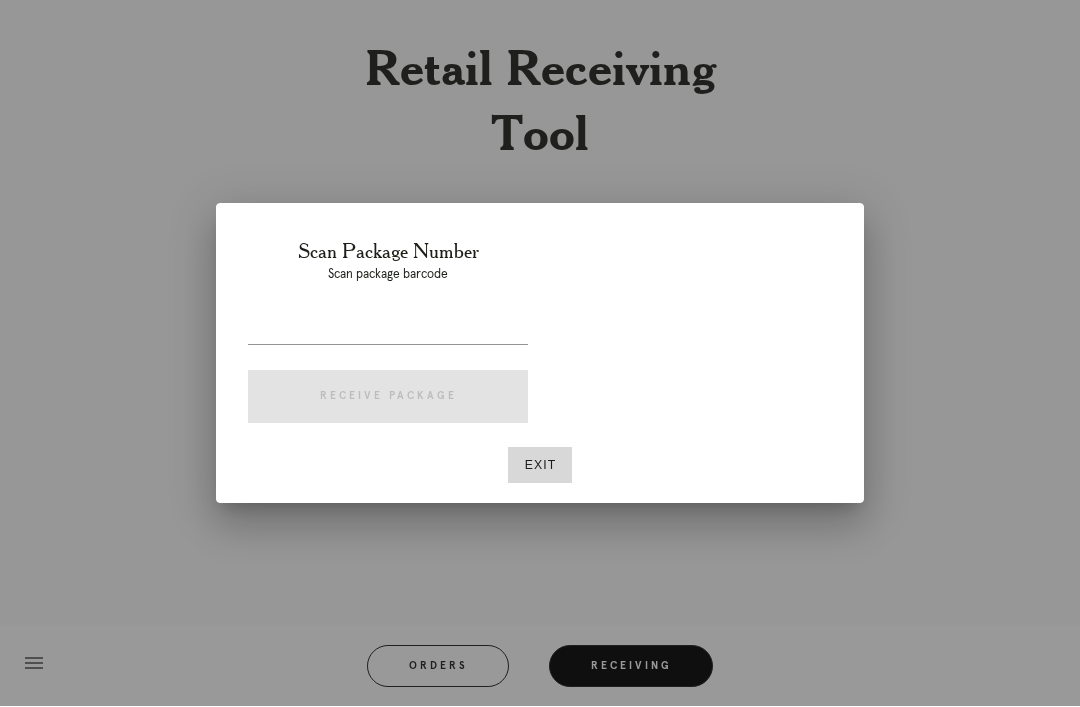 scroll, scrollTop: 64, scrollLeft: 0, axis: vertical 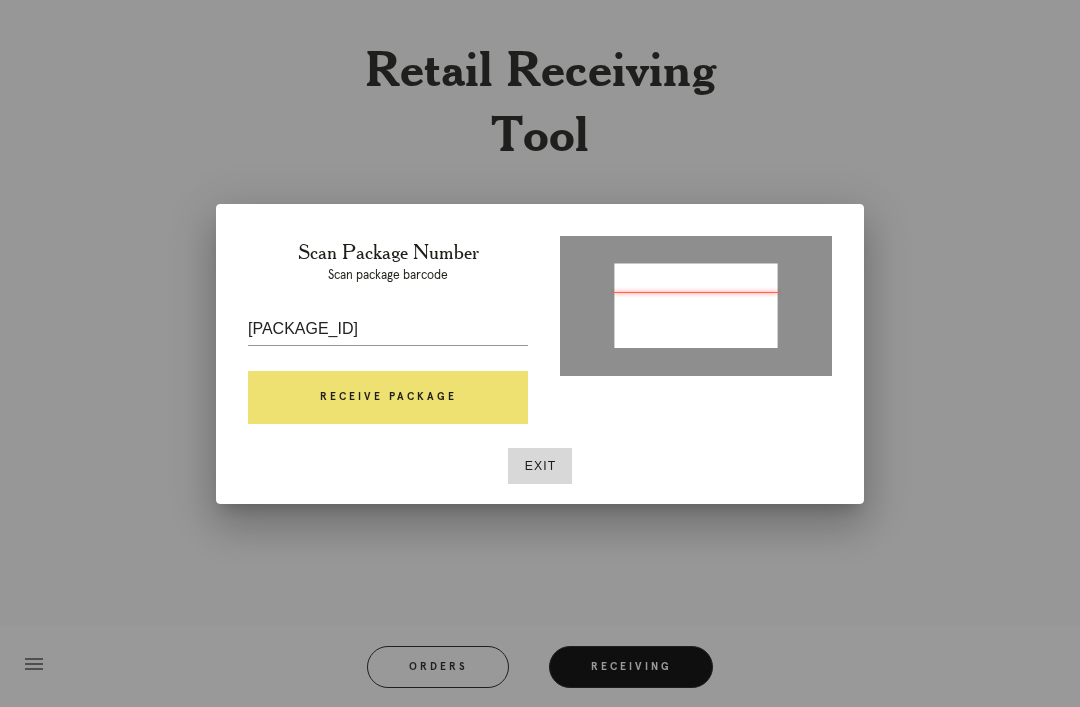 type on "P960946899516136" 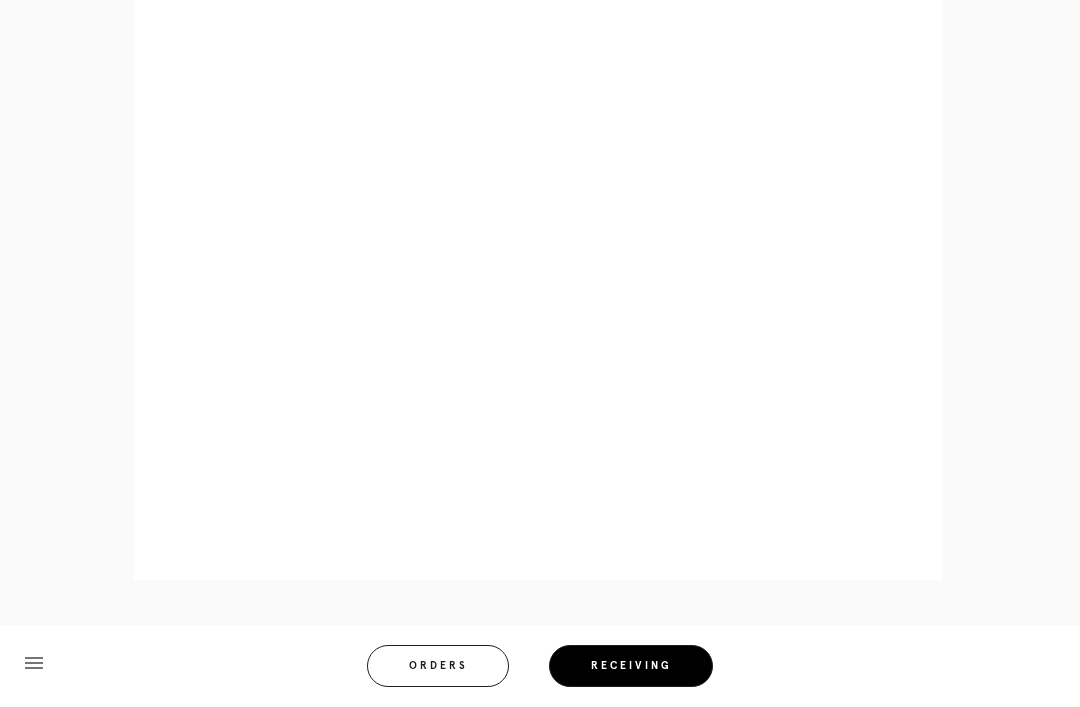 scroll, scrollTop: 922, scrollLeft: 0, axis: vertical 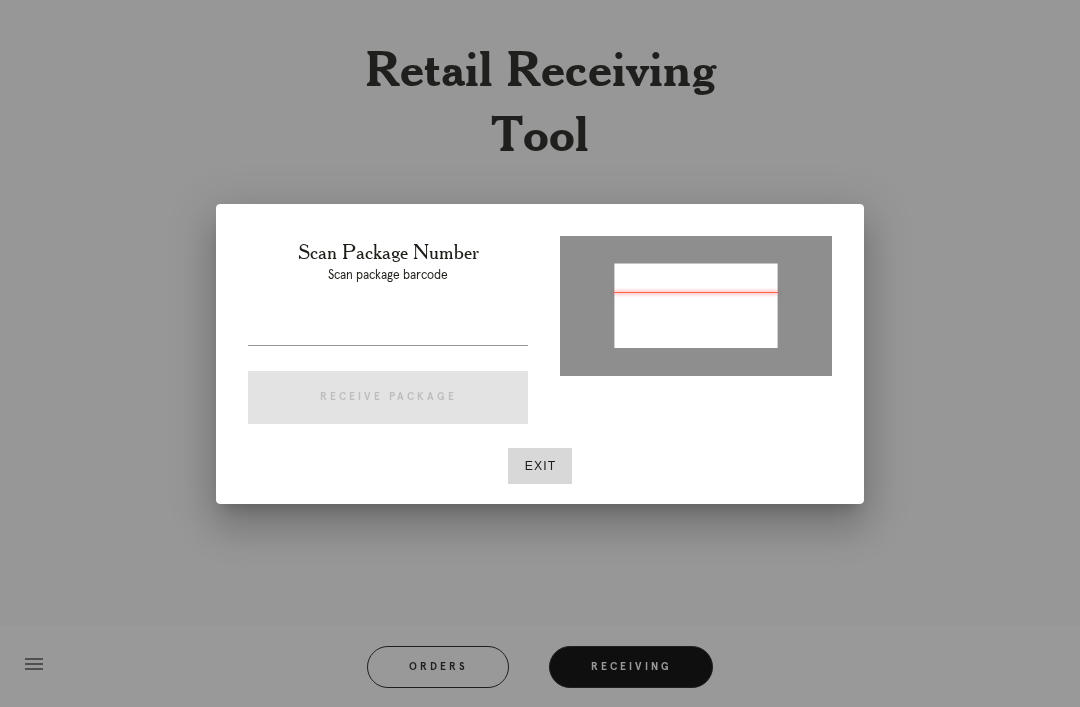 click on "Exit" at bounding box center [540, 466] 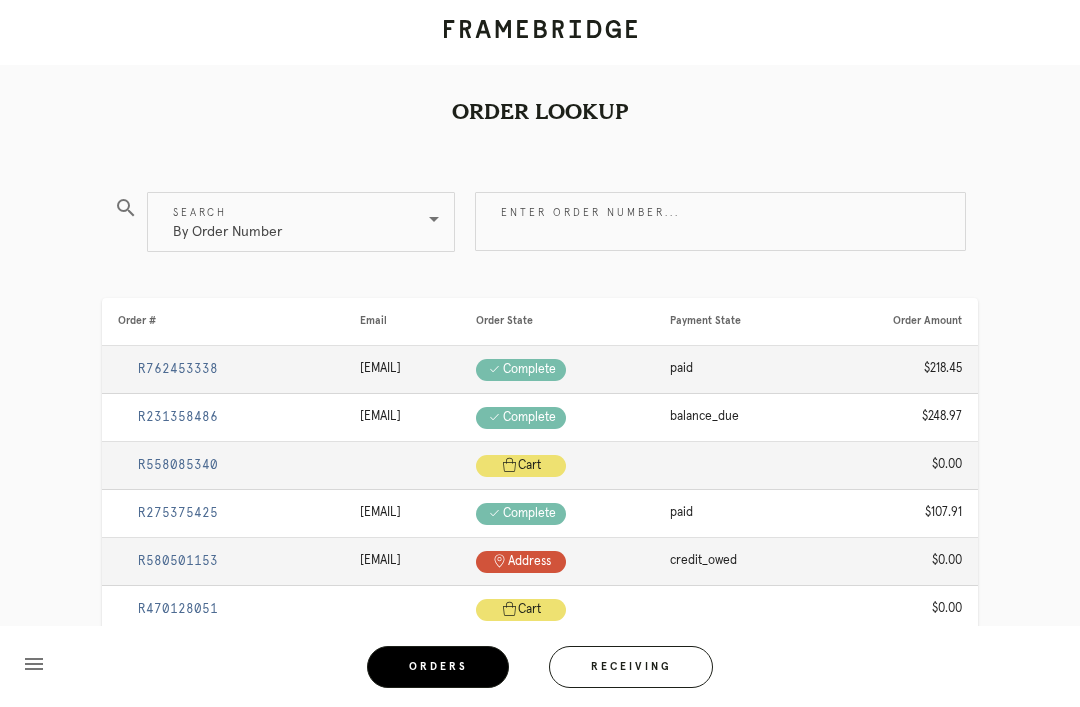 click on "Enter order number..." at bounding box center (720, 221) 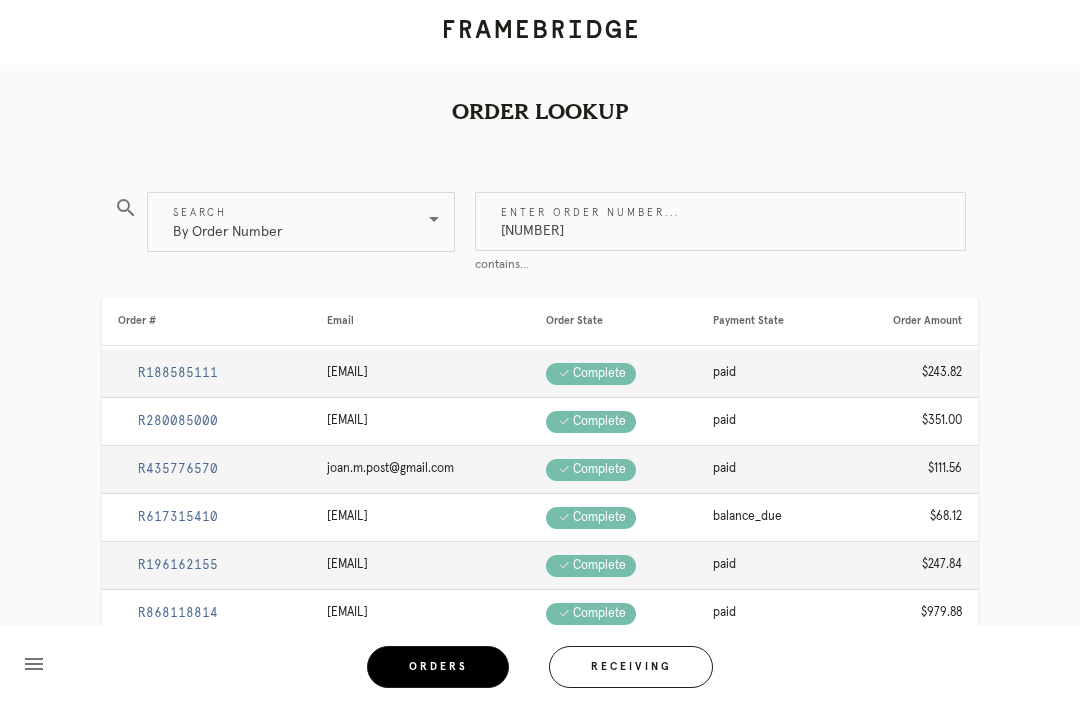 type on "[NUMBER]" 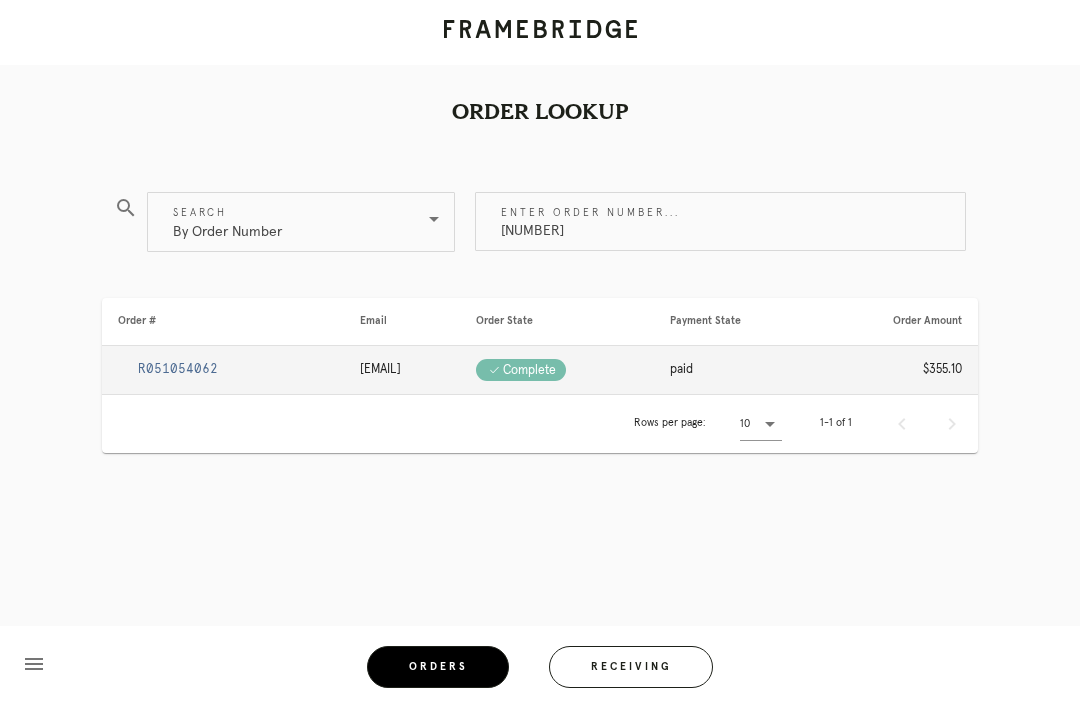 click on "R051054062" at bounding box center (178, 369) 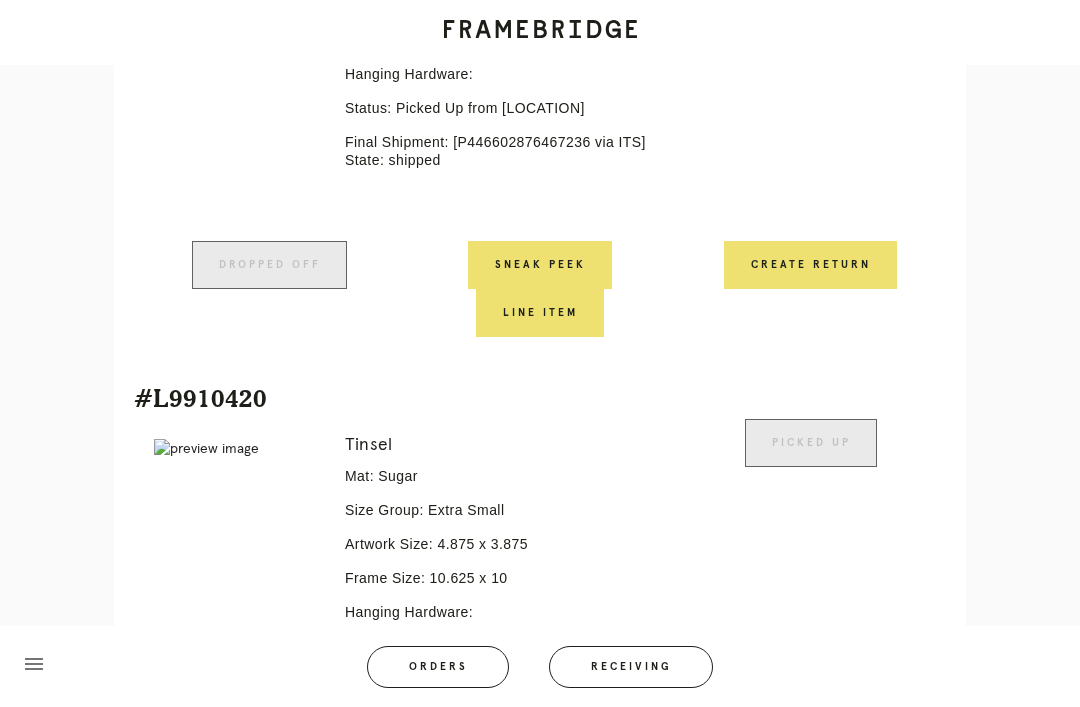 scroll, scrollTop: 702, scrollLeft: 0, axis: vertical 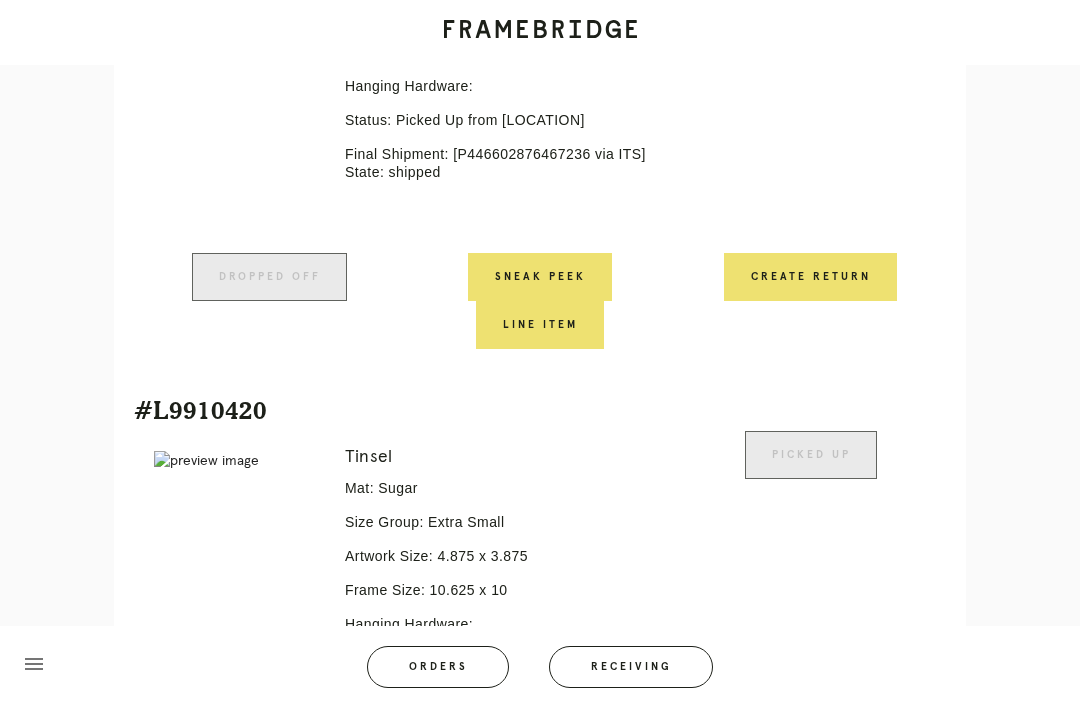 click on "Order #R051054062
Check
.a {
fill: #1d2019;
}
complete
Order Information
Placed: 7/15/2025
Total: $355.10
View Order in Spree
Customer Information
Karen Korfmann
palmerRN4@gmail.com
+14848886520
Your Items     #L5926187
Error retreiving frame spec #9730147
Tinsel
Mat: Sugar
Size Group: Extra Small
Artwork Size:
4.75
x
3.875
Frame Size:
11.875
x
11
Hanging Hardware:
Status:
Picked Up from Suburban Square
Final Shipment:
[P446602876467236 via ITS] State: shipped
Picked Up
Dropped off
Sneak Peek
Line Item
Create Return" at bounding box center [540, 433] 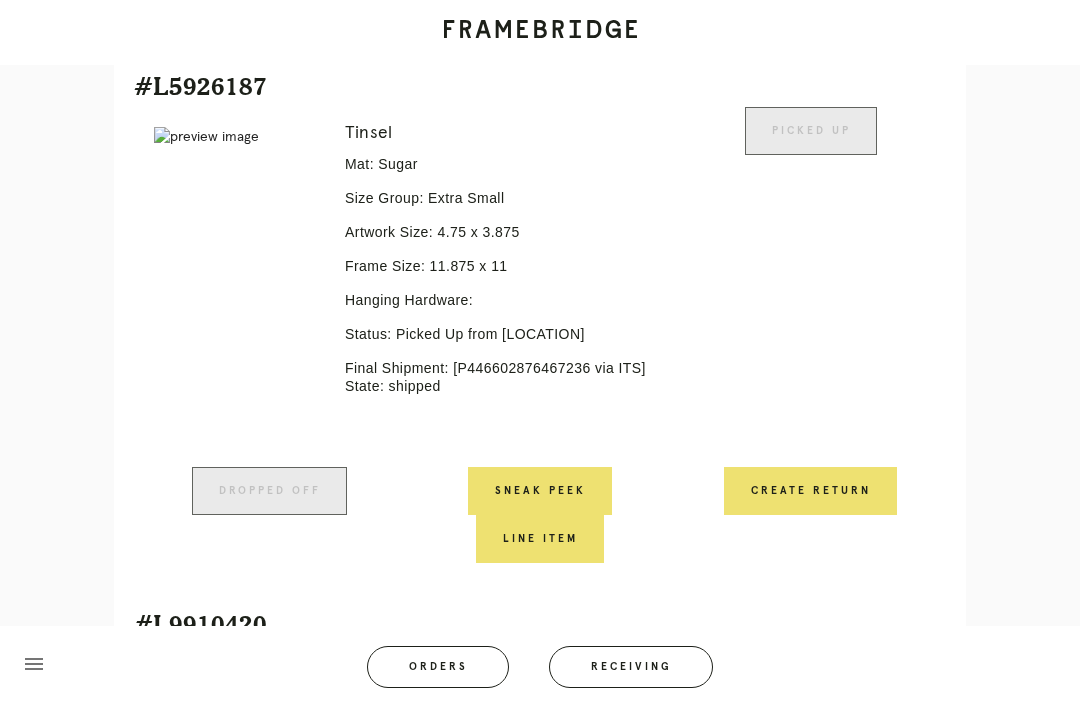 scroll, scrollTop: 498, scrollLeft: 0, axis: vertical 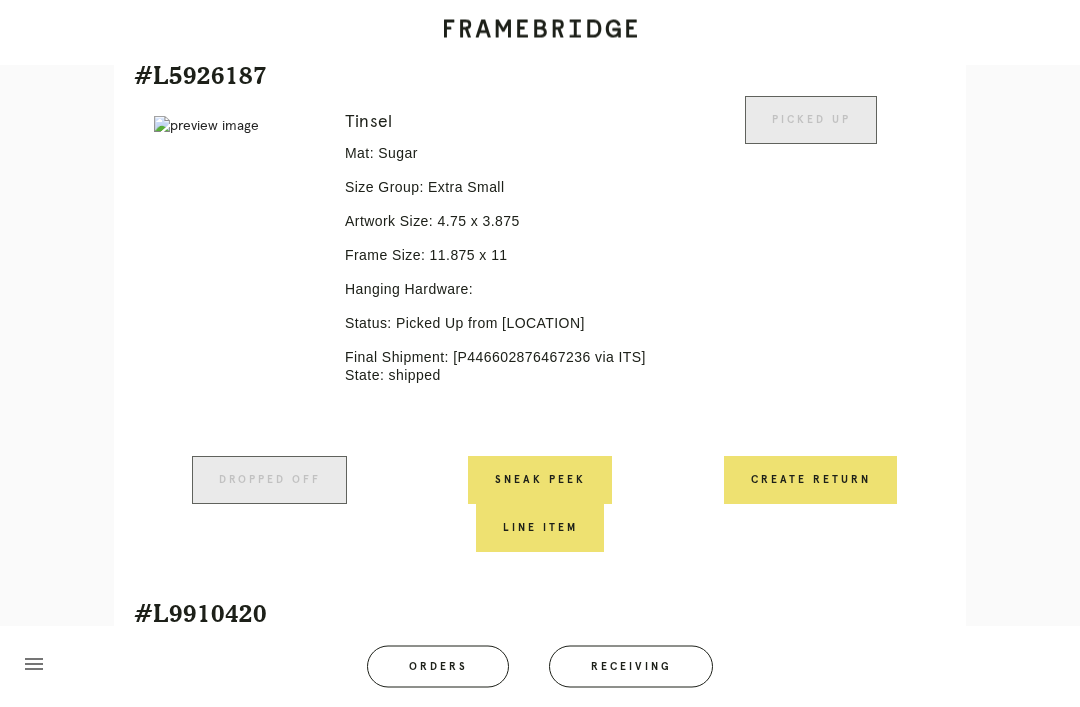 click on "Create Return" at bounding box center (810, 481) 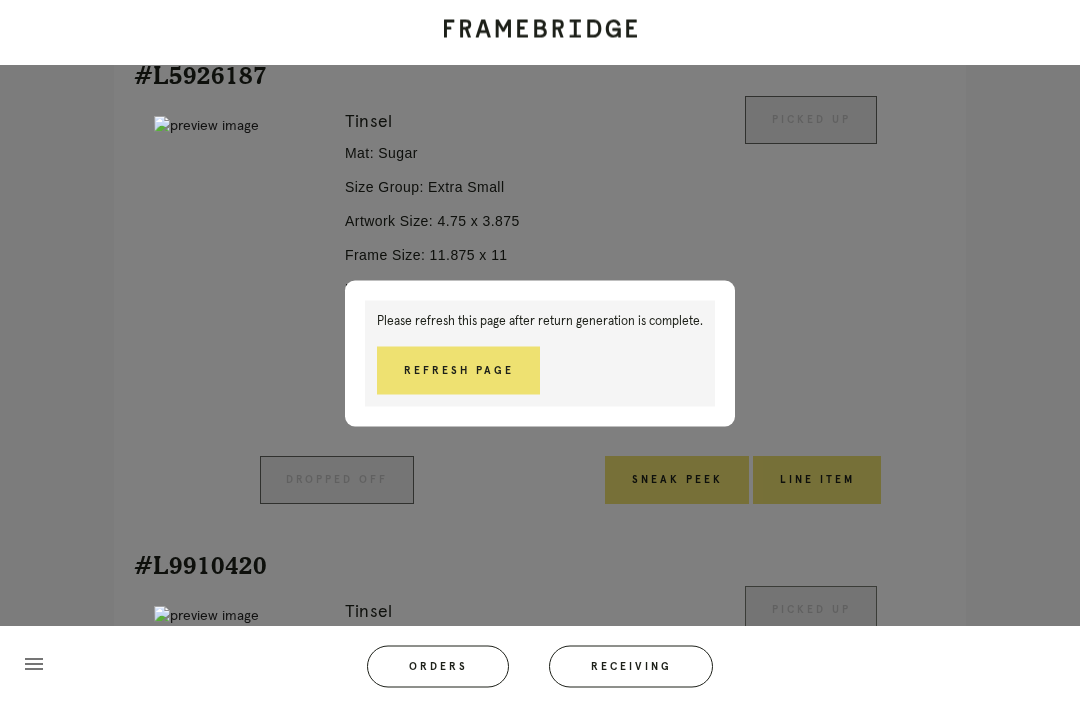 scroll, scrollTop: 531, scrollLeft: 0, axis: vertical 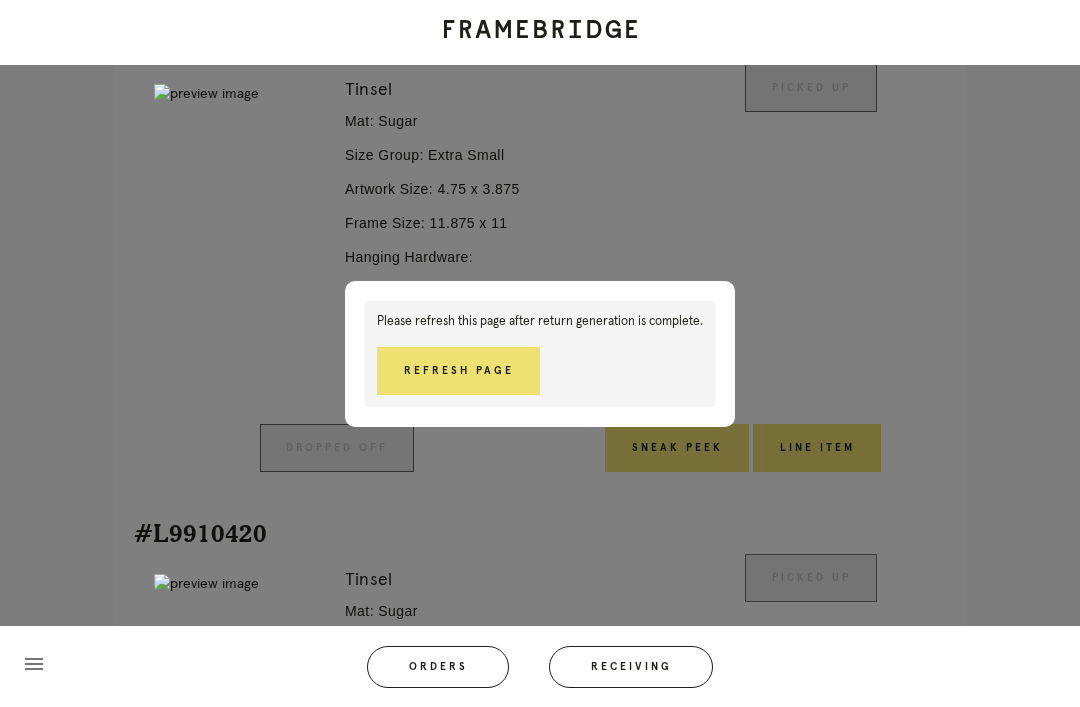 click on "Refresh Page" at bounding box center (458, 371) 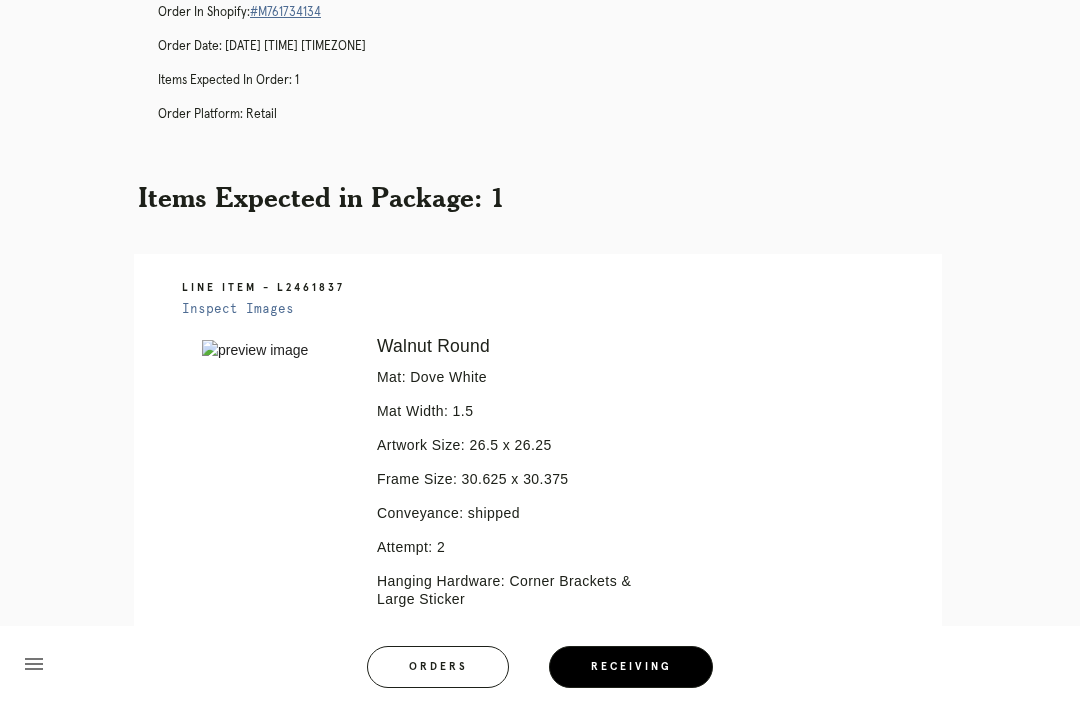scroll, scrollTop: 0, scrollLeft: 0, axis: both 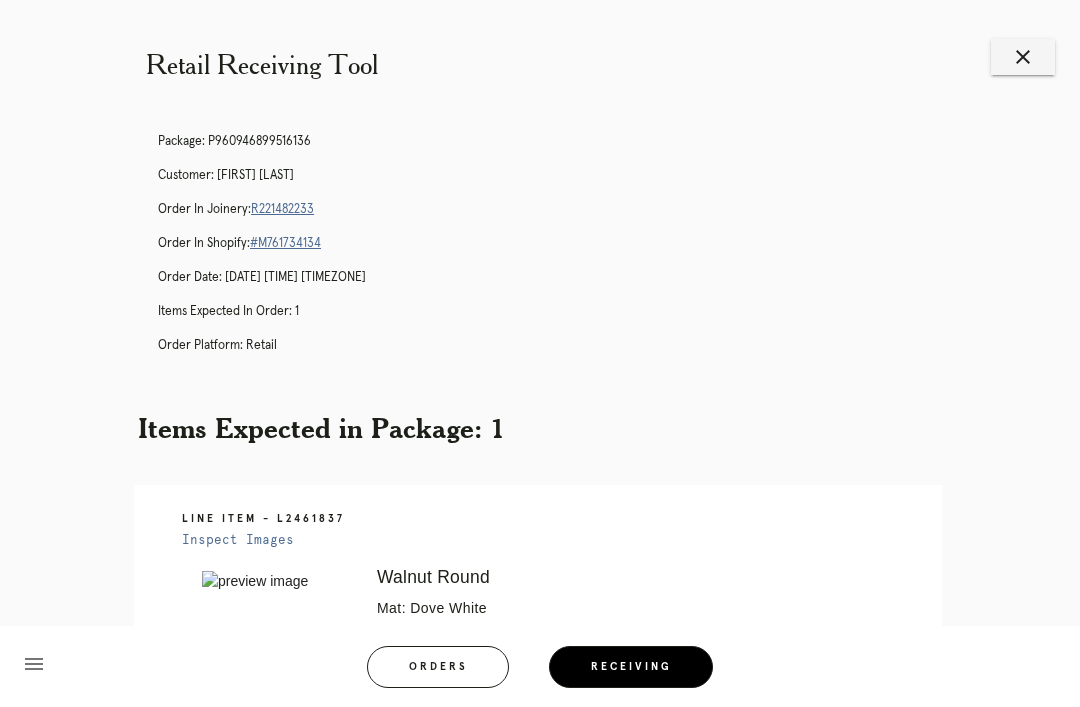 click on "[TRACKING_NUMBER]" at bounding box center (282, 209) 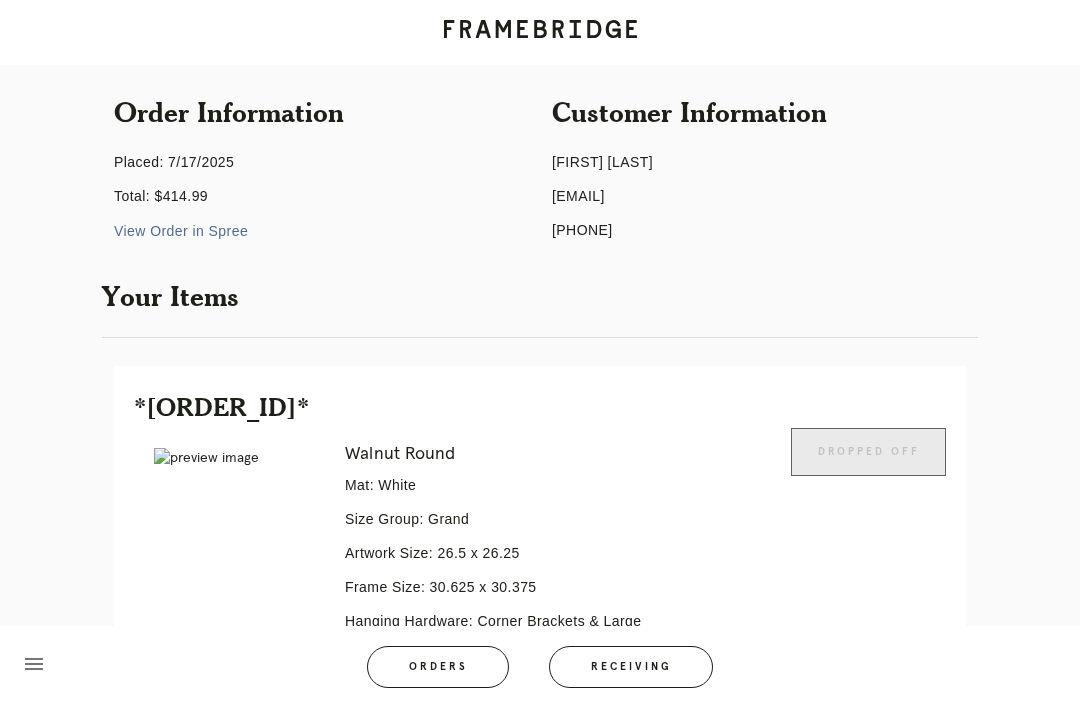 scroll, scrollTop: 396, scrollLeft: 0, axis: vertical 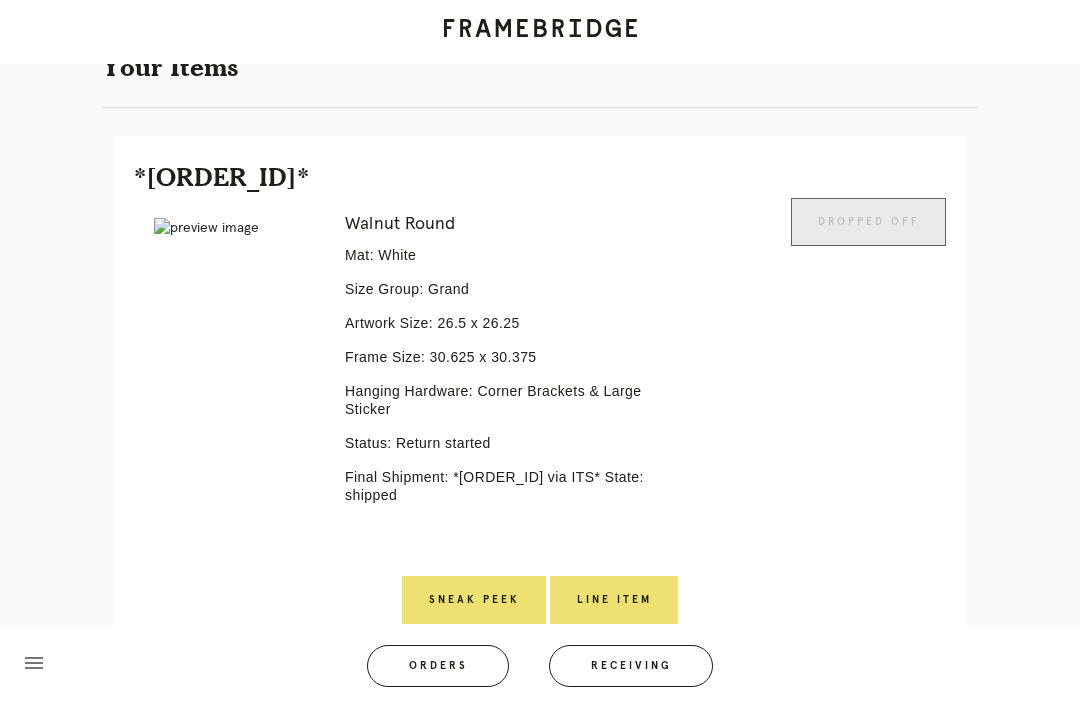 click on "Line Item" at bounding box center (614, 601) 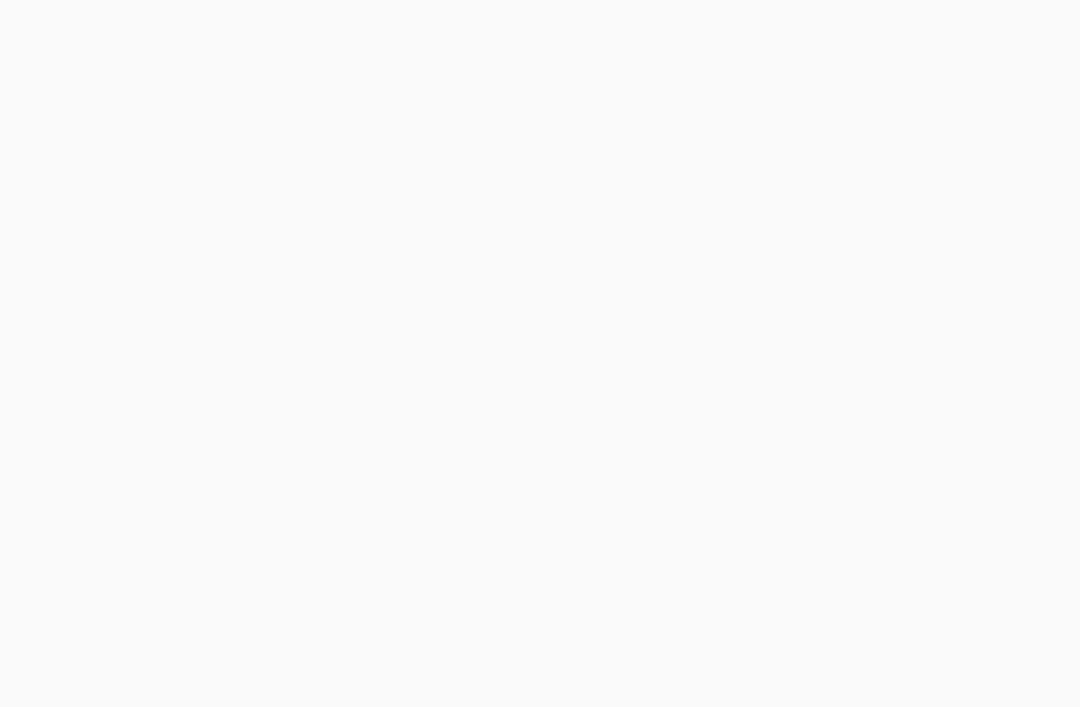 scroll, scrollTop: 0, scrollLeft: 0, axis: both 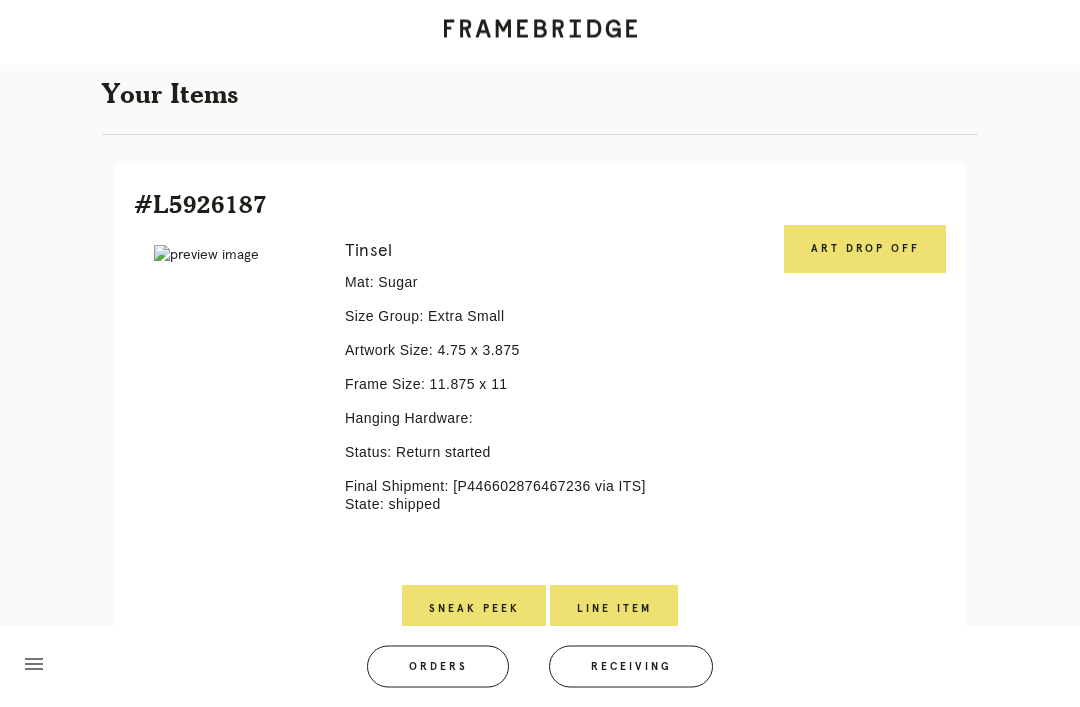 click on "Art drop off" at bounding box center (865, 250) 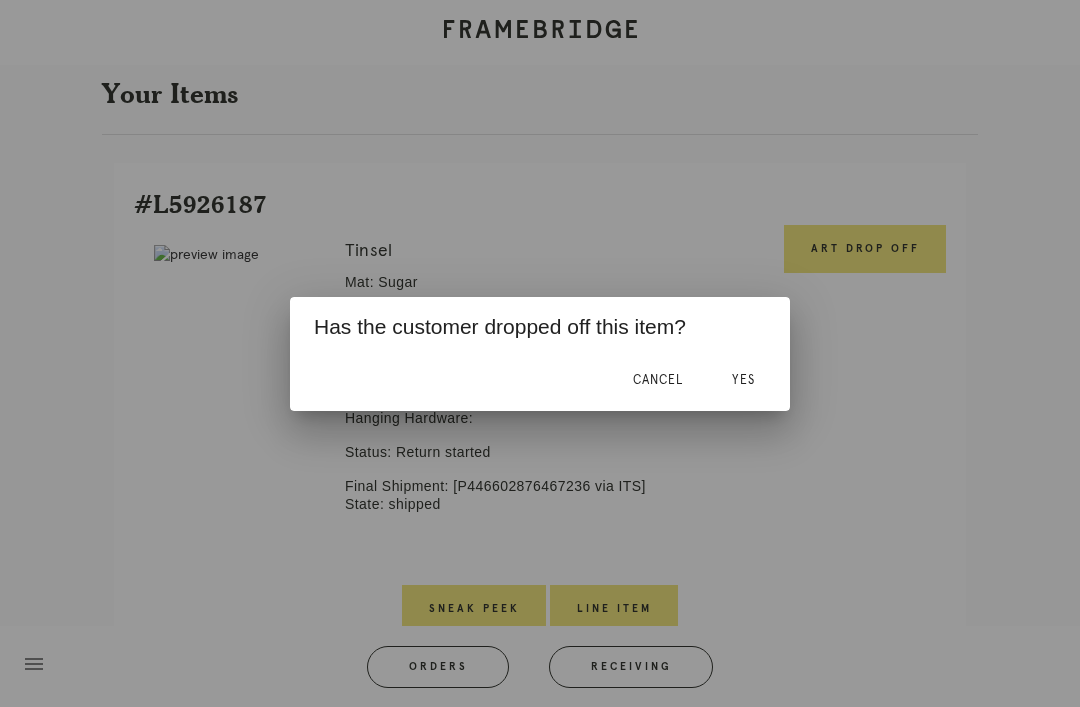 click on "Yes" at bounding box center [743, 380] 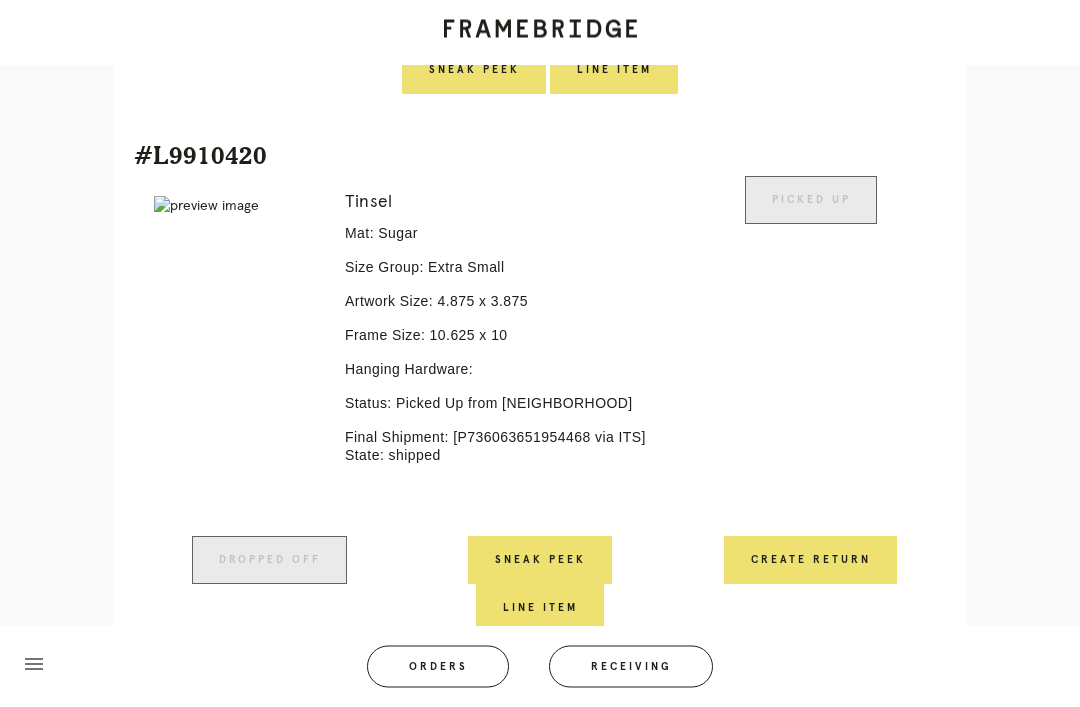 scroll, scrollTop: 908, scrollLeft: 0, axis: vertical 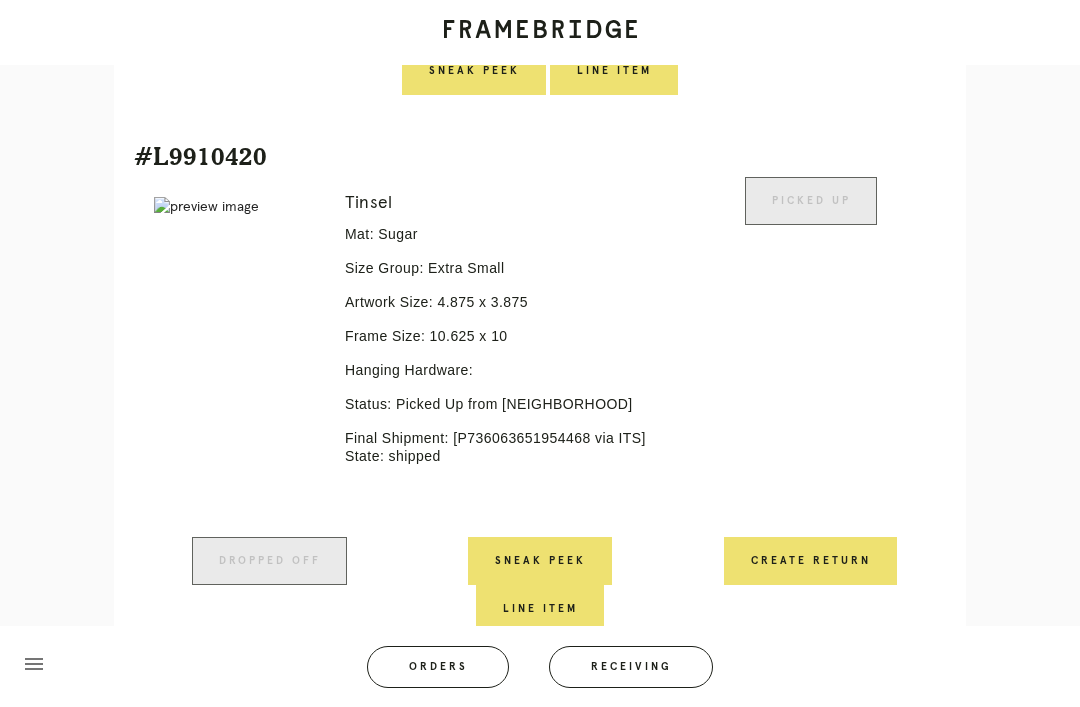 click on "Create Return" at bounding box center (810, 561) 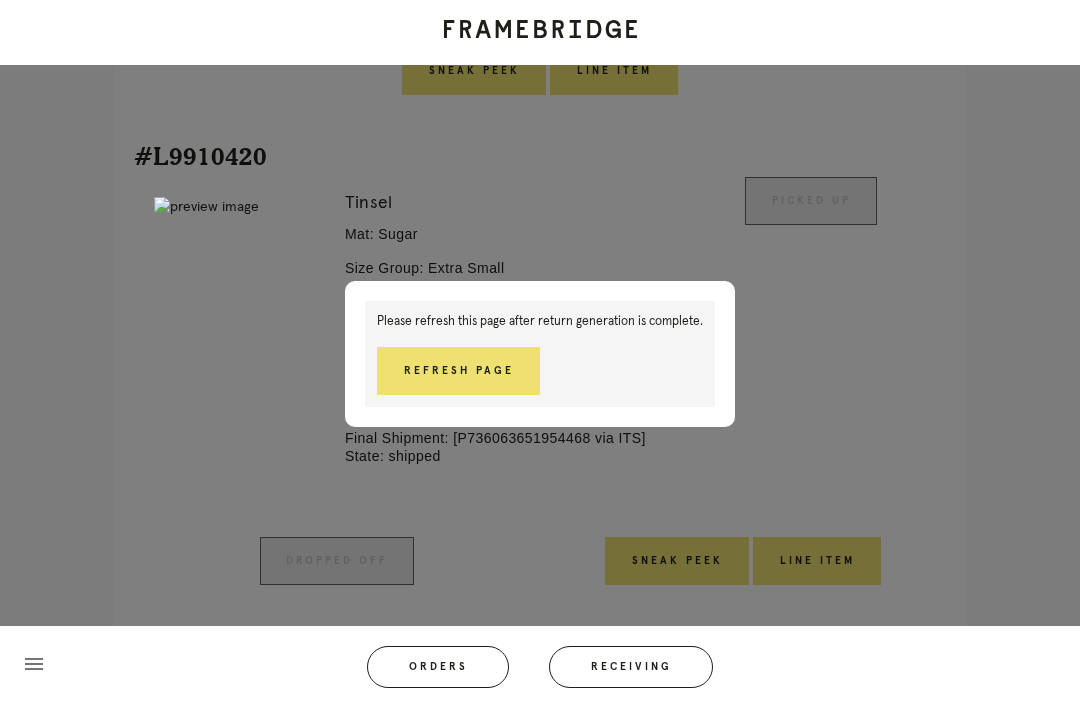 scroll, scrollTop: 940, scrollLeft: 0, axis: vertical 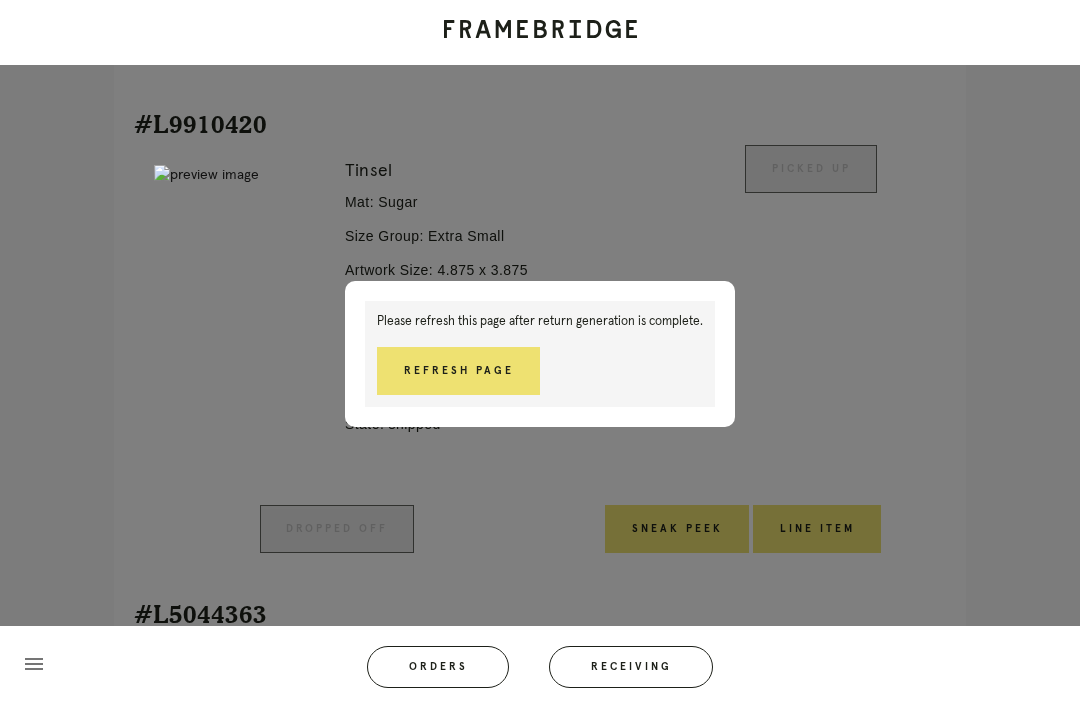 click on "Refresh Page" at bounding box center [458, 371] 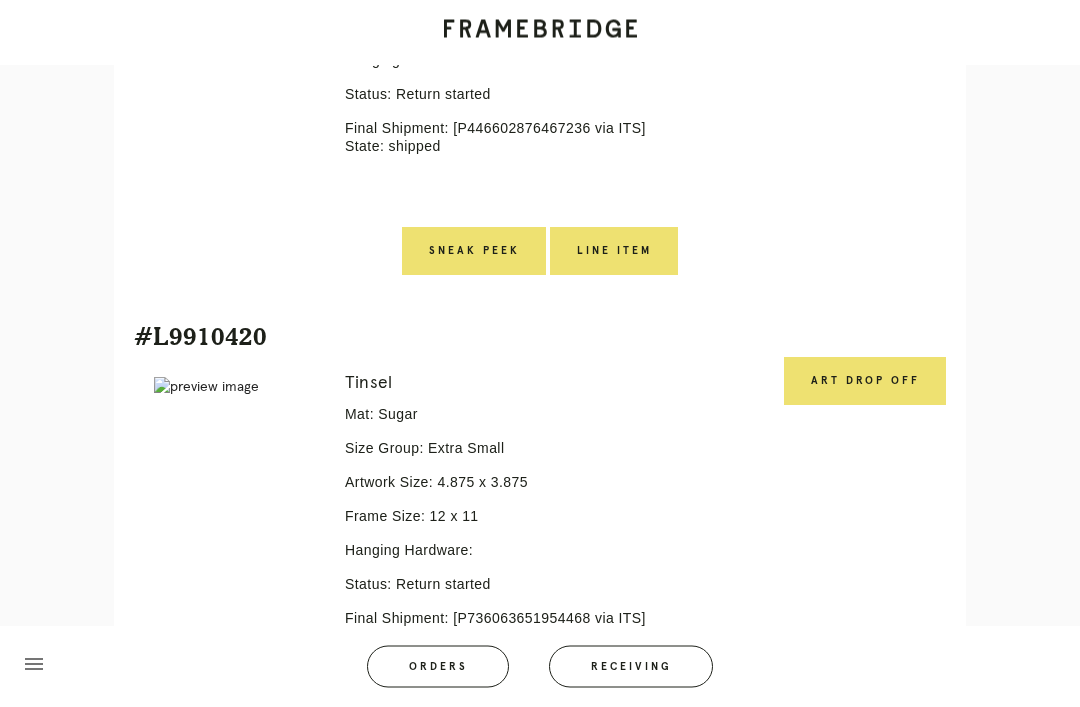 scroll, scrollTop: 732, scrollLeft: 0, axis: vertical 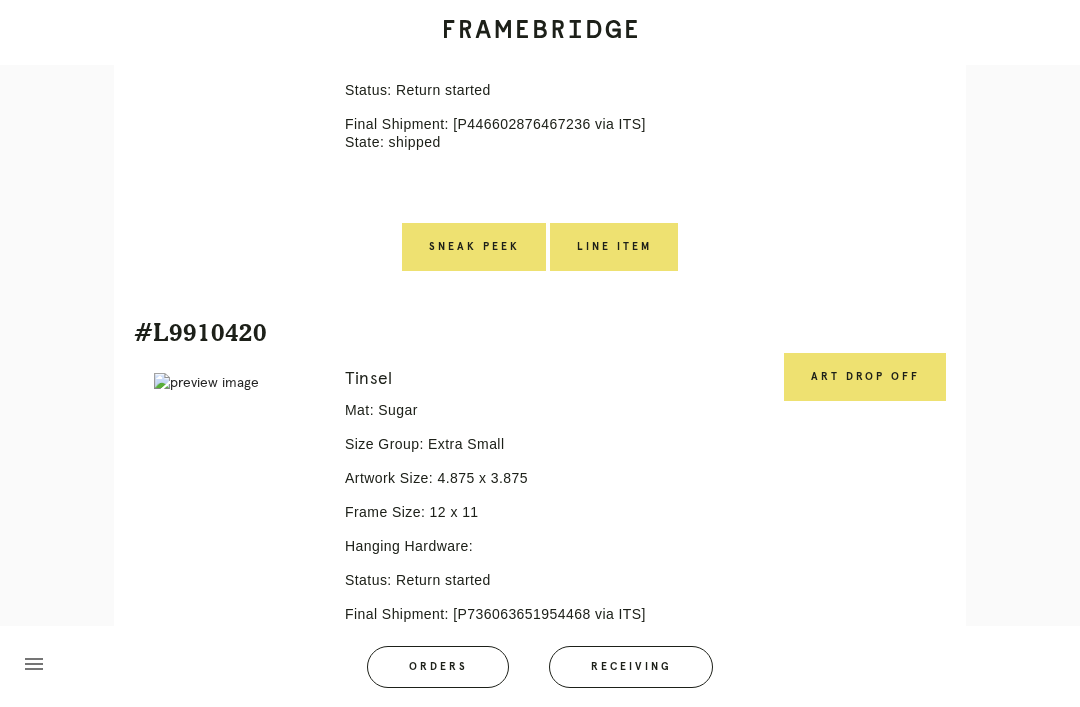 click on "Art drop off" at bounding box center (865, 377) 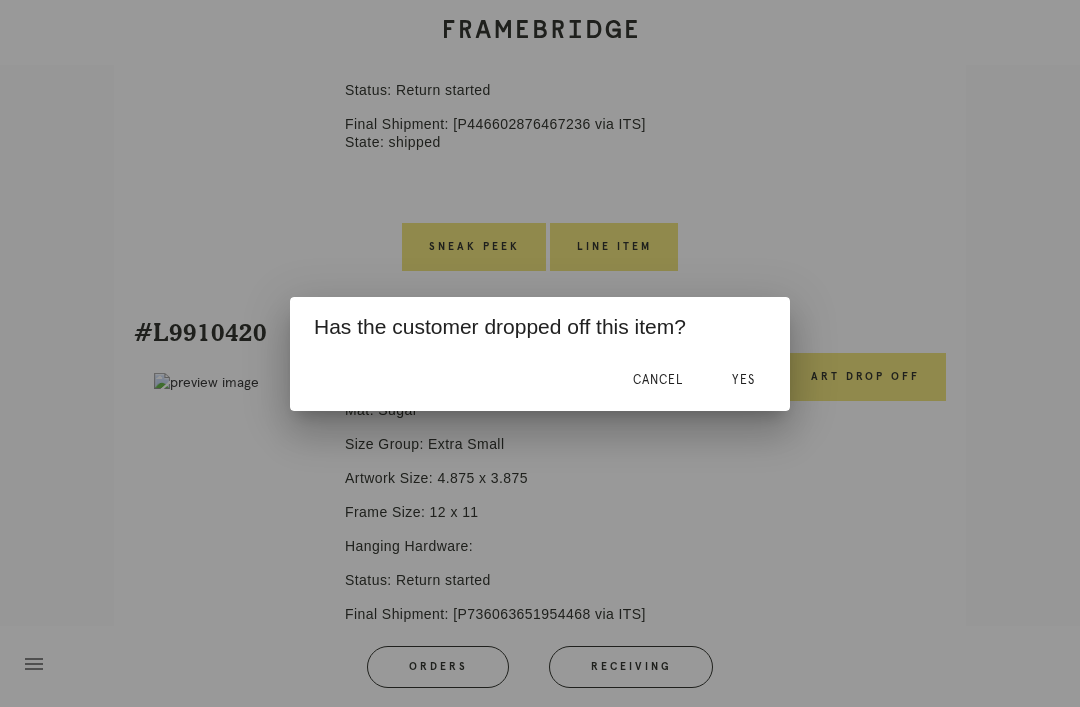click on "Yes" at bounding box center (743, 380) 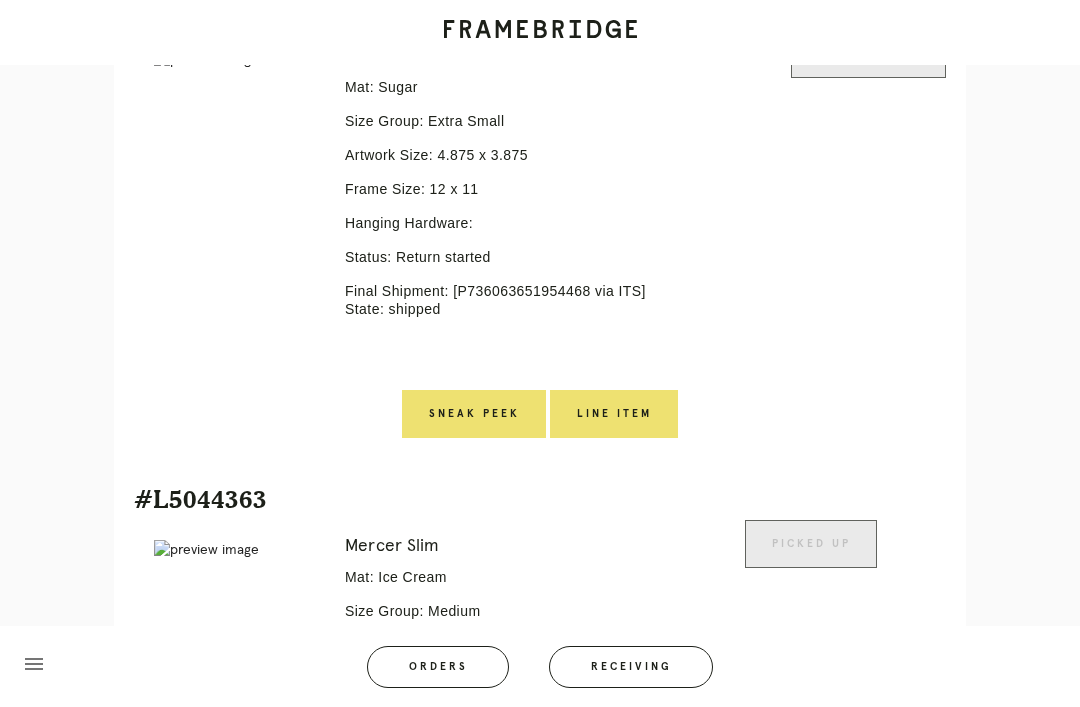 scroll, scrollTop: 1104, scrollLeft: 0, axis: vertical 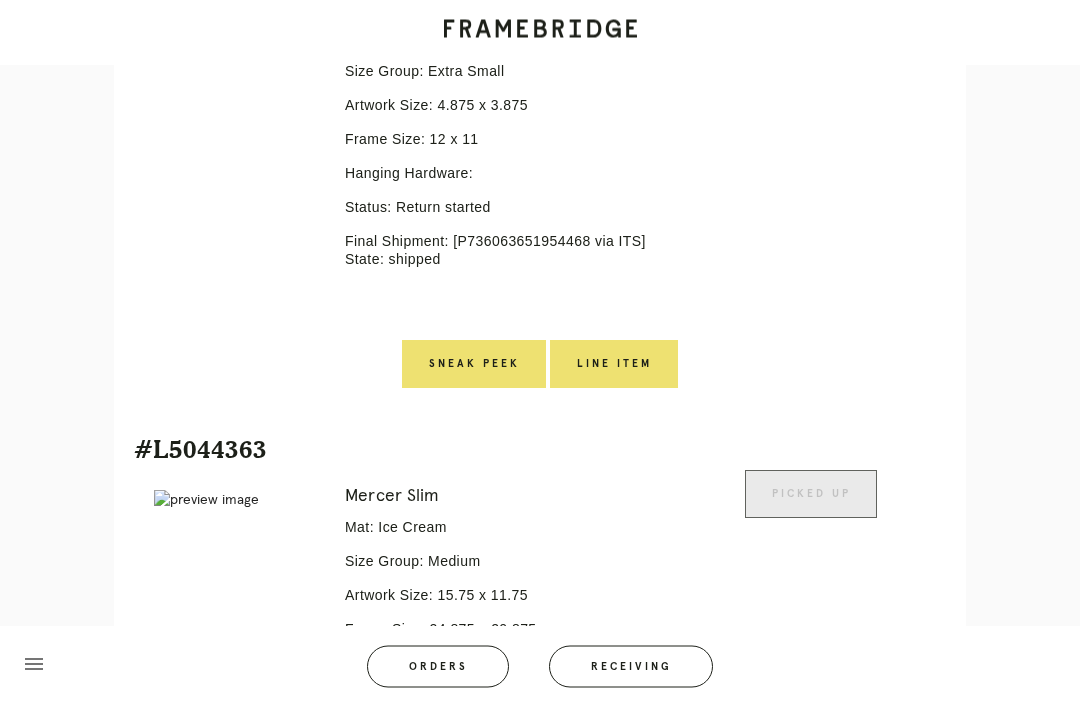click on "Line Item" at bounding box center (614, 365) 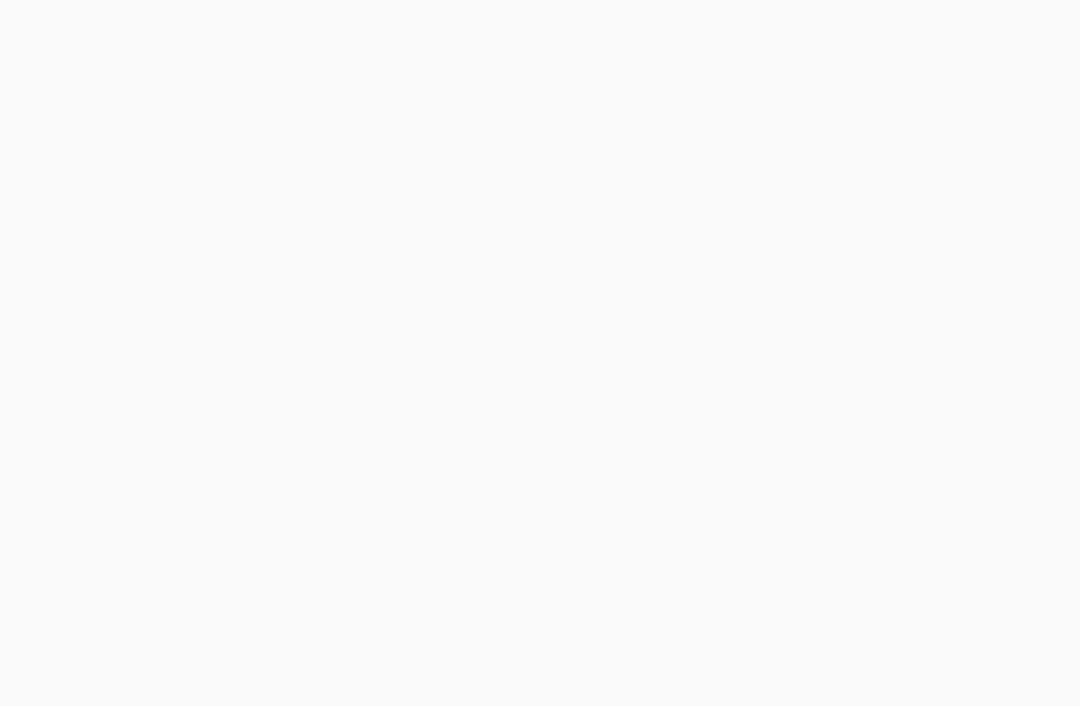 scroll, scrollTop: 0, scrollLeft: 0, axis: both 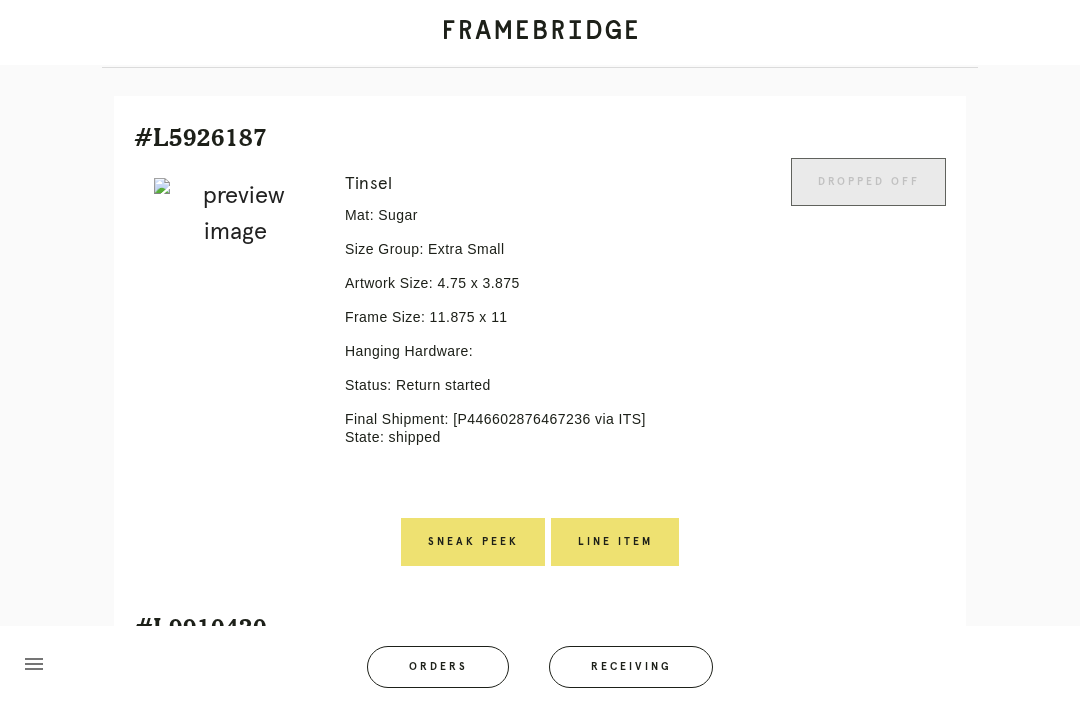 click on "Line Item" at bounding box center [615, 542] 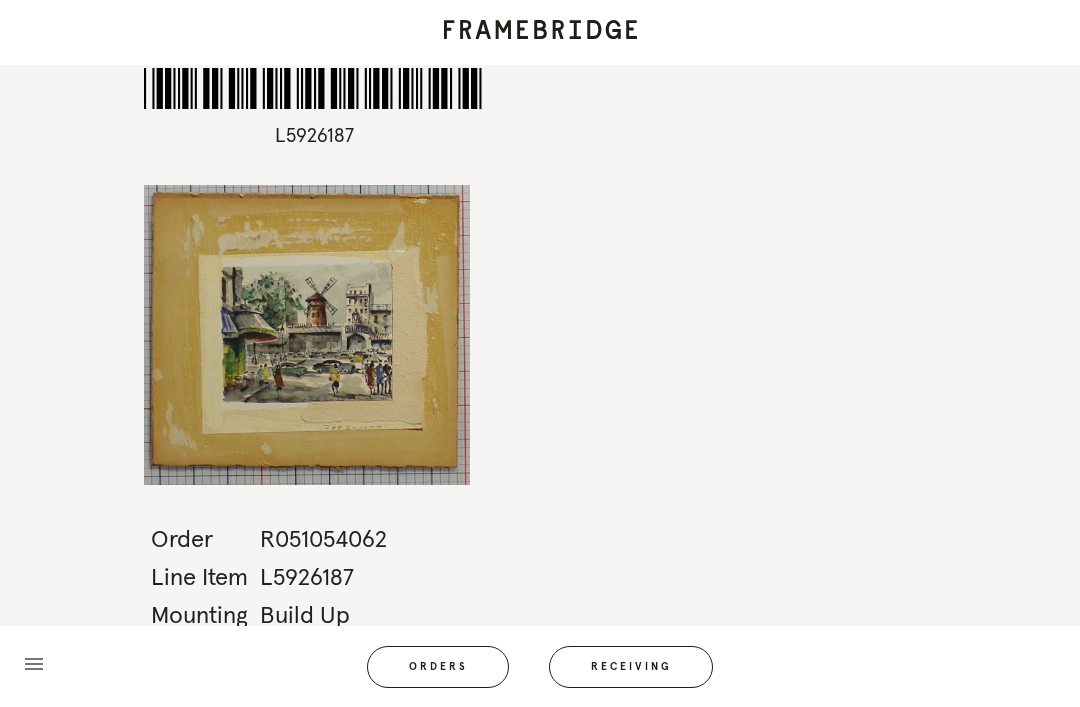 click on "Receiving" at bounding box center [631, 667] 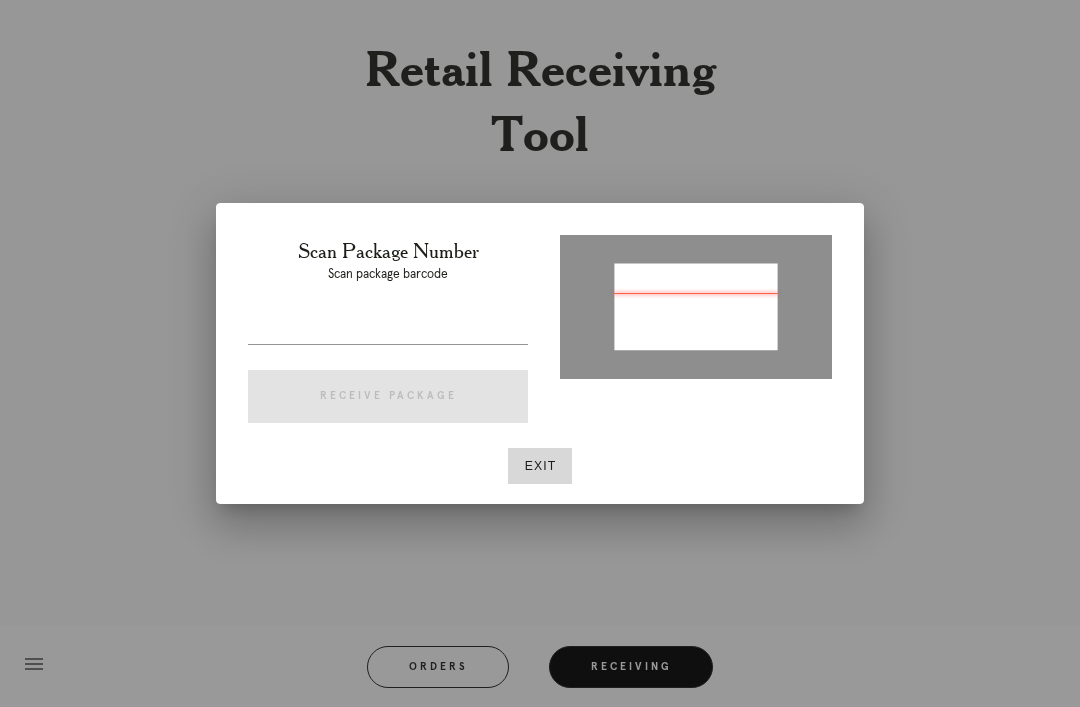 type on "P904492862497510" 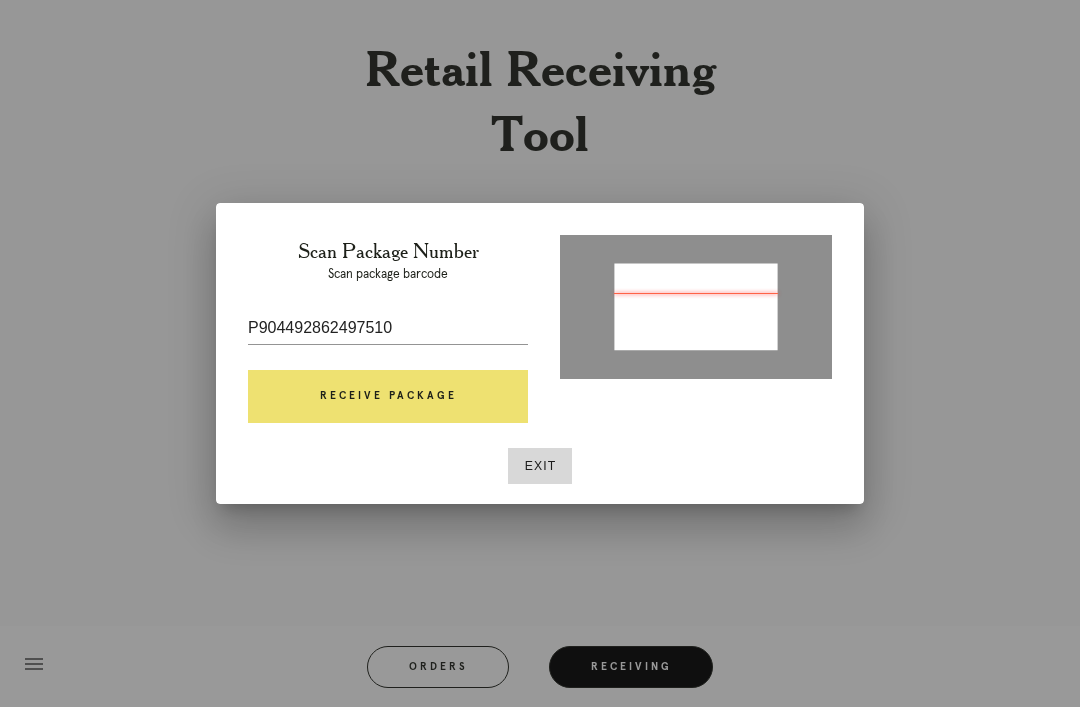 click on "Receive Package" at bounding box center (388, 397) 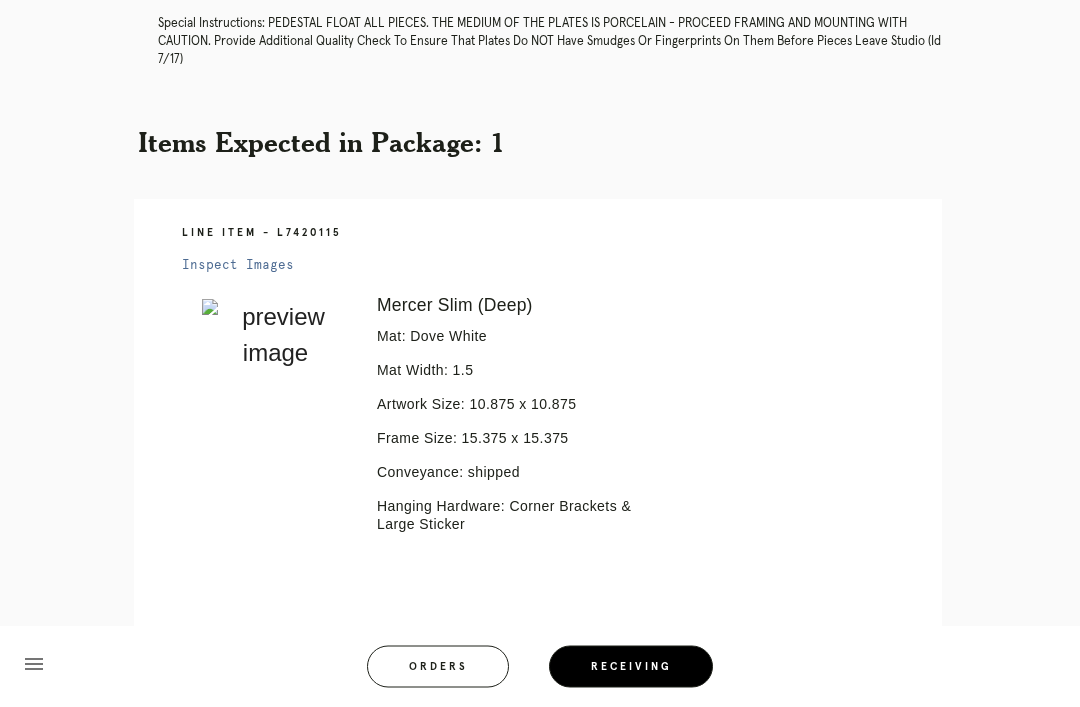 scroll, scrollTop: 356, scrollLeft: 0, axis: vertical 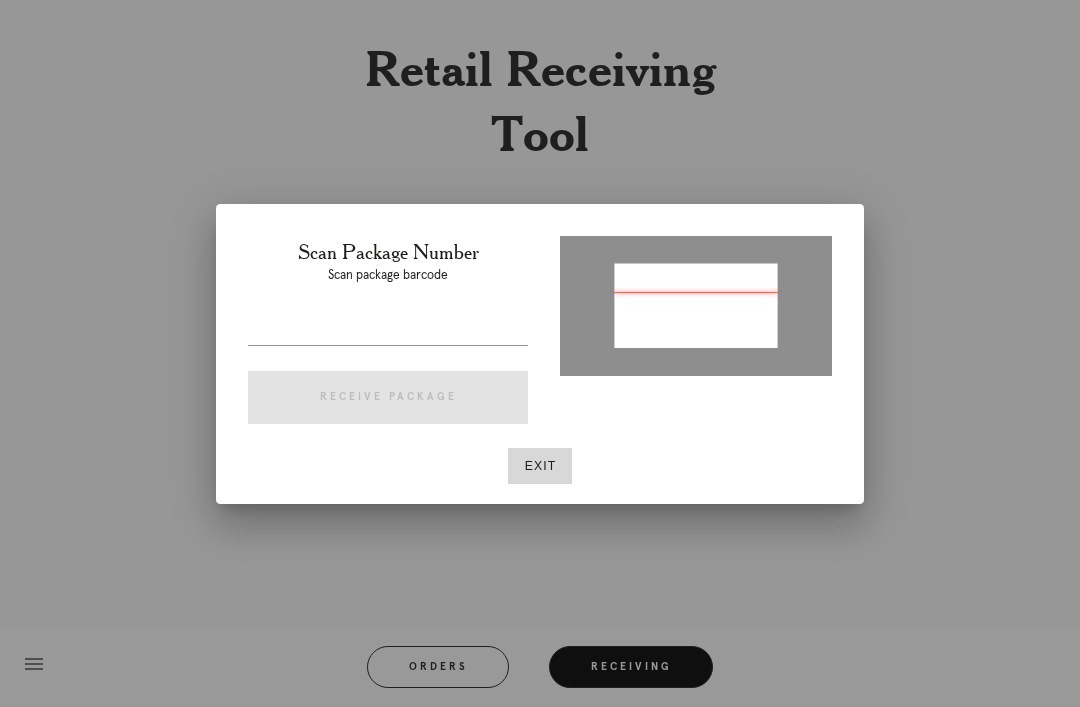 type on "P904492862497510" 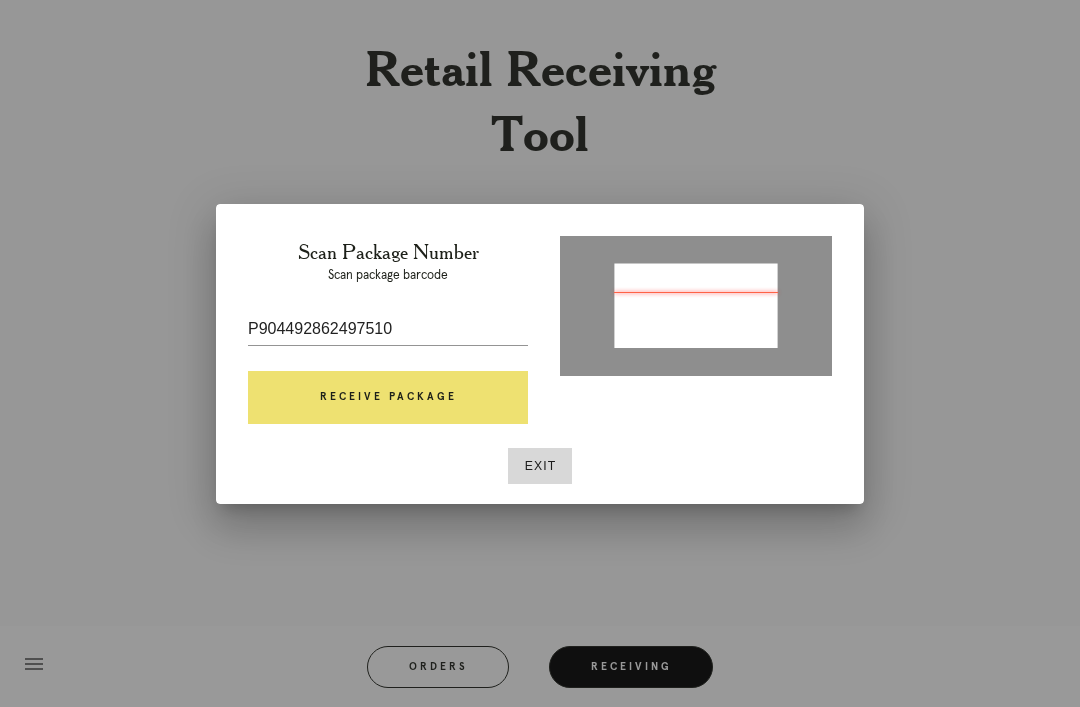 click on "Receive Package" at bounding box center (388, 398) 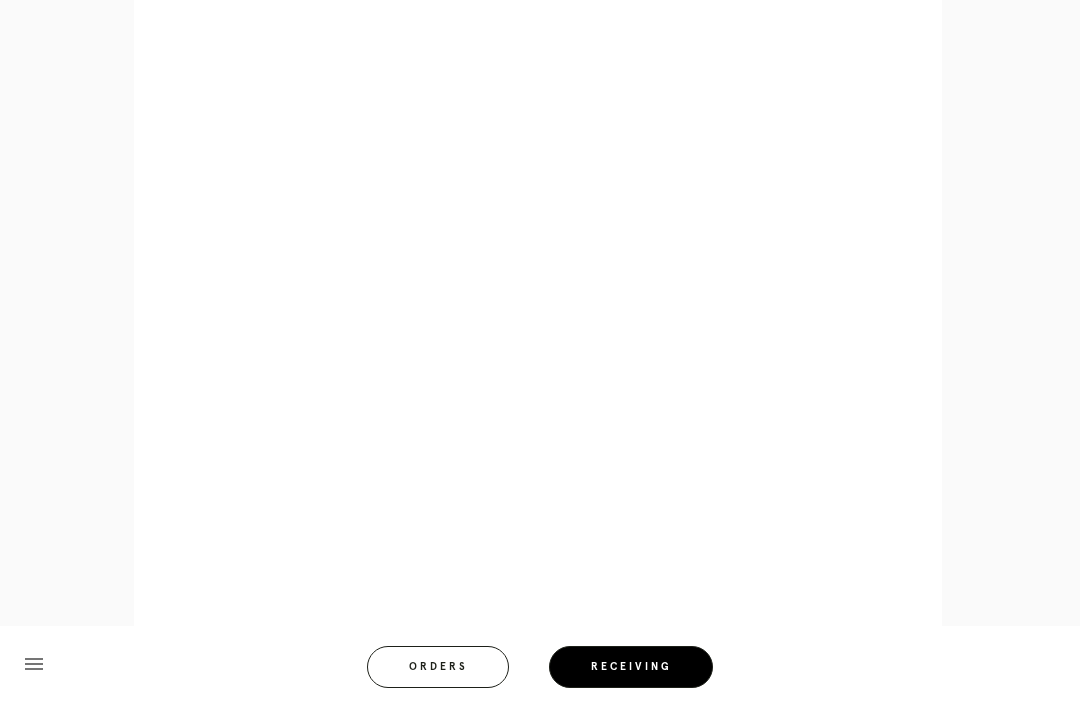 scroll, scrollTop: 910, scrollLeft: 0, axis: vertical 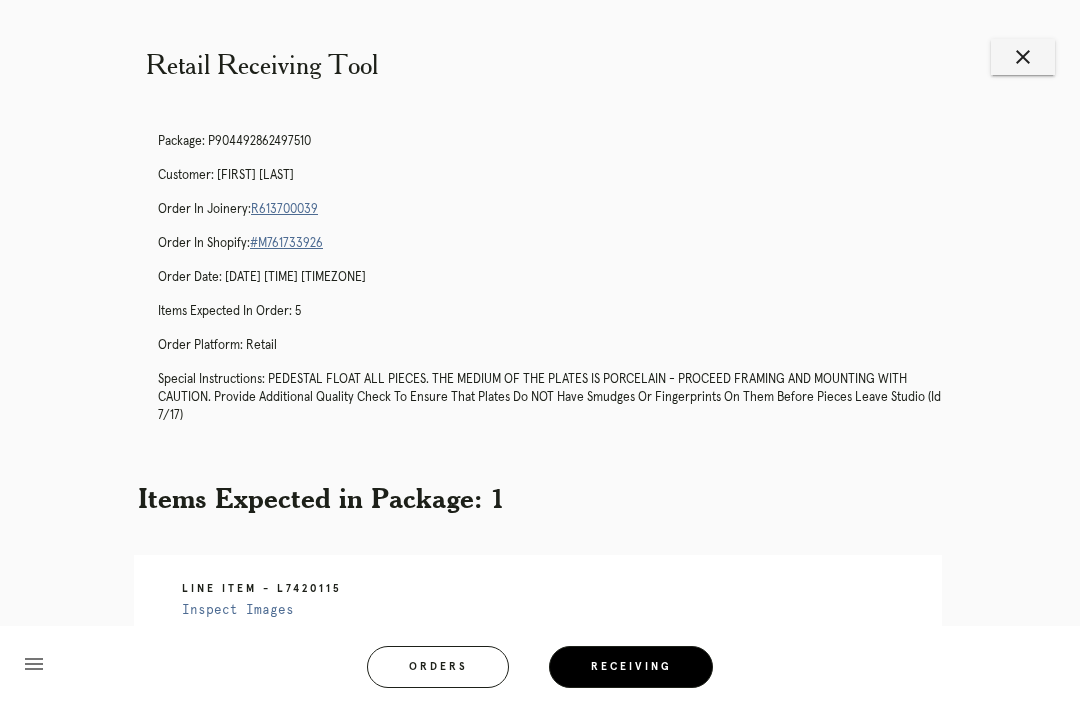 click on "close" at bounding box center [1023, 57] 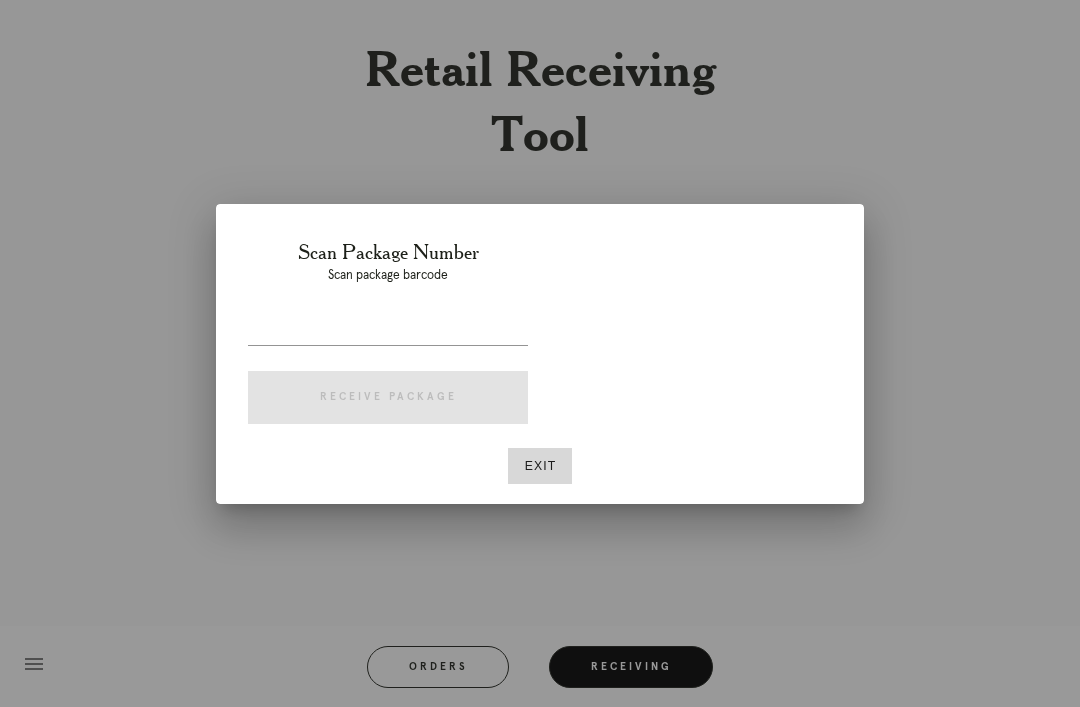 scroll, scrollTop: 0, scrollLeft: 0, axis: both 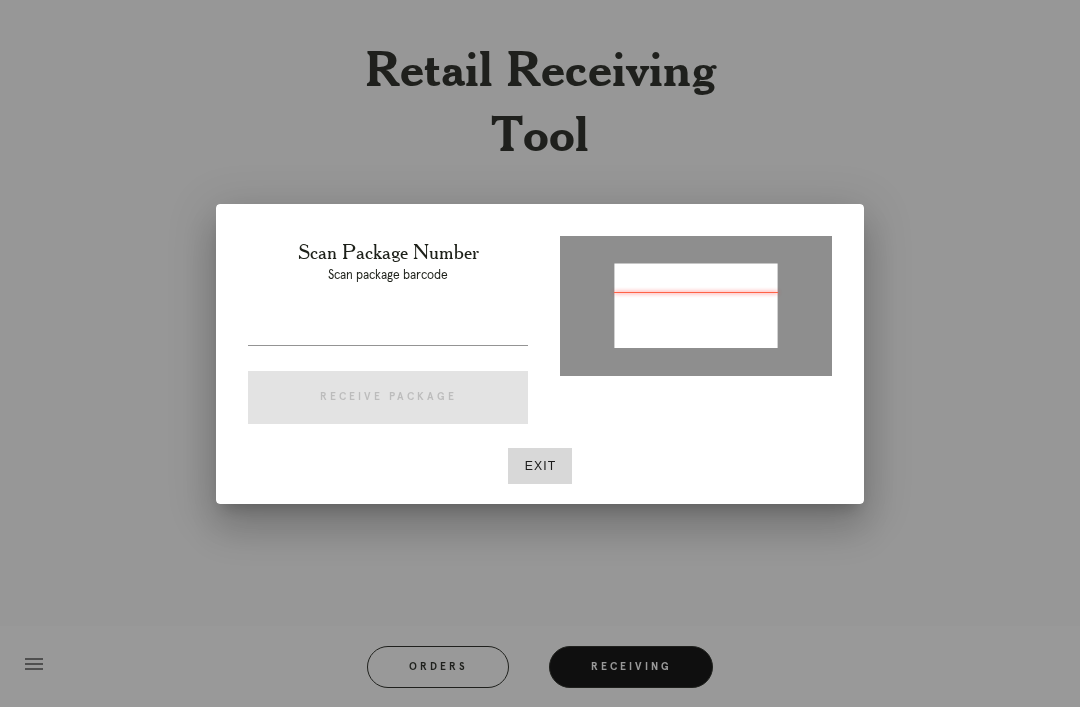type on "P645878221733473" 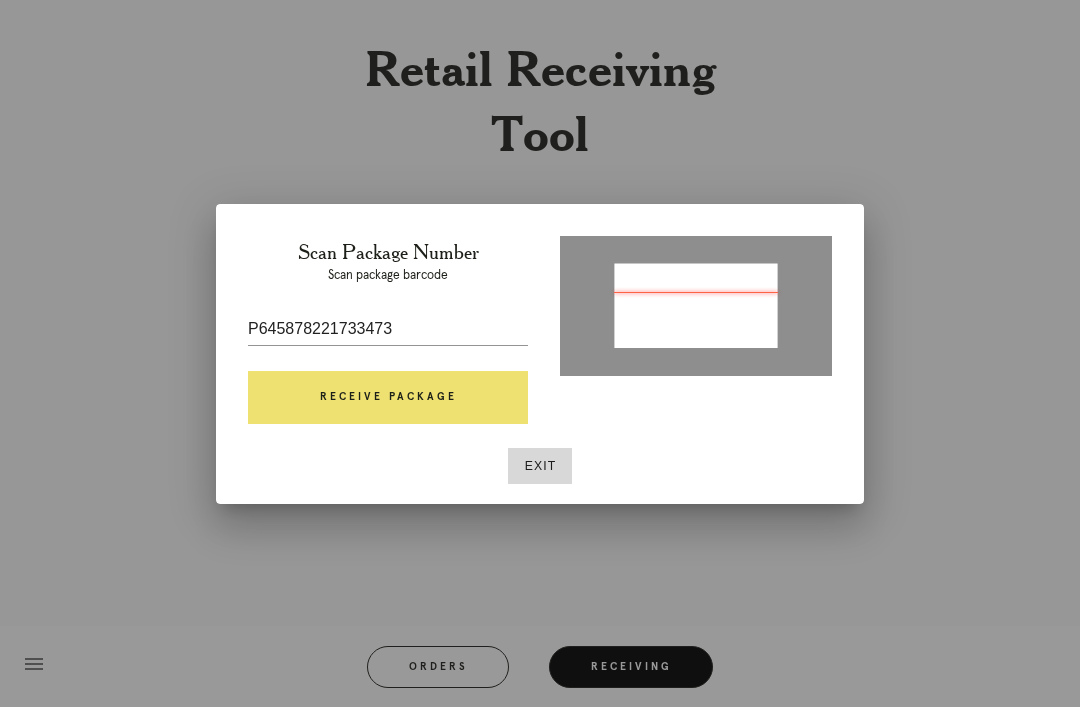 click on "Receive Package" at bounding box center [388, 398] 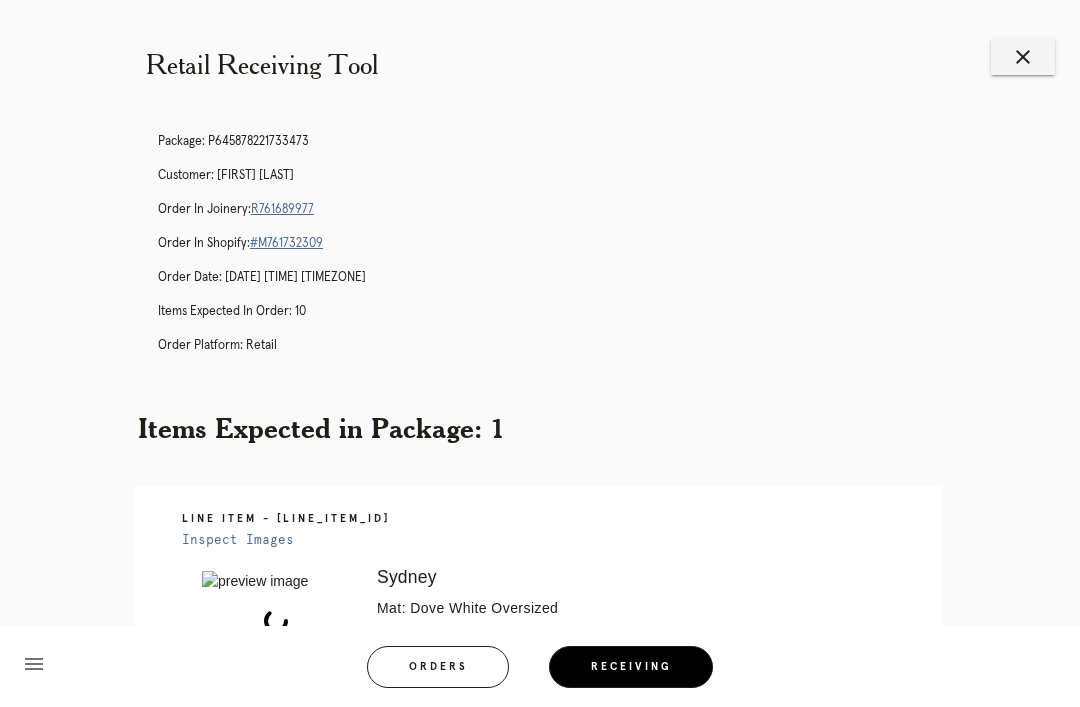 click on "Retail Receiving Tool   close   Package: P645878221733473   Customer: Hannah Adelson
Order in Joinery:
R761689977
Order in Shopify:
#M761732309
Order Date:
07/14/2025  3:28 PM EDT
Items Expected in Order: 10   Order Platform: retail     Items Expected in Package:  1
Line Item - L3944696
Inspect Images
Error retreiving frame spec #9730962
Sydney
Mat: Dove White Oversized
Mat Width: 3.0
Artwork Size:
23.5
x
34.0
Frame Size:
30.625
x
41.125
Conveyance: shipped
Hanging Hardware: Corner Brackets & Large Sticker
Instructions from Retail Associate:
Remove and discard OG frame (id 7/14)
menu
Orders
Logged in as:" at bounding box center (540, 611) 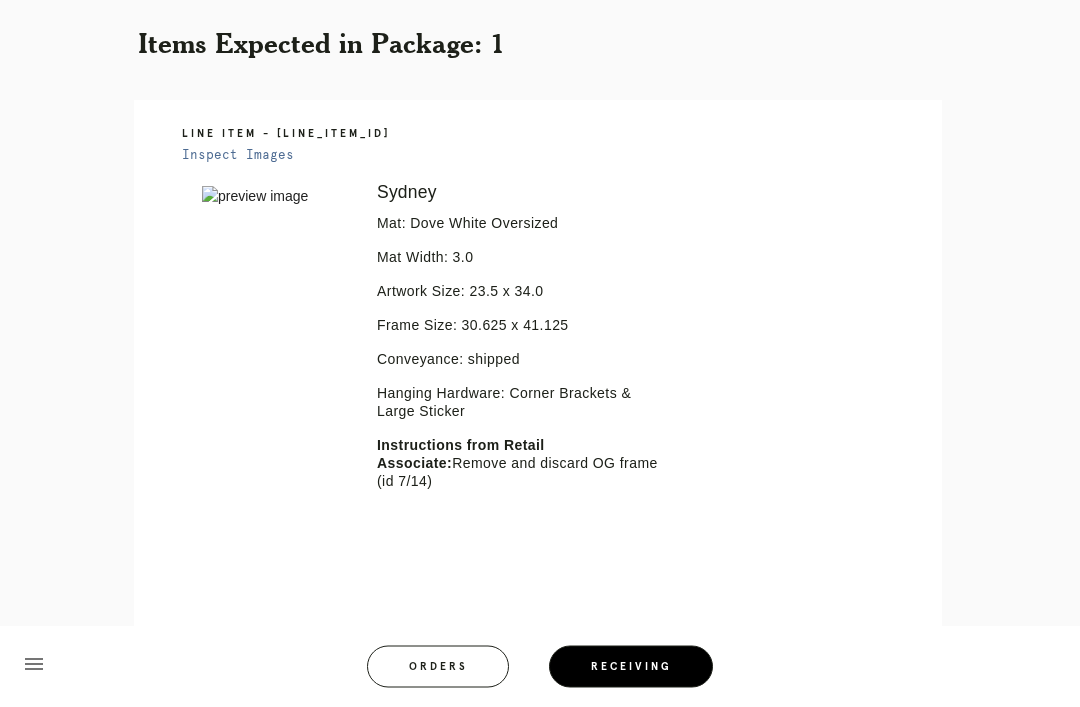 scroll, scrollTop: 434, scrollLeft: 0, axis: vertical 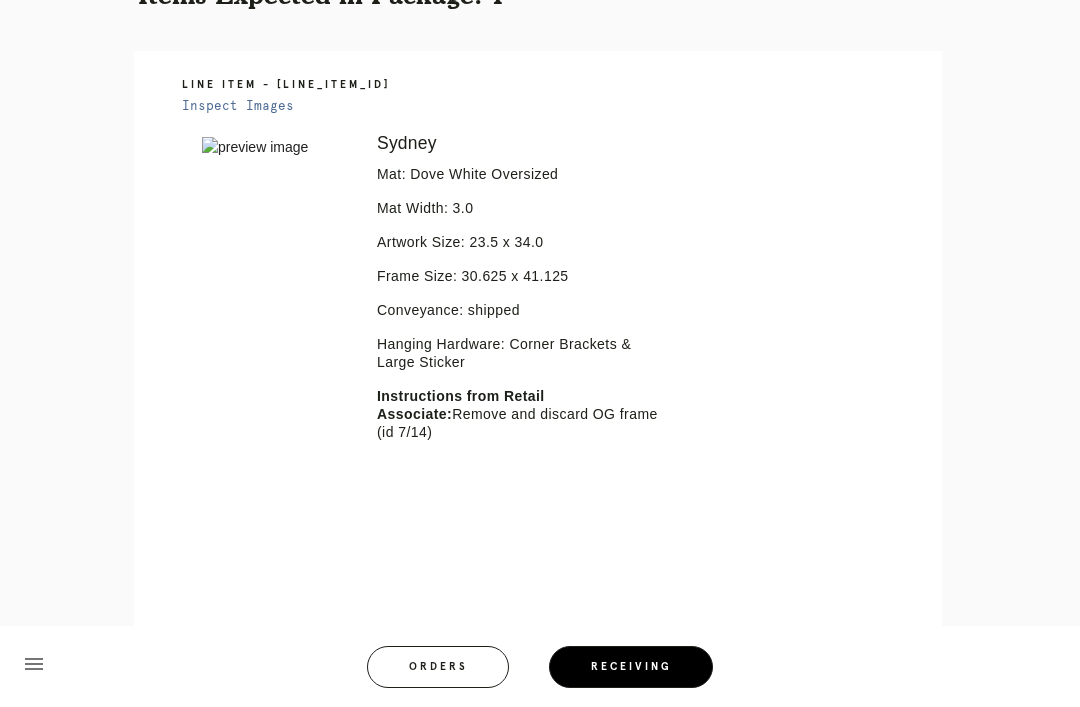 click on "Inspect Images" at bounding box center [238, 106] 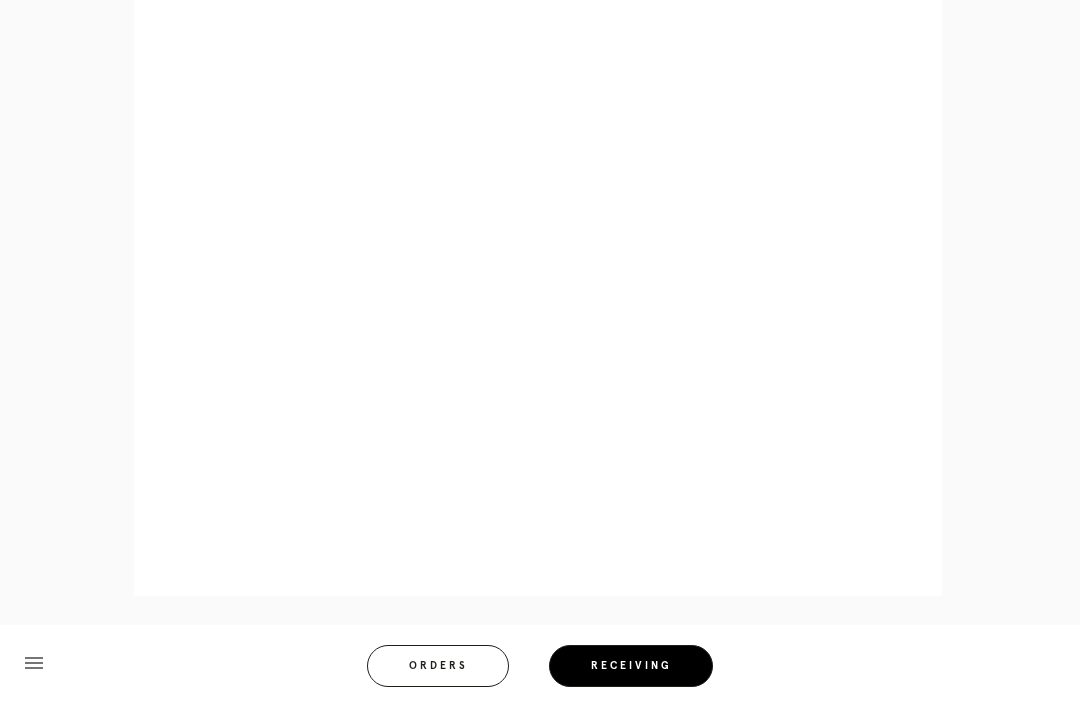 scroll, scrollTop: 974, scrollLeft: 0, axis: vertical 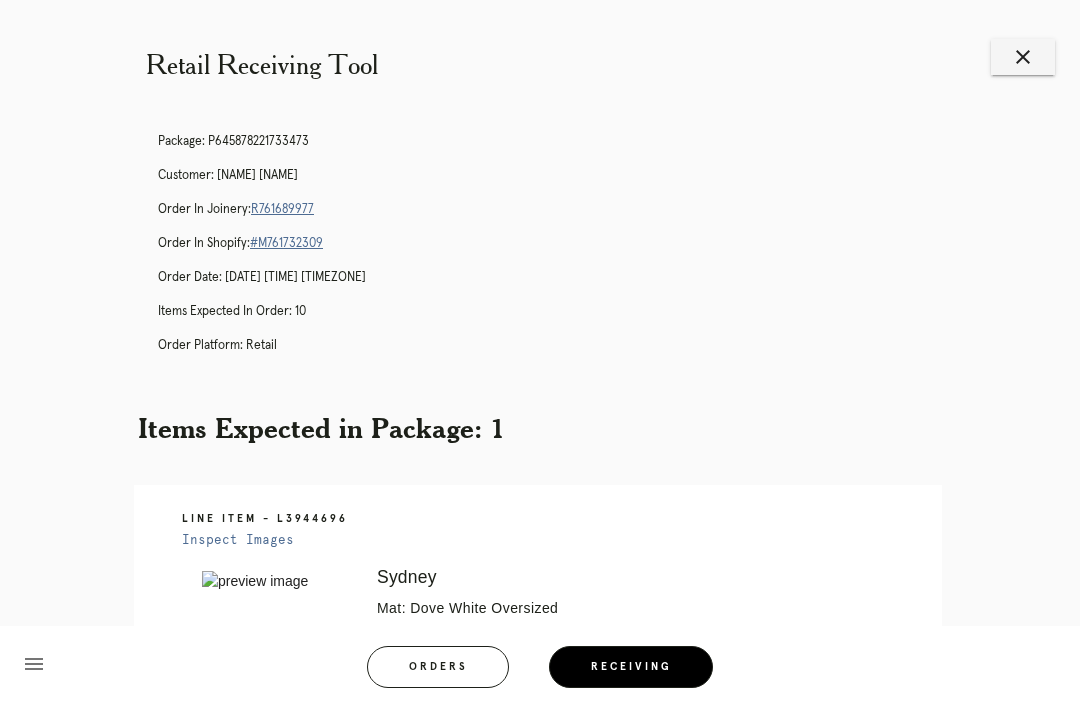 click on "R761689977" at bounding box center [282, 209] 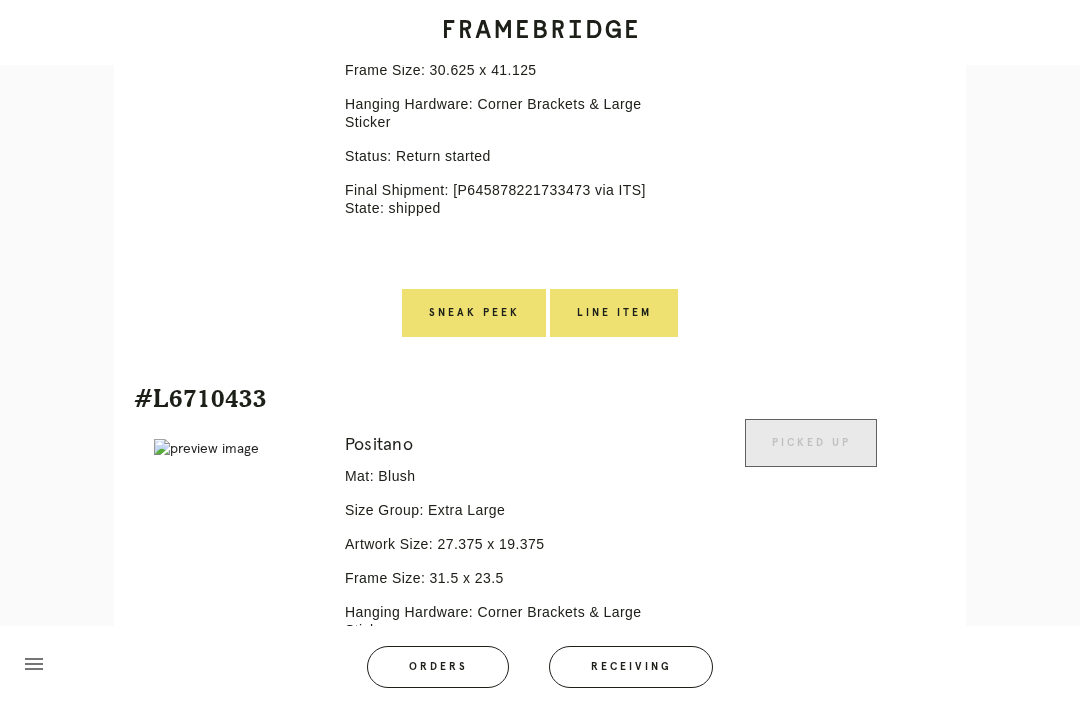 scroll, scrollTop: 4529, scrollLeft: 0, axis: vertical 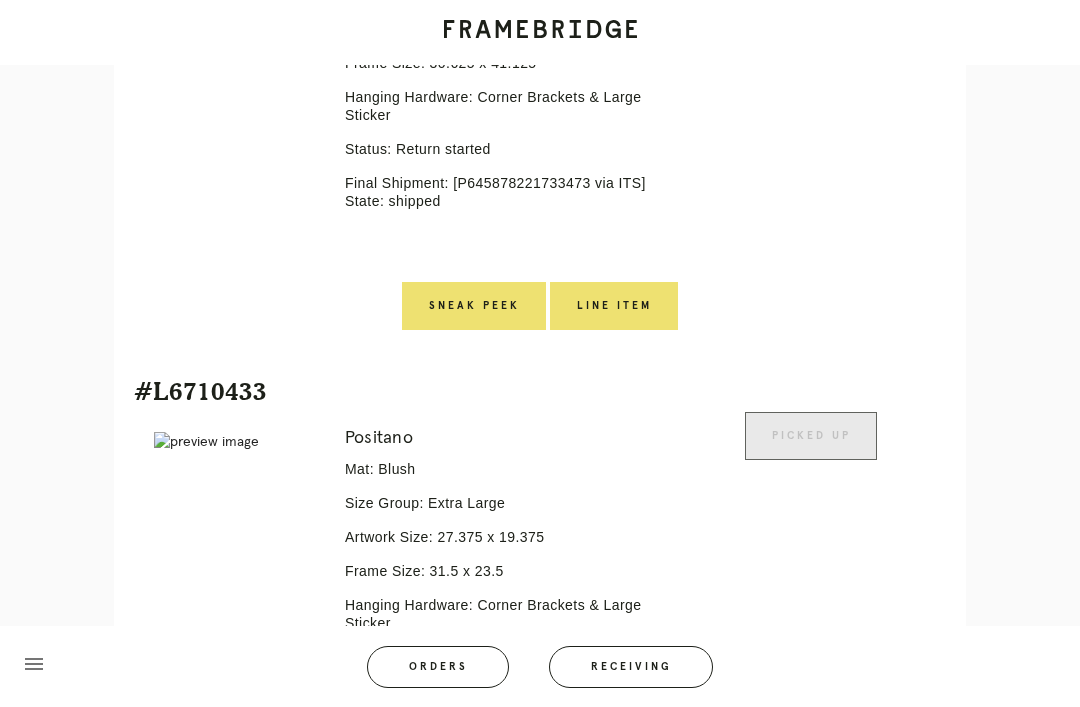 click on "Line Item" at bounding box center [614, 306] 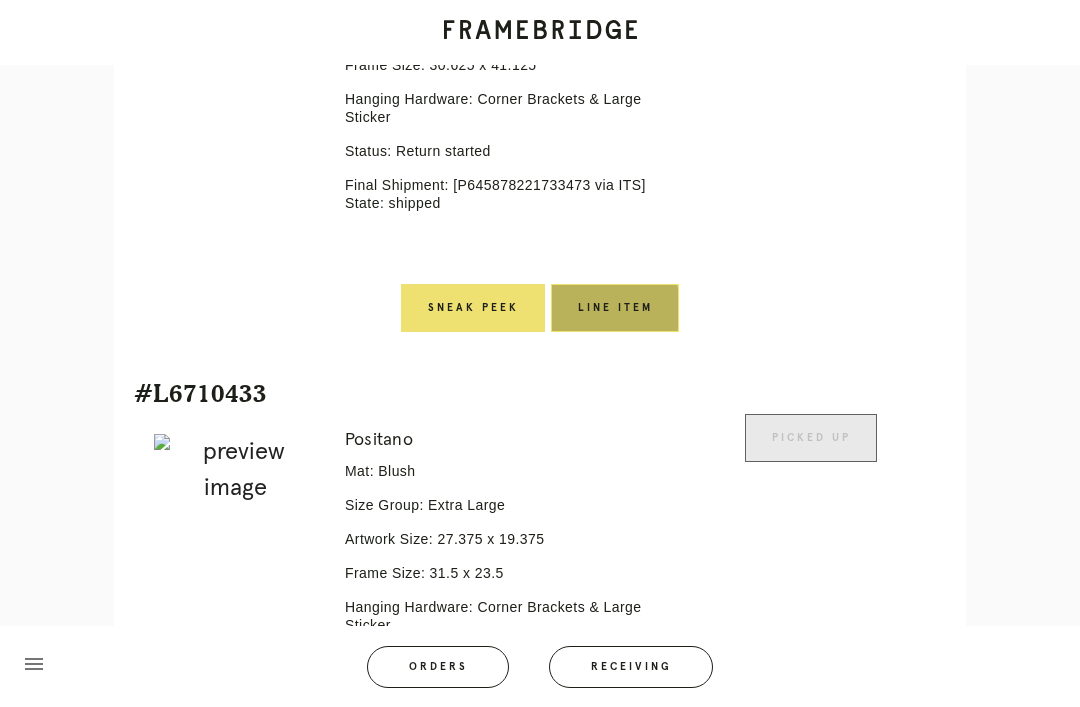 scroll, scrollTop: 0, scrollLeft: 0, axis: both 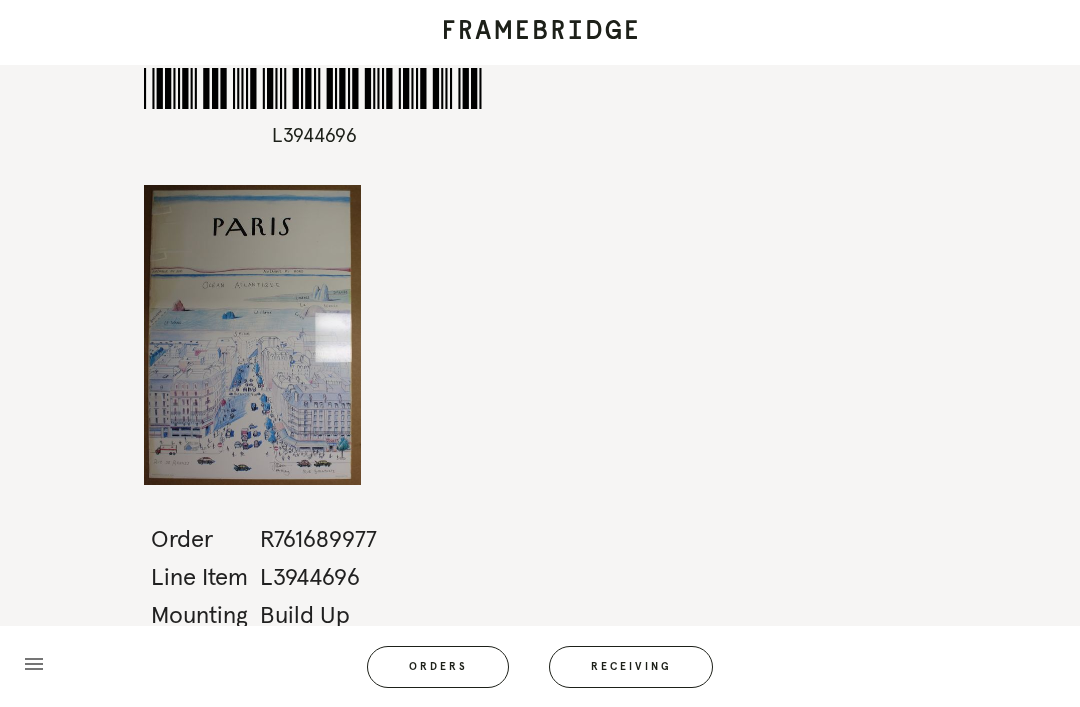click on "Receiving" at bounding box center [631, 667] 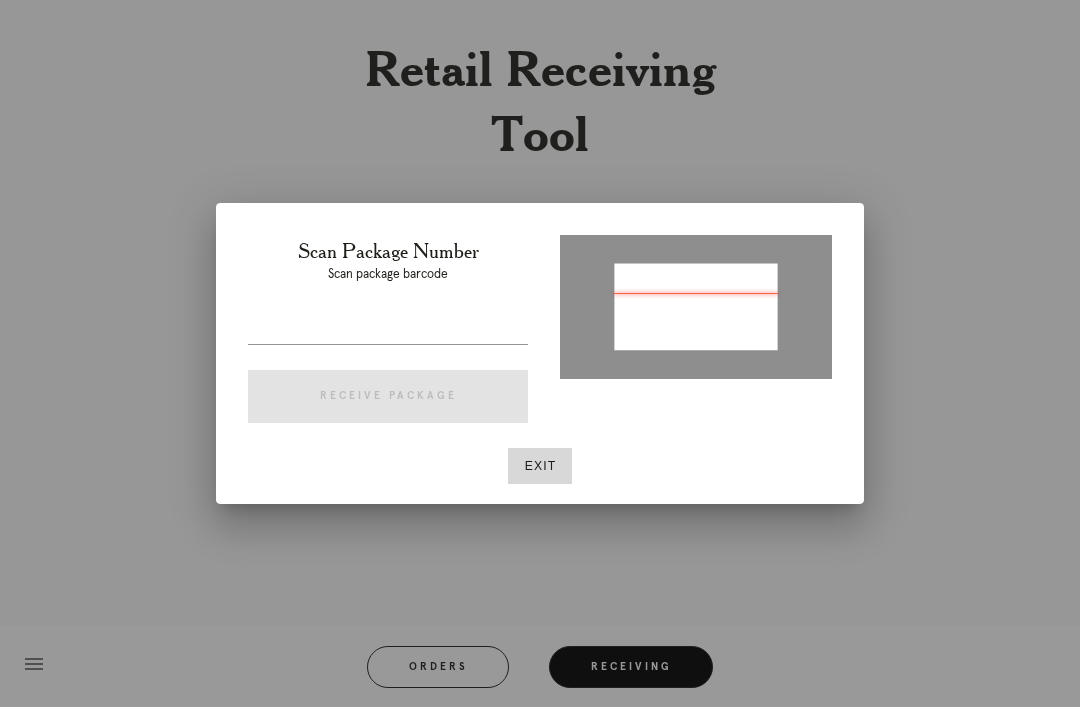 type on "P782026533875887" 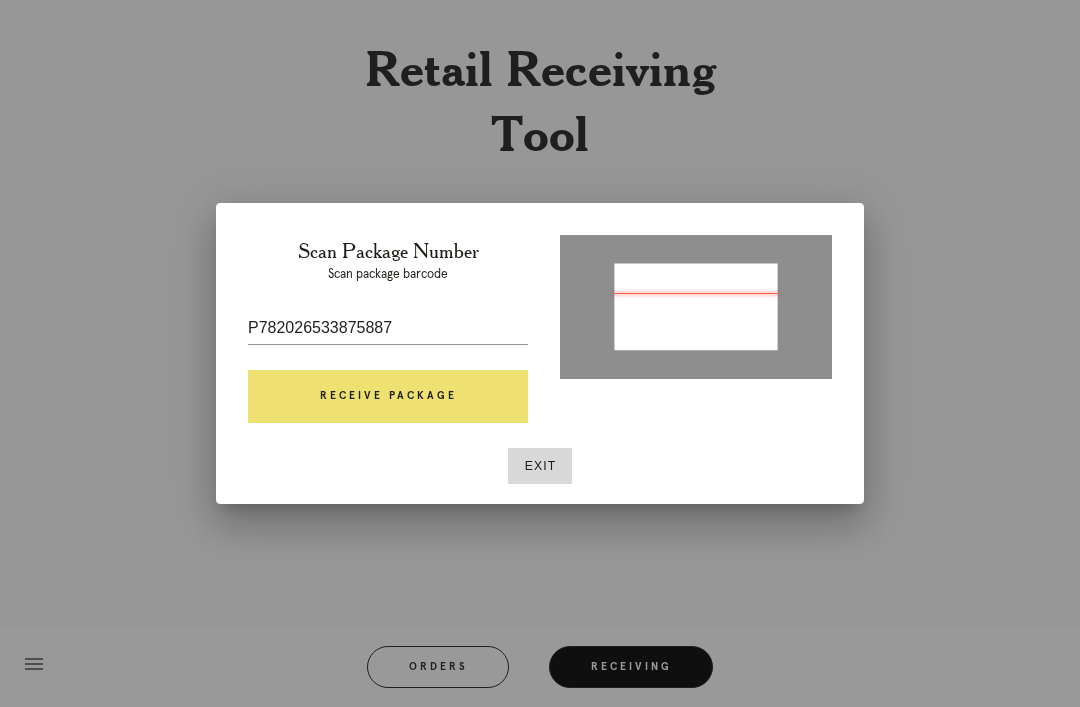 click on "Receive Package" at bounding box center [388, 397] 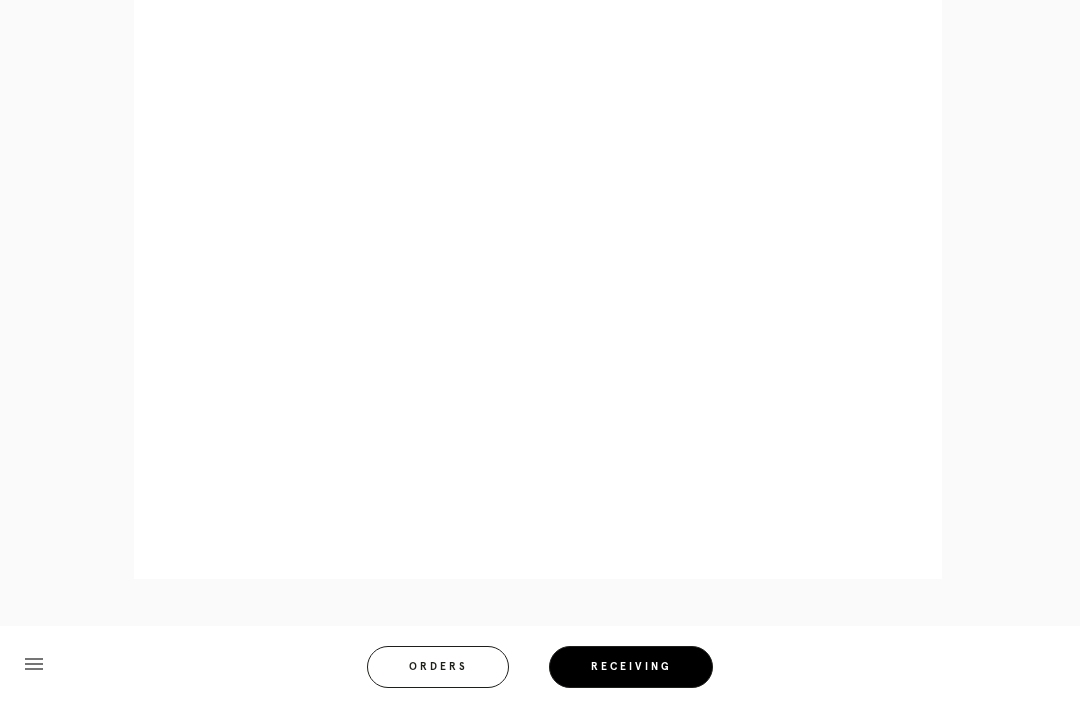 scroll, scrollTop: 906, scrollLeft: 0, axis: vertical 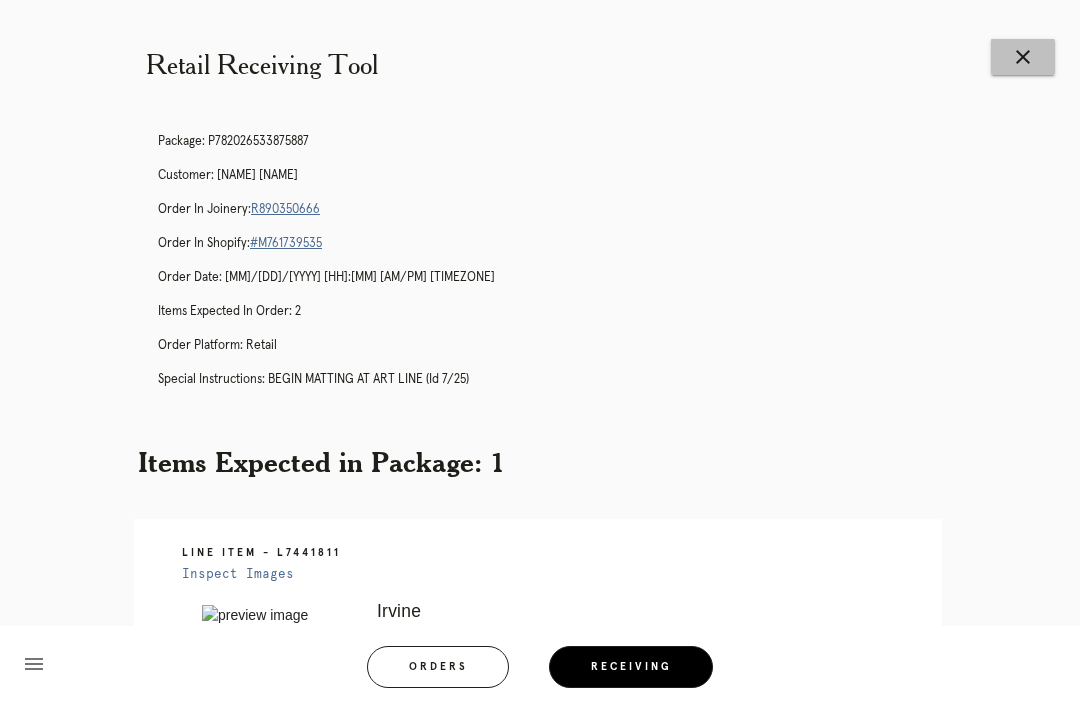click on "close" at bounding box center (1023, 57) 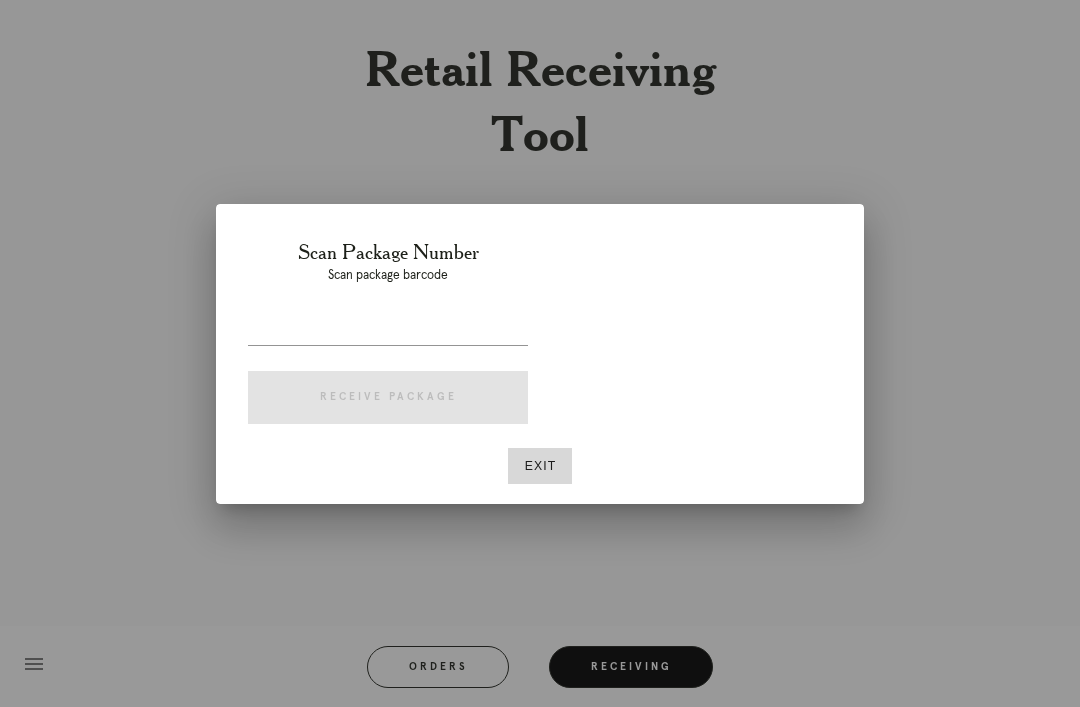 scroll, scrollTop: 0, scrollLeft: 0, axis: both 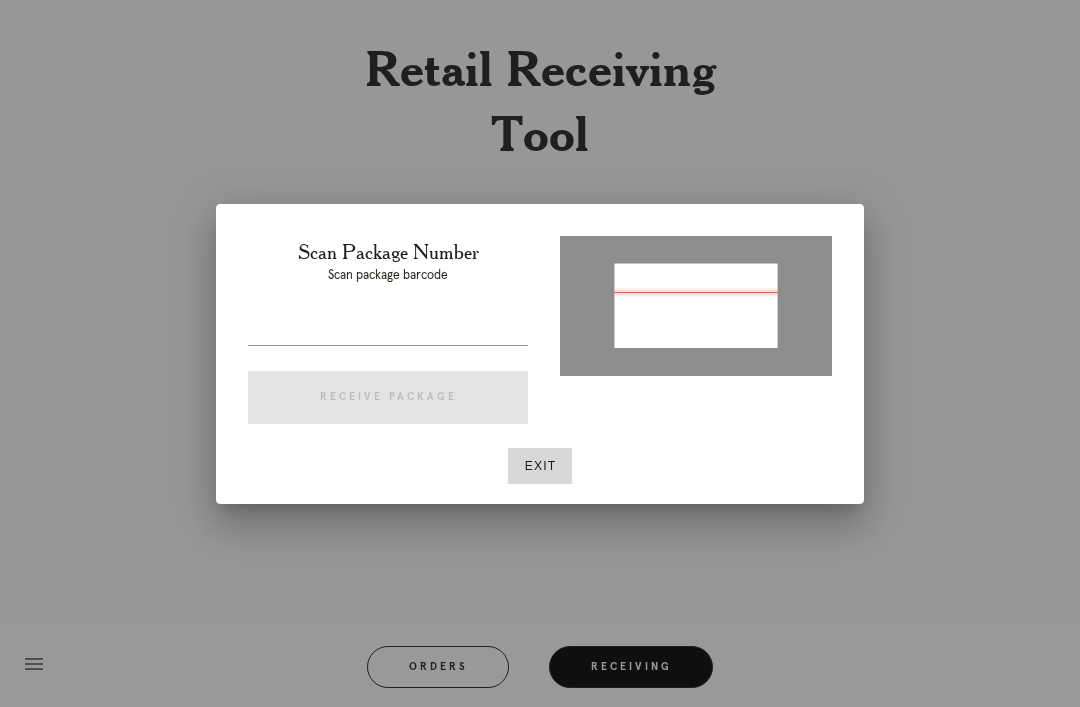 type on "[ORDER_ID]" 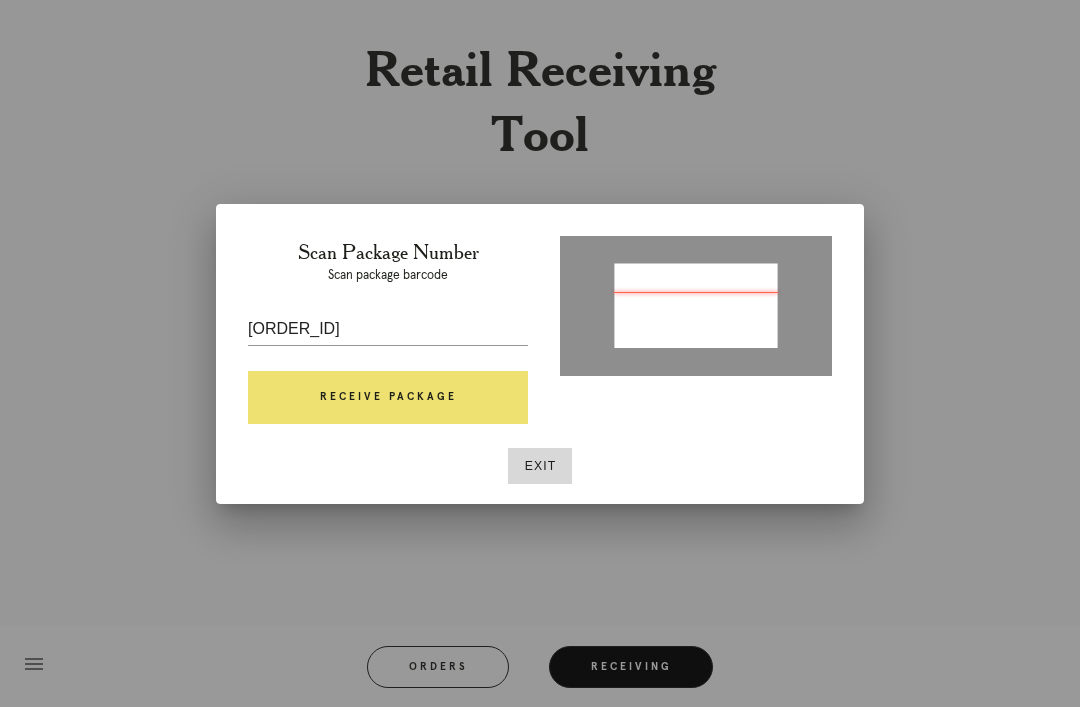 click on "Receive Package" at bounding box center (388, 398) 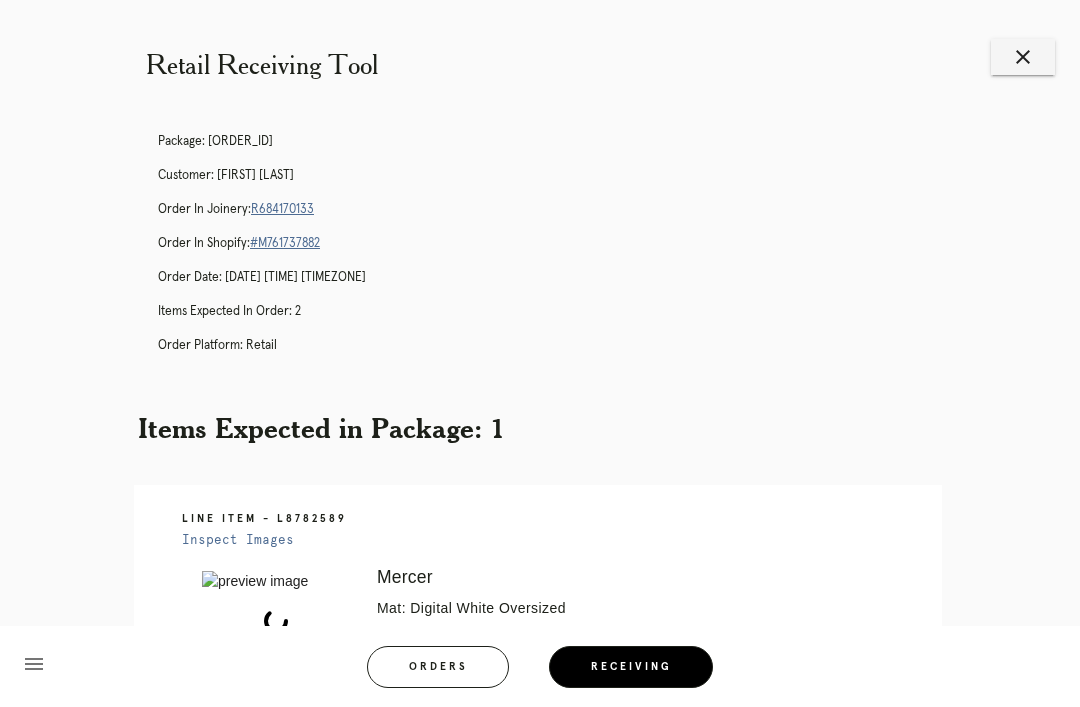 click on "Retail Receiving Tool   close   Package: [ORDER_ID]   Customer: [FIRST] [LAST]
Order in Joinery:
[ORDER_ID]
Order in Shopify:
[ORDER_ID]
Order Date:
[DATE]  [TIME] [TIMEZONE]
Items Expected in Order: 2   Order Platform: retail     Items Expected in Package:  1
Line Item - [LINE_ITEM_ID]
Inspect Images
Error retreiving frame spec #[NUMBER]
Mercer
Mat: Digital White Oversized
Mat Width: 1.5
Artwork Size:
38.75
x
25.125
Frame Size:
43.875
x
30.25
Conveyance: shipped
Hanging Hardware: Corner Brackets & Large Sticker
Instructions from Retail Associate:
Please include paper pocket on back of frame (id [DATE])
menu
Orders" at bounding box center (540, 611) 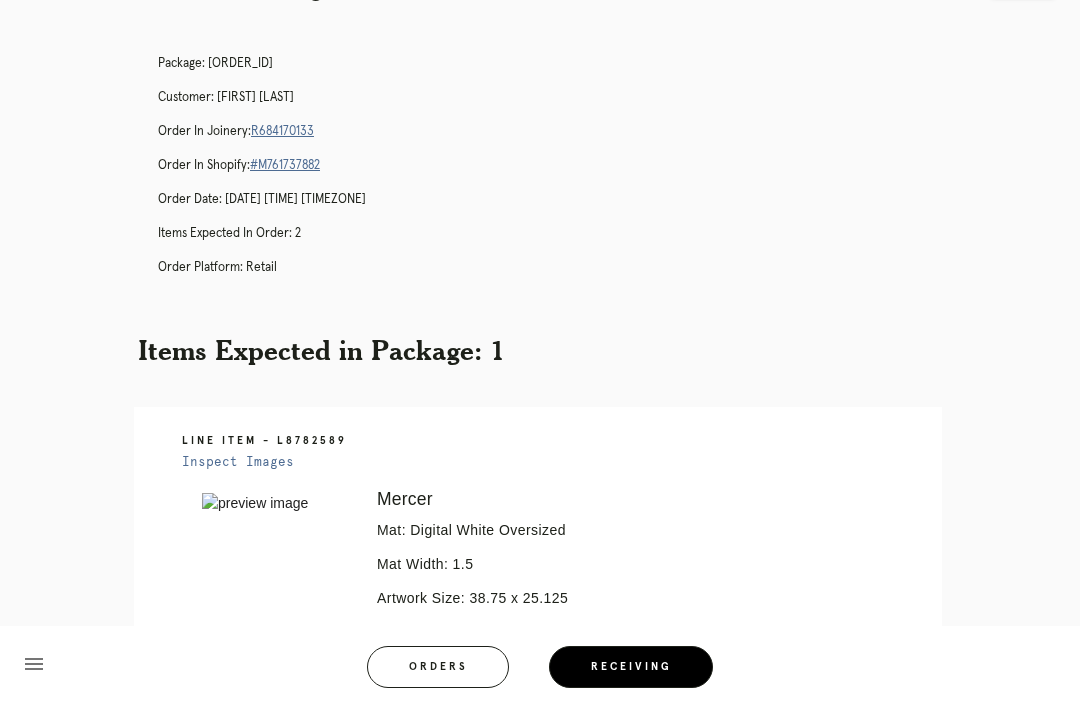 scroll, scrollTop: 0, scrollLeft: 0, axis: both 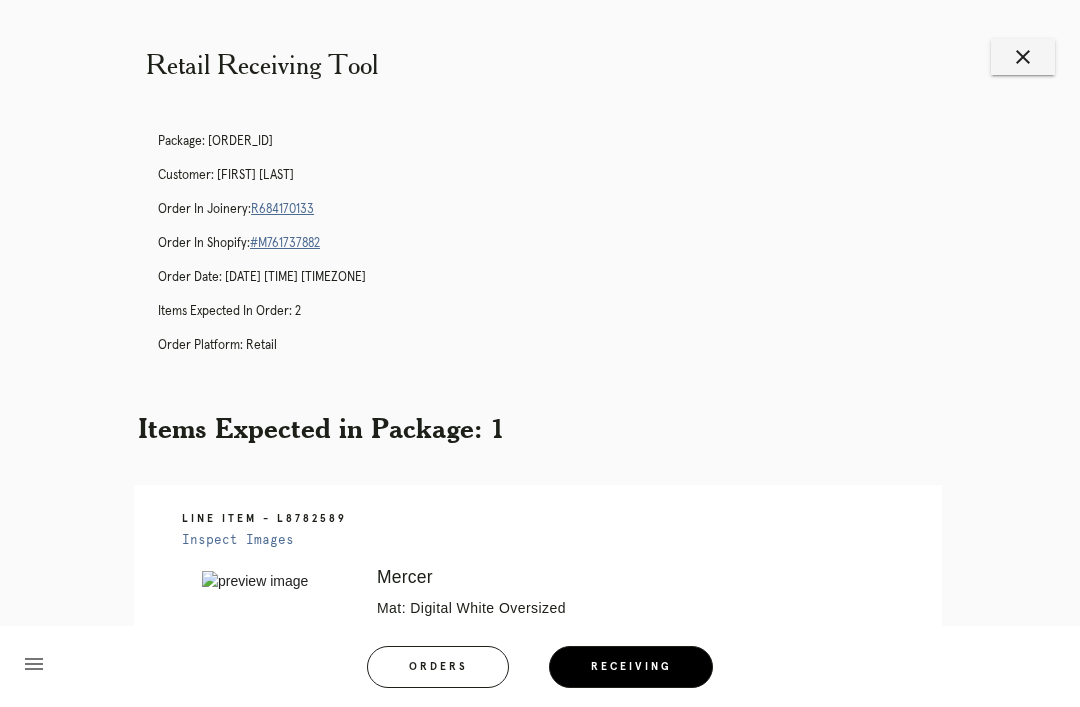 click on "close" at bounding box center [1023, 57] 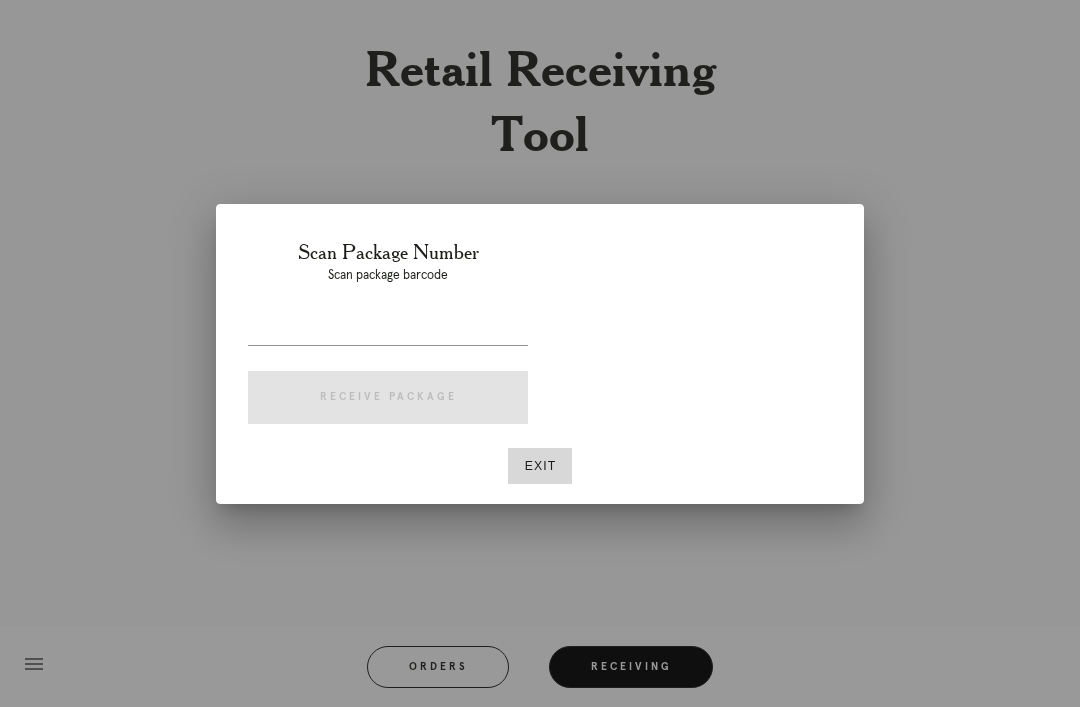 scroll, scrollTop: 0, scrollLeft: 0, axis: both 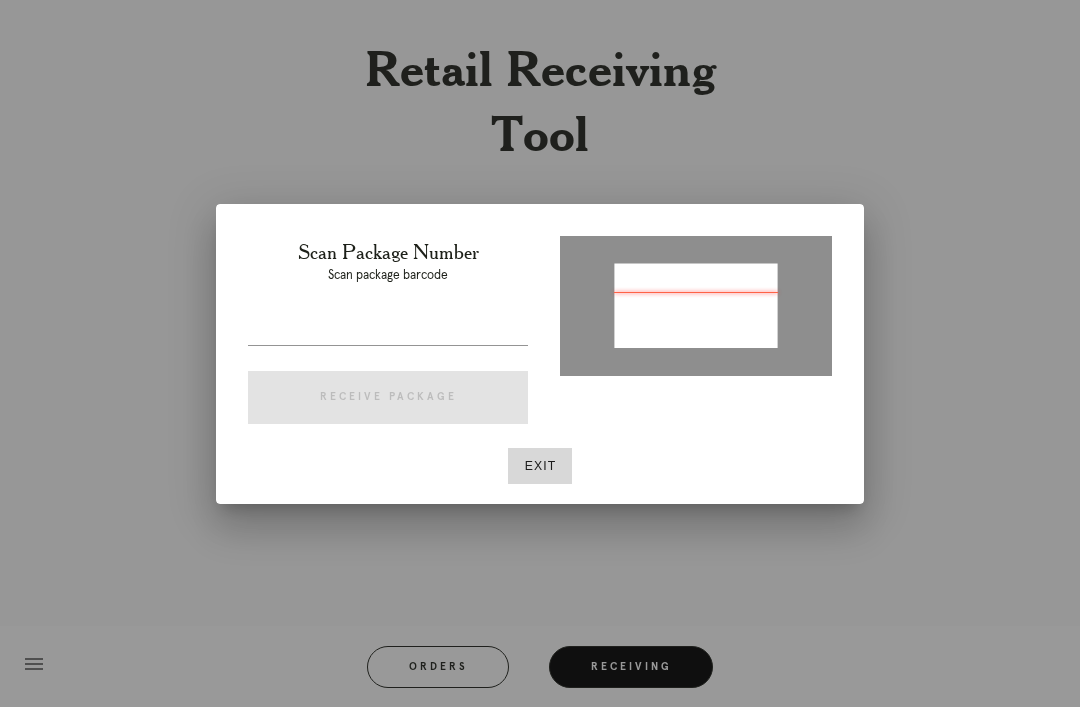 type on "P251803184815598" 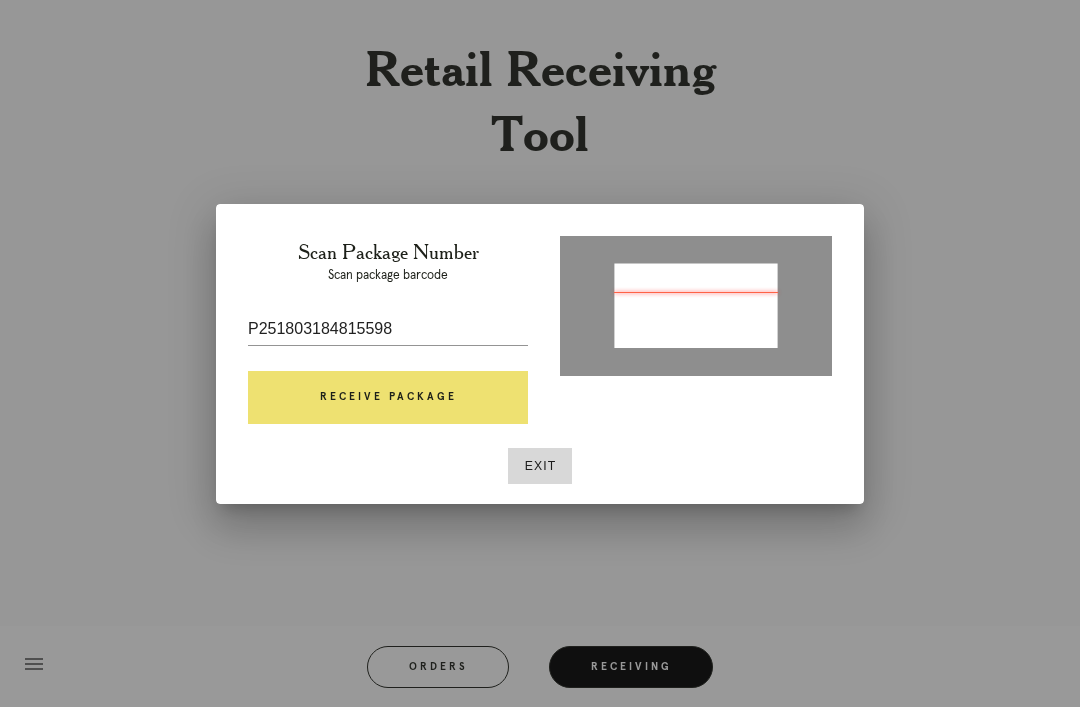 click on "Receive Package" at bounding box center [388, 398] 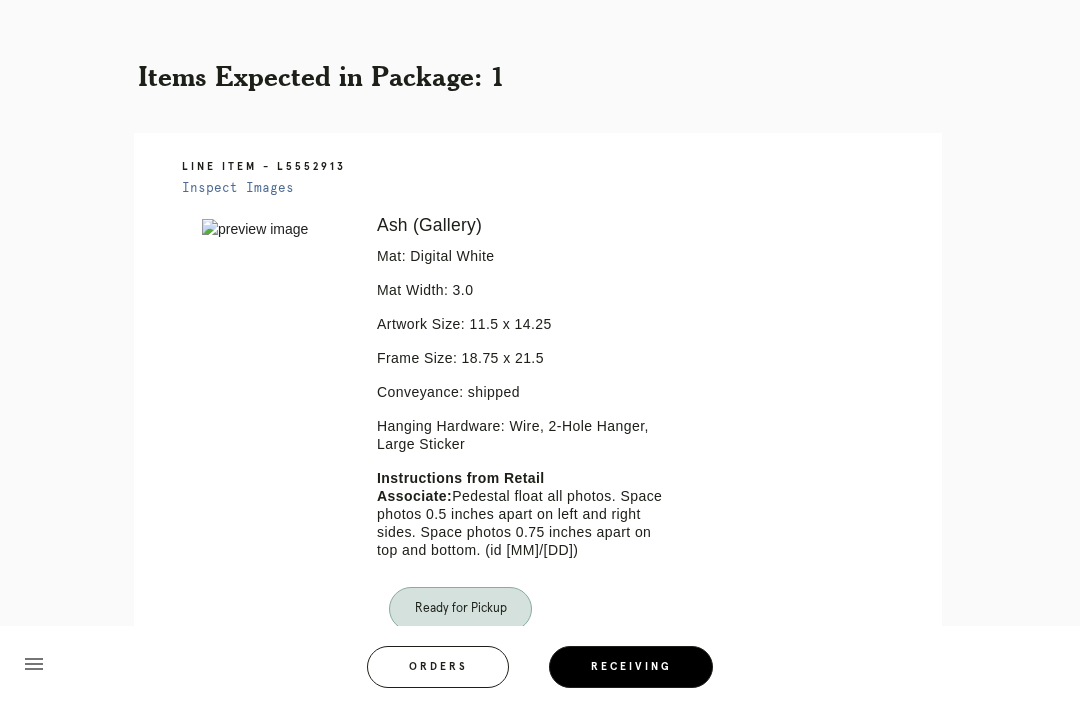 scroll, scrollTop: 42, scrollLeft: 0, axis: vertical 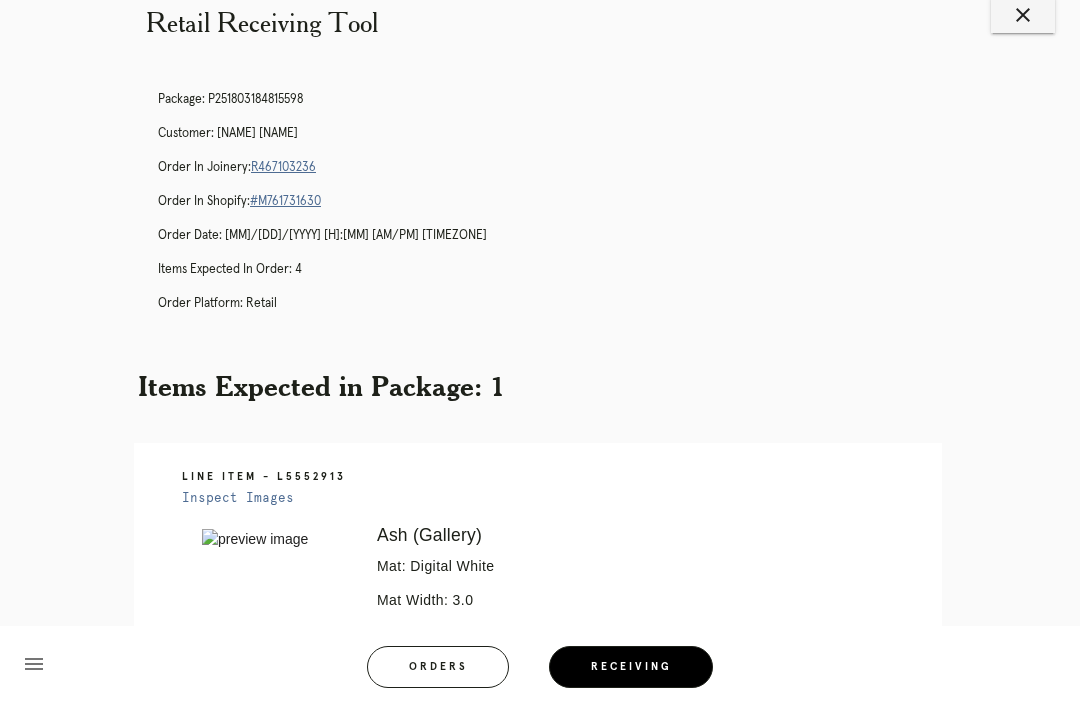 click on "R467103236" at bounding box center [283, 167] 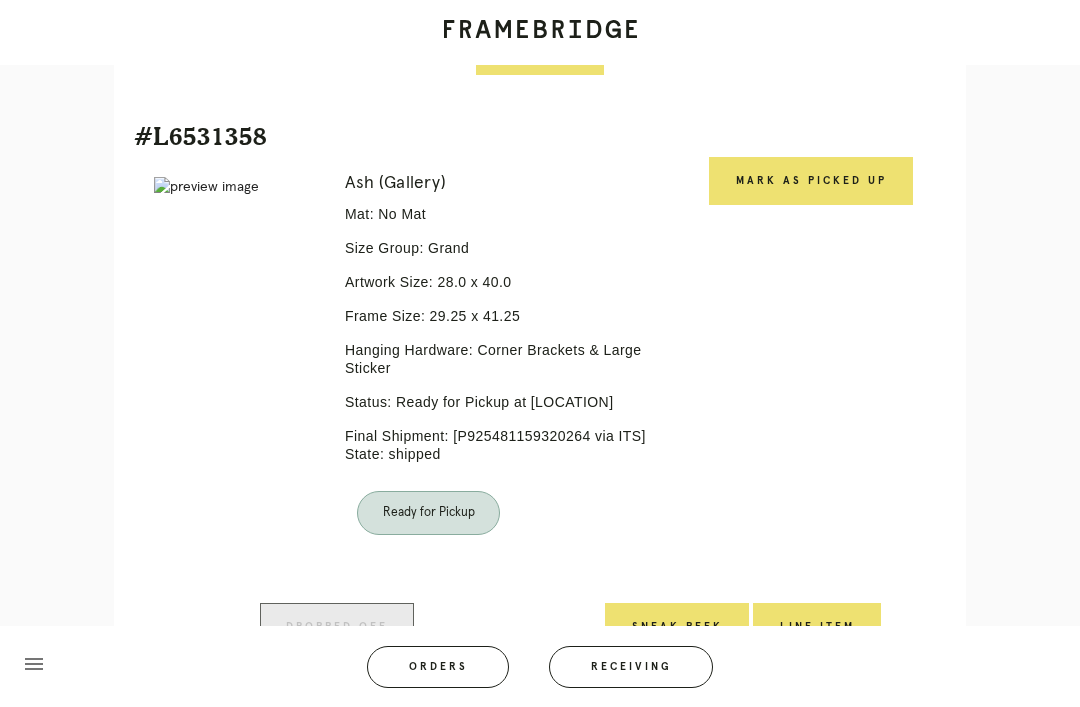 scroll, scrollTop: 2279, scrollLeft: 0, axis: vertical 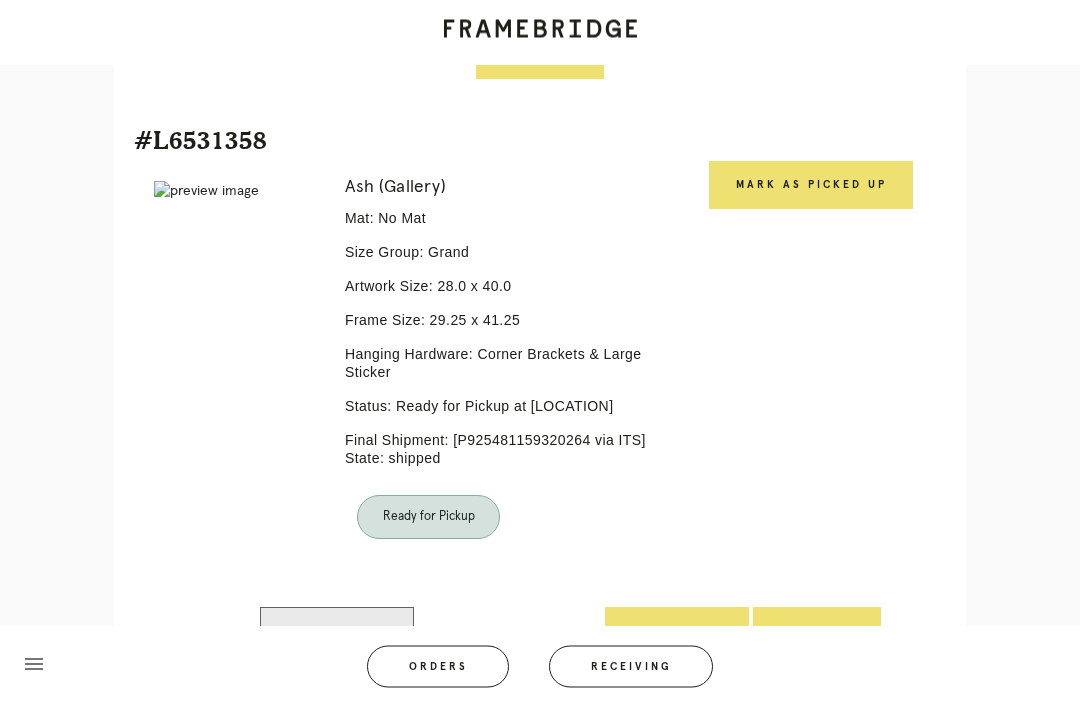 click on "Mark as Picked Up" at bounding box center (811, 186) 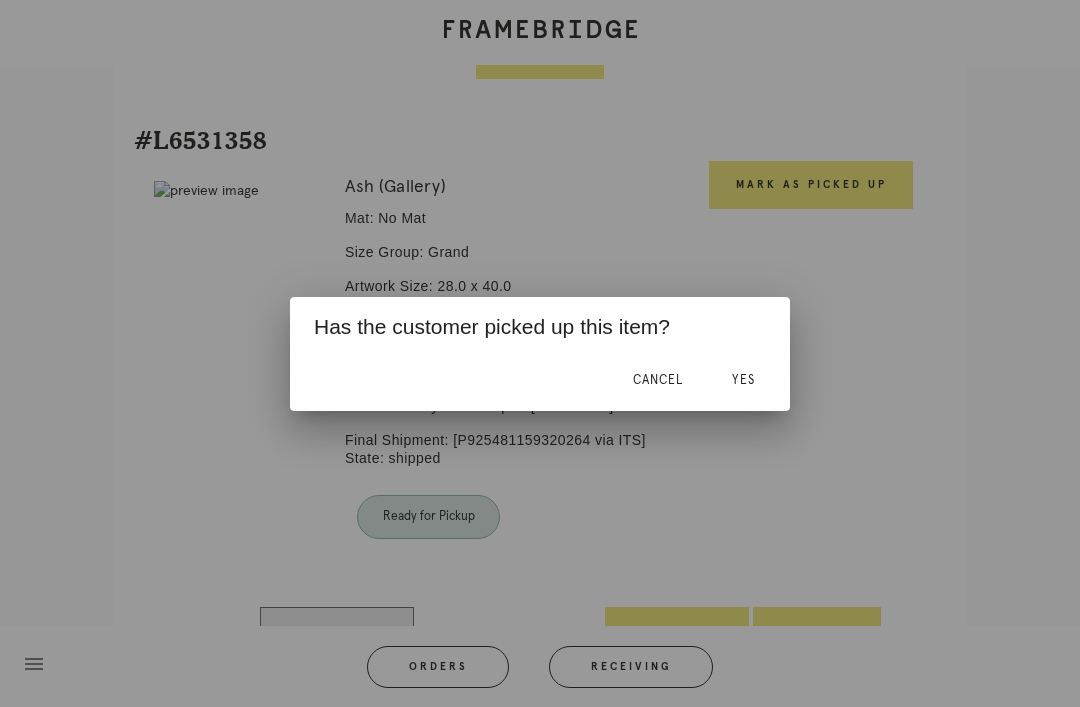 click on "Yes" at bounding box center [743, 380] 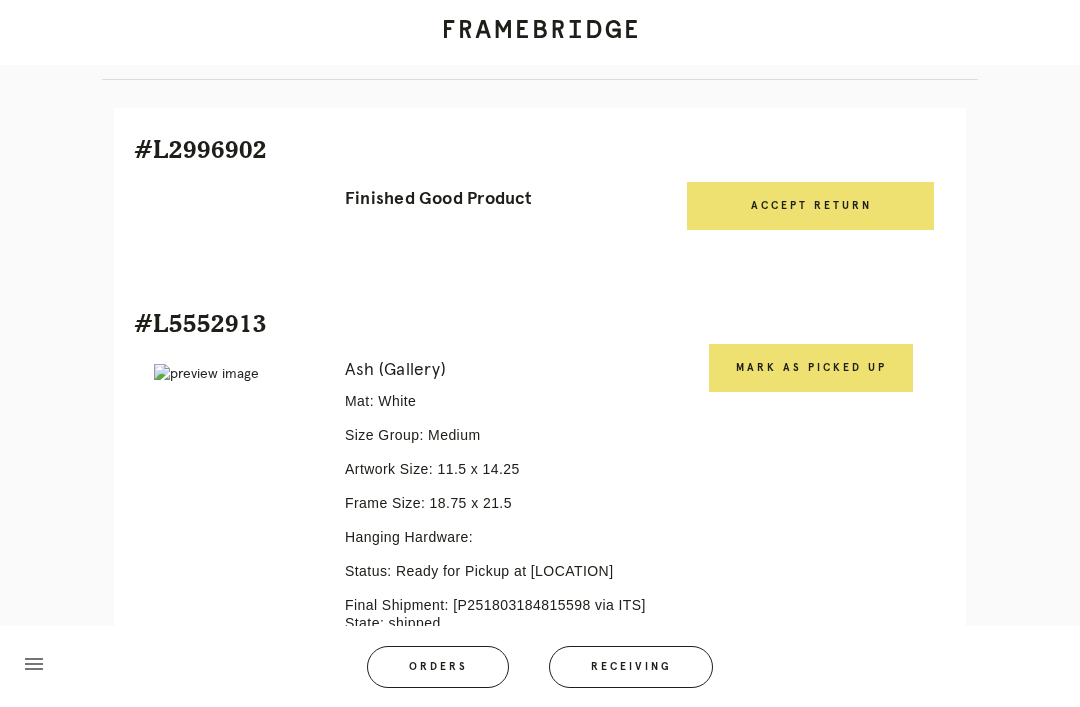scroll, scrollTop: 401, scrollLeft: 0, axis: vertical 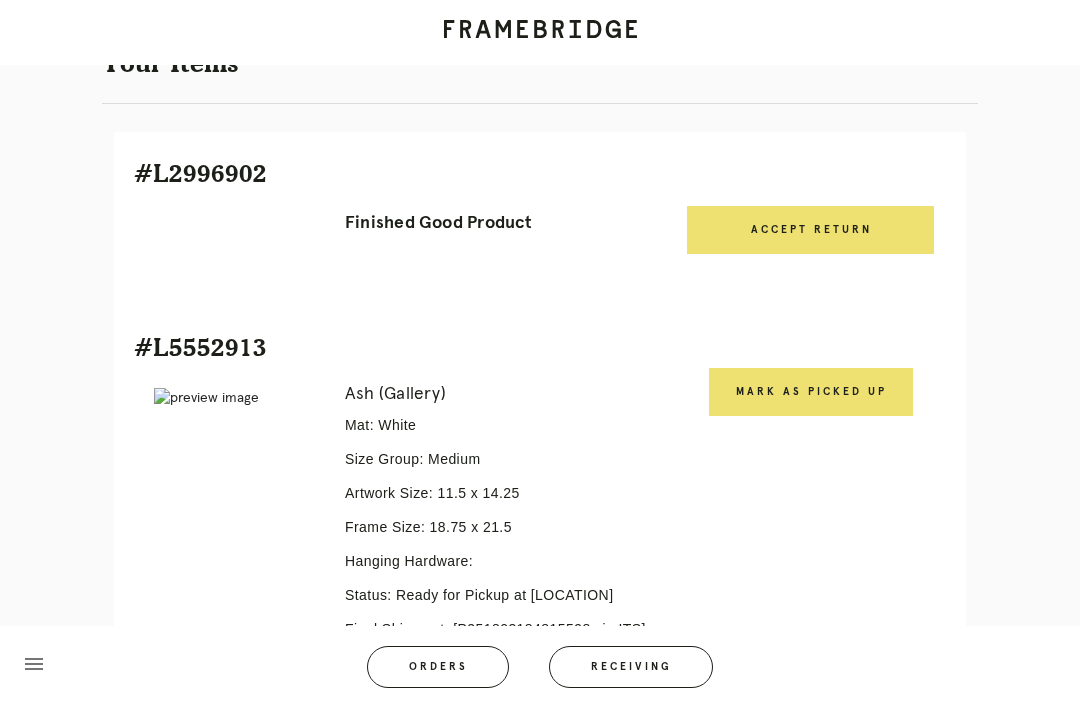 click on "Mark as Picked Up" at bounding box center (811, 392) 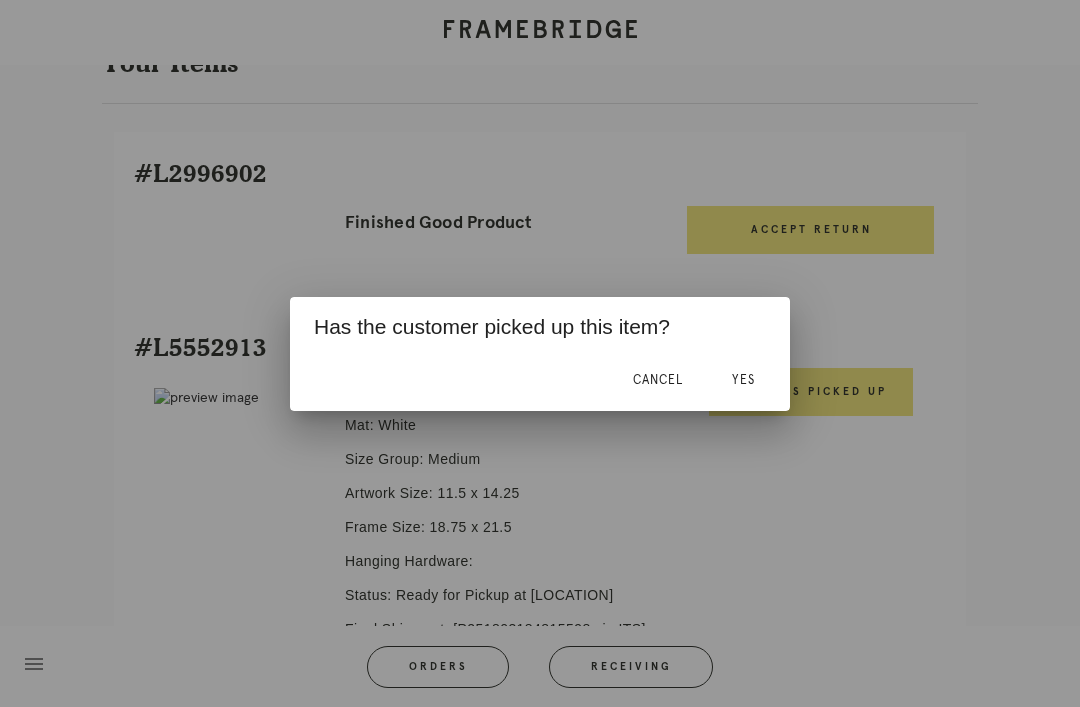 click on "Yes" at bounding box center (743, 380) 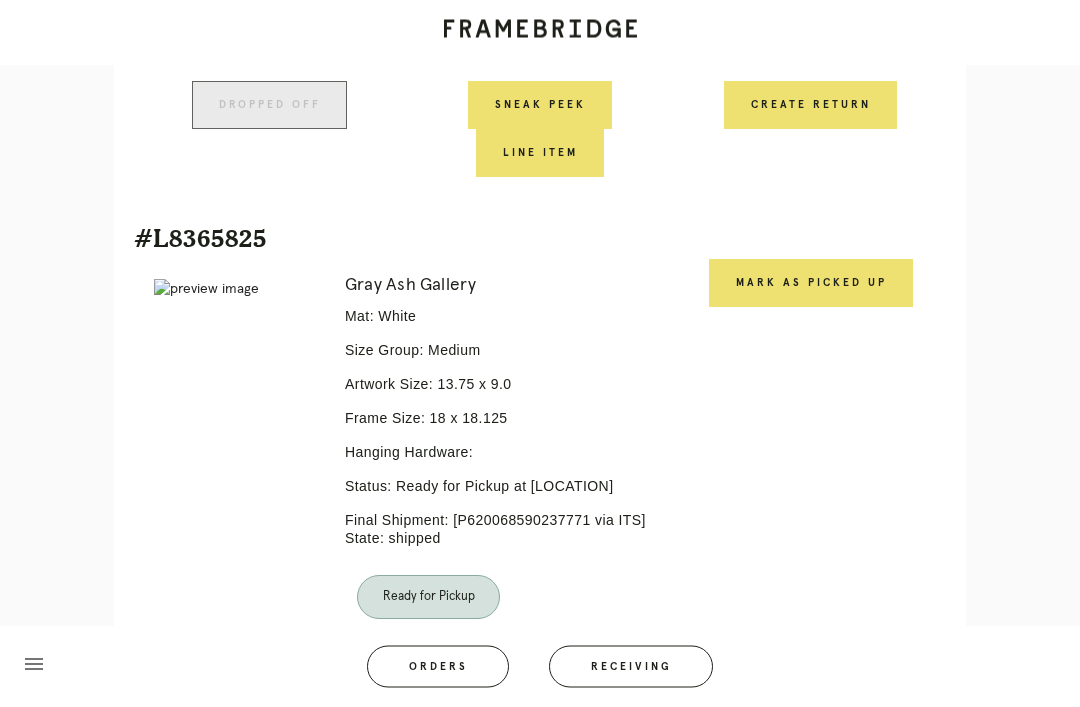 click on "Mark as Picked Up" at bounding box center (811, 284) 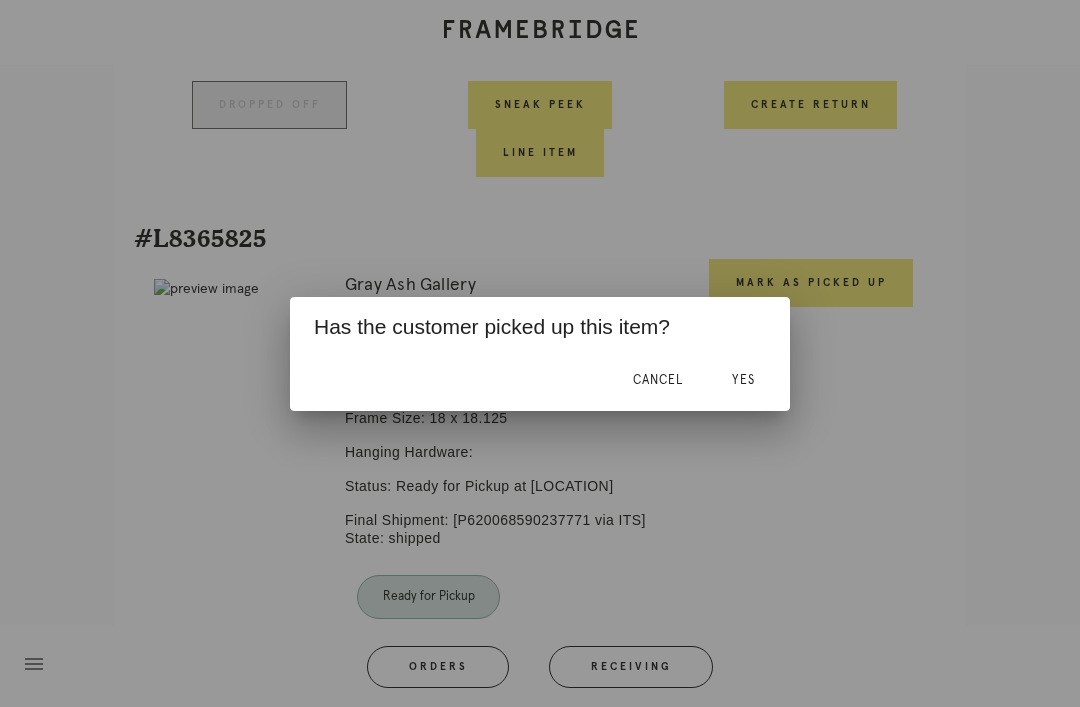 click on "Yes" at bounding box center [743, 380] 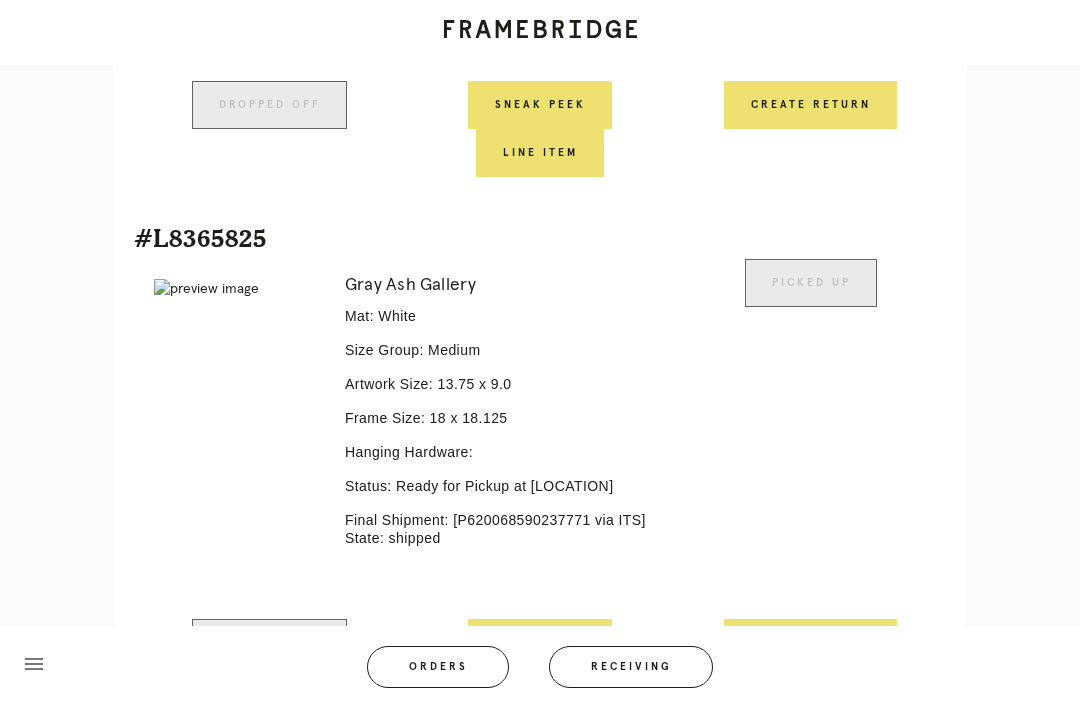 click on "Receiving" at bounding box center (631, 667) 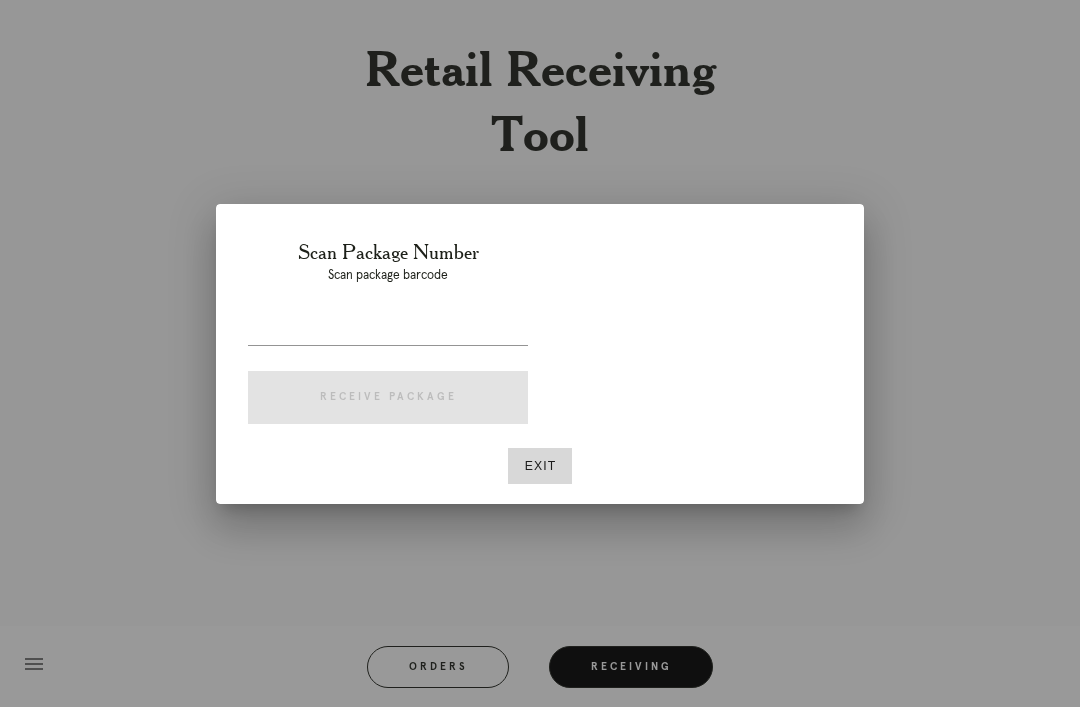 scroll, scrollTop: 64, scrollLeft: 0, axis: vertical 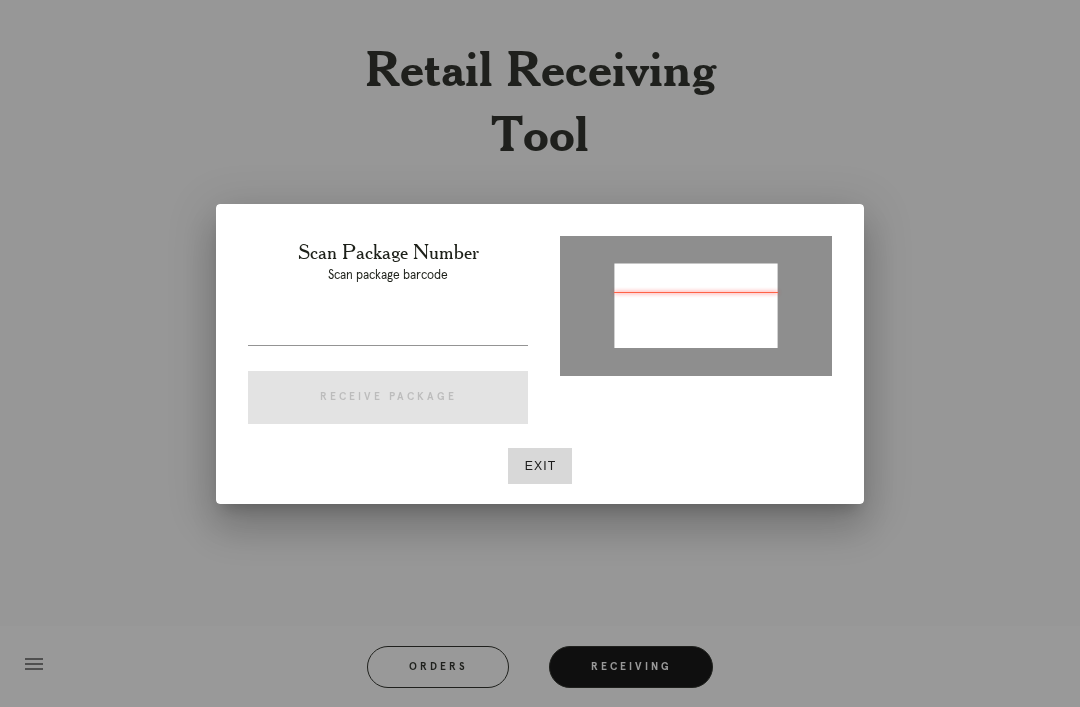 type on "P825582710168501" 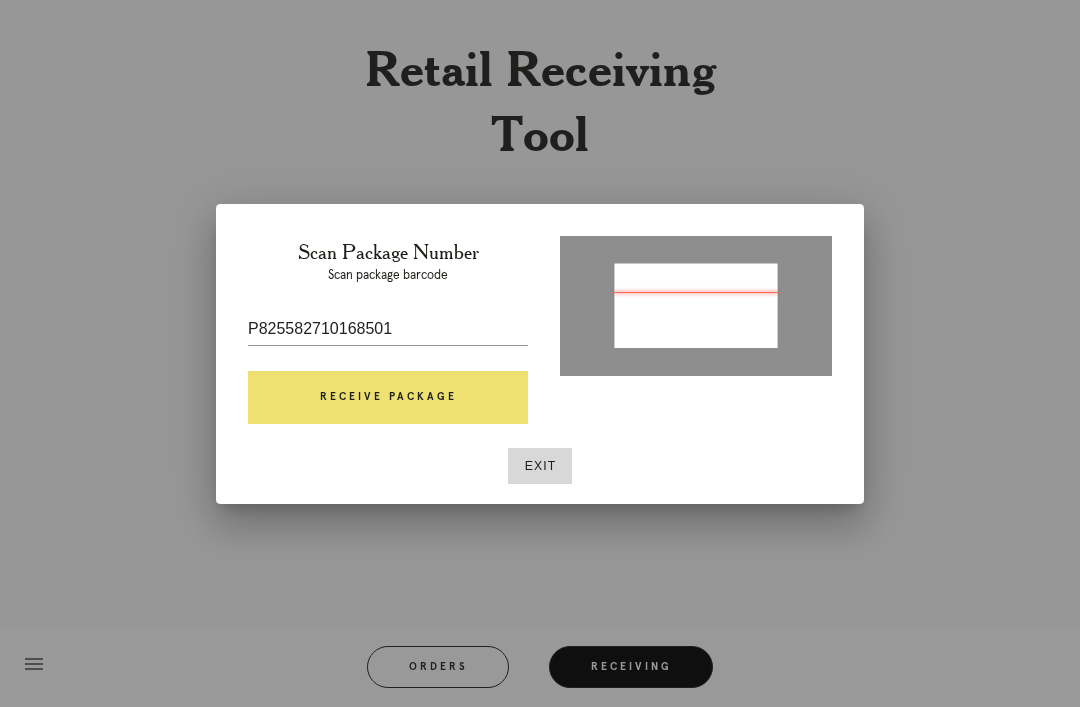 click on "Receive Package" at bounding box center (388, 398) 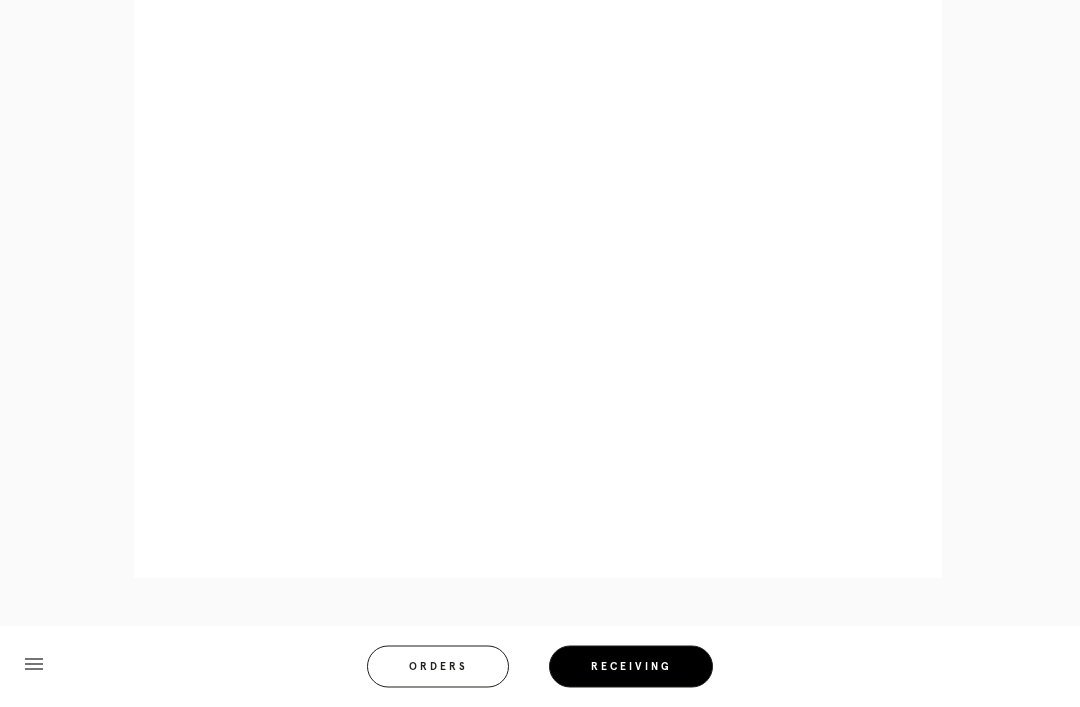 scroll, scrollTop: 928, scrollLeft: 0, axis: vertical 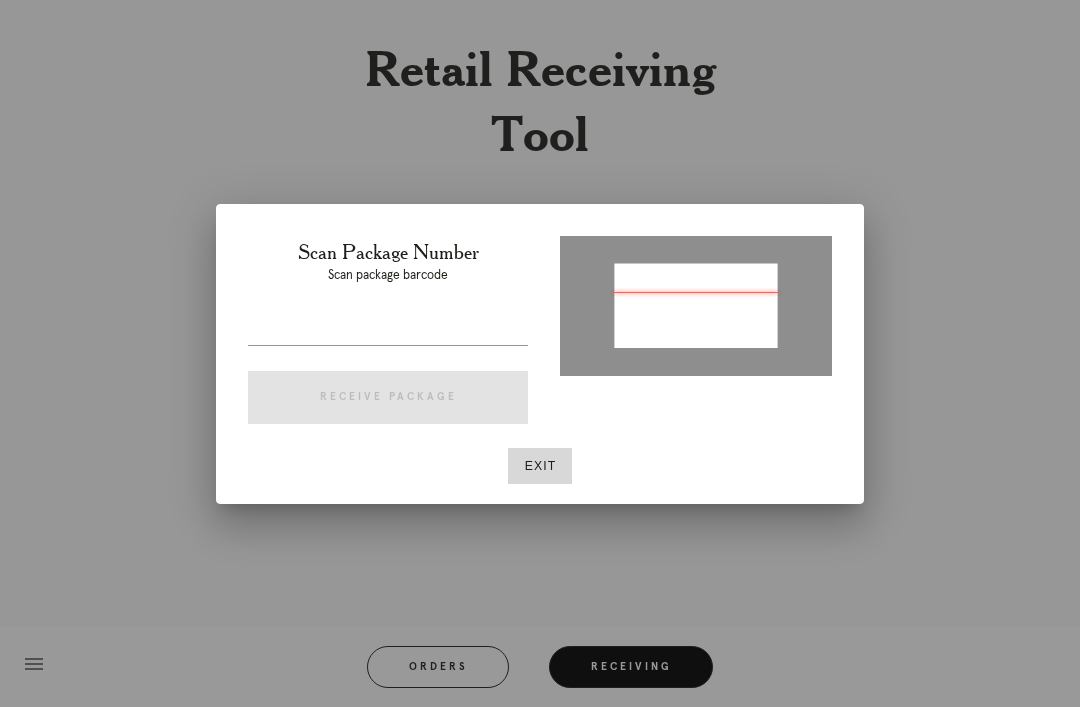 click on "Exit" at bounding box center [540, 466] 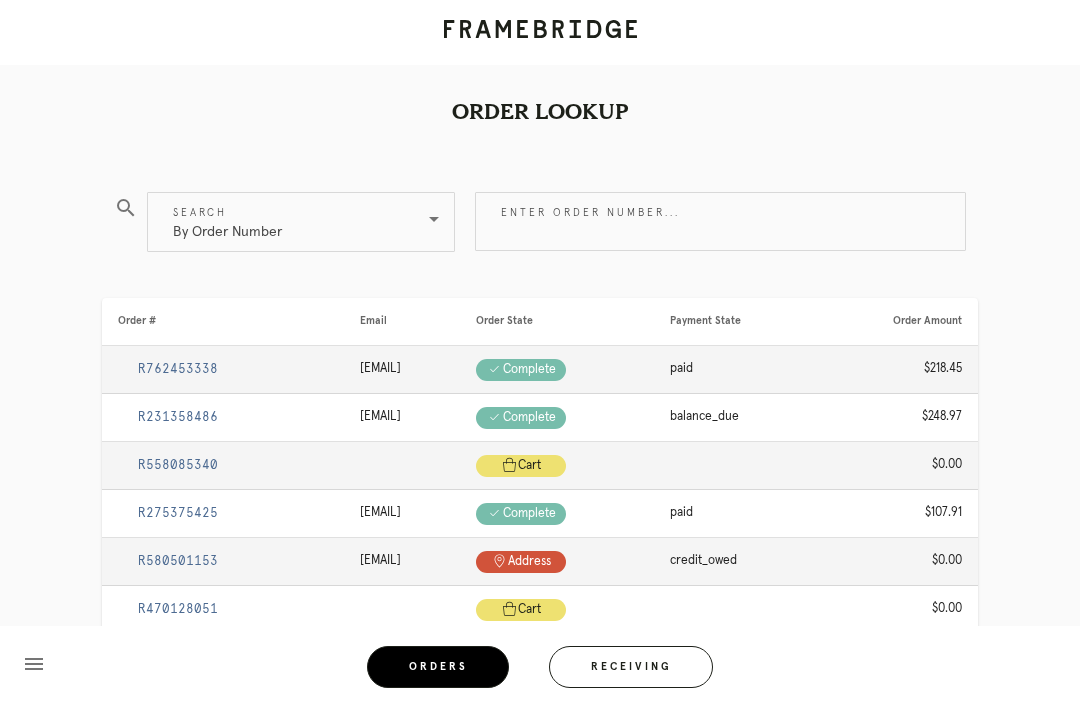 click on "Receiving" at bounding box center (631, 667) 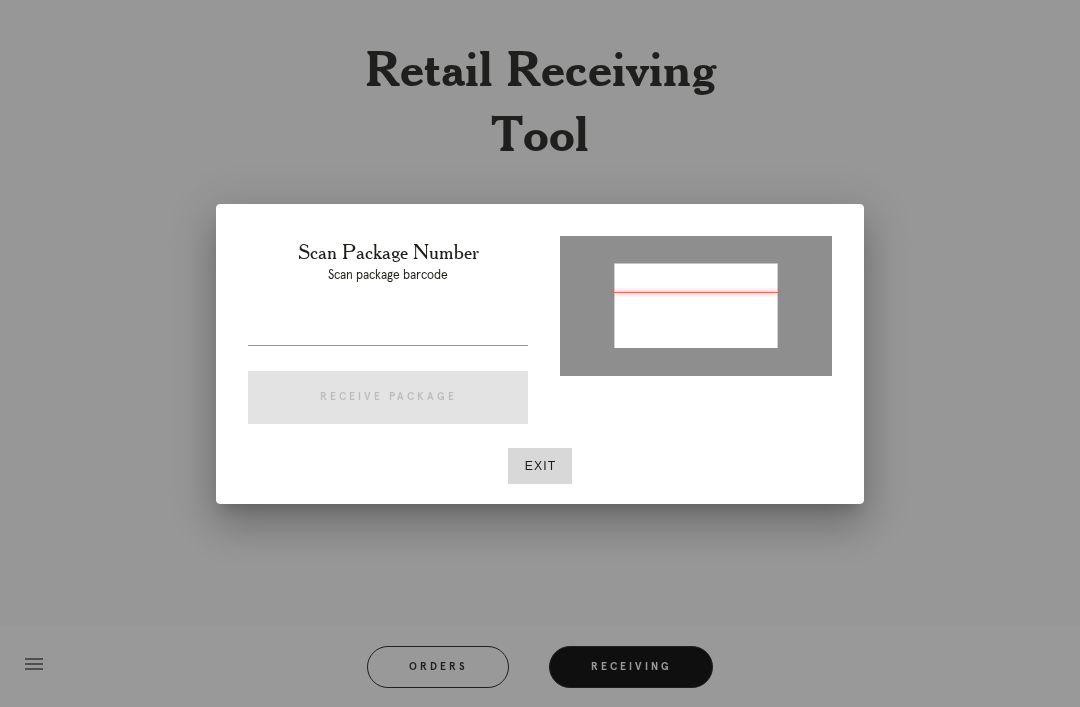 type on "P907570795247599" 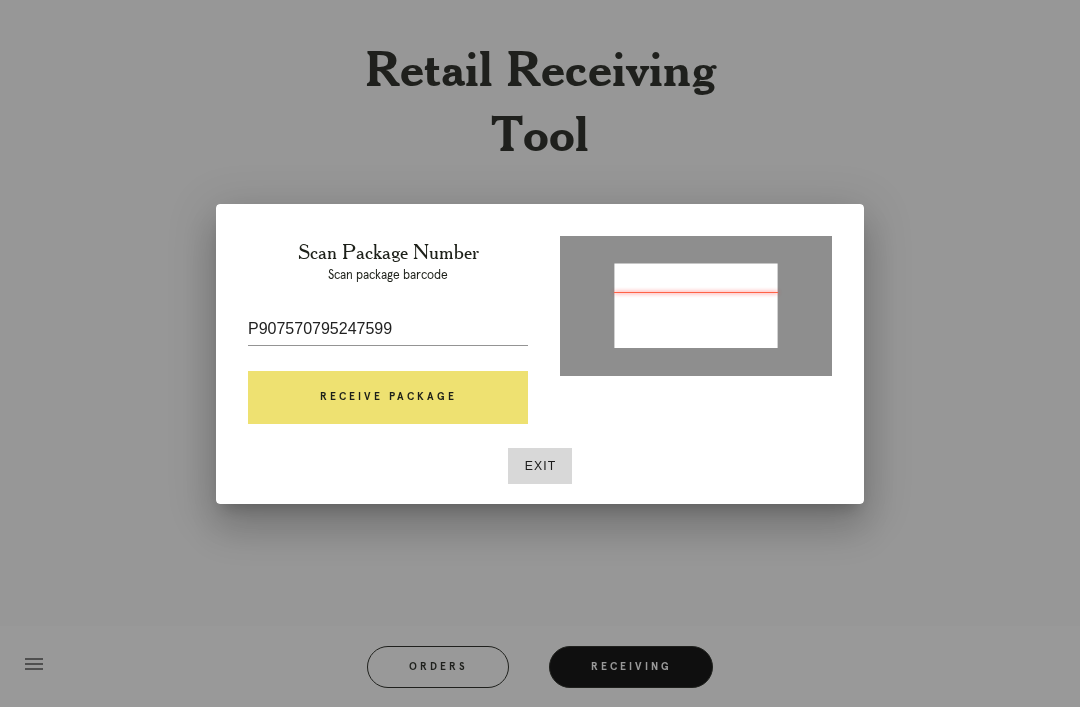 click on "Receive Package" at bounding box center (388, 398) 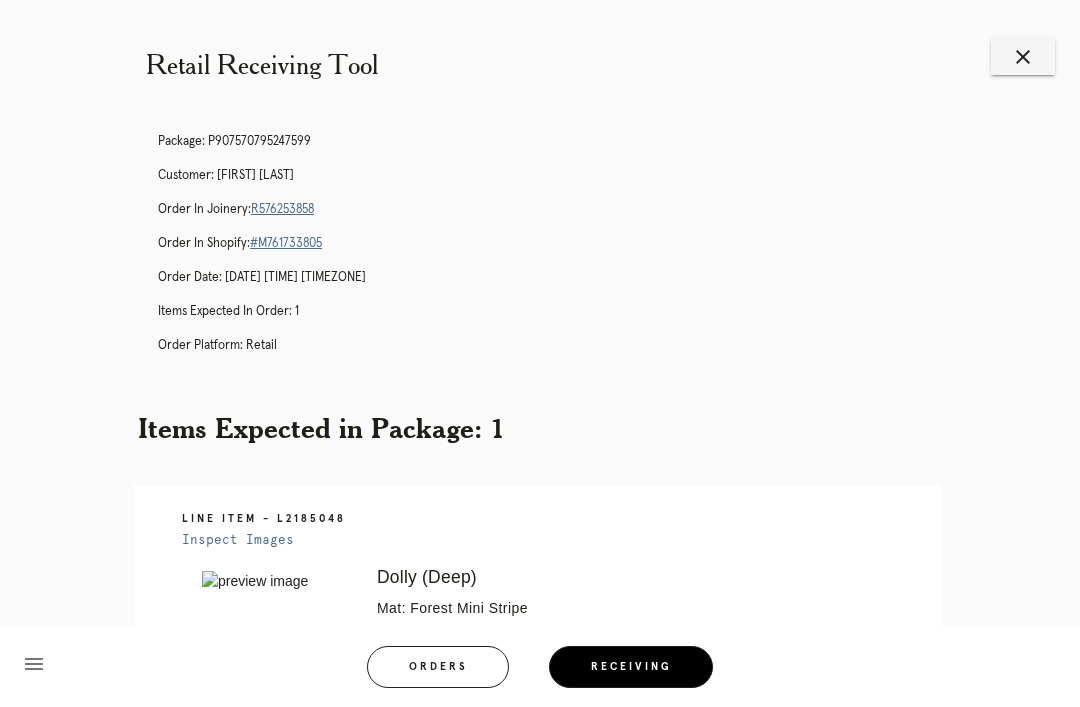 click on "R576253858" at bounding box center [282, 209] 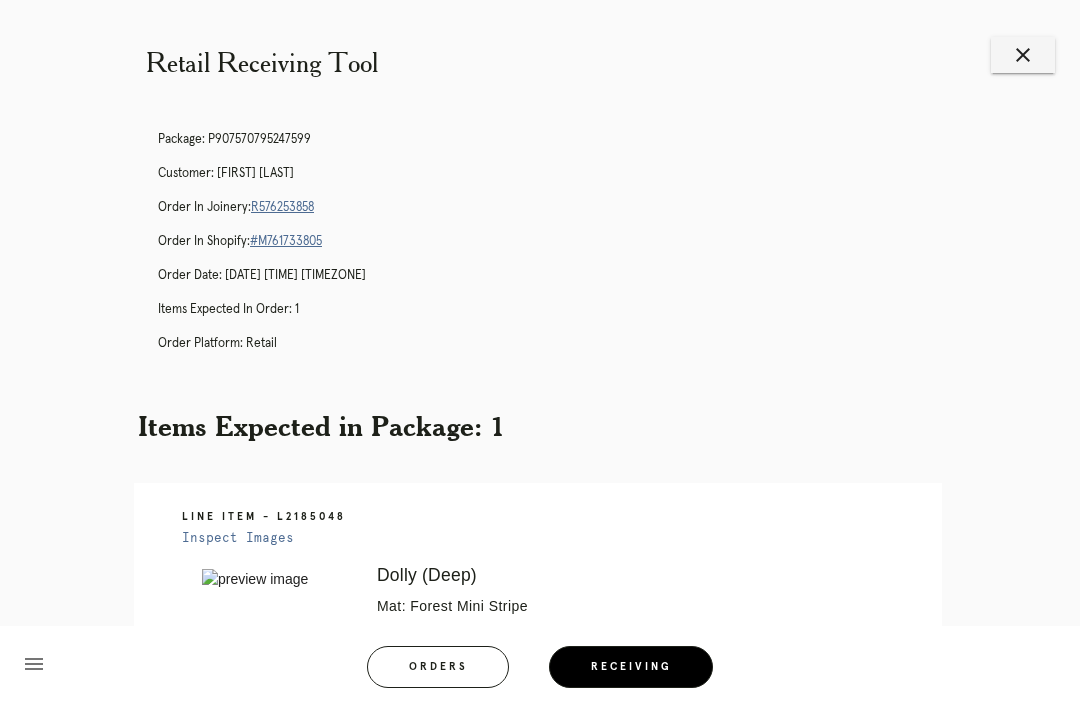 click on "close" at bounding box center (1023, 55) 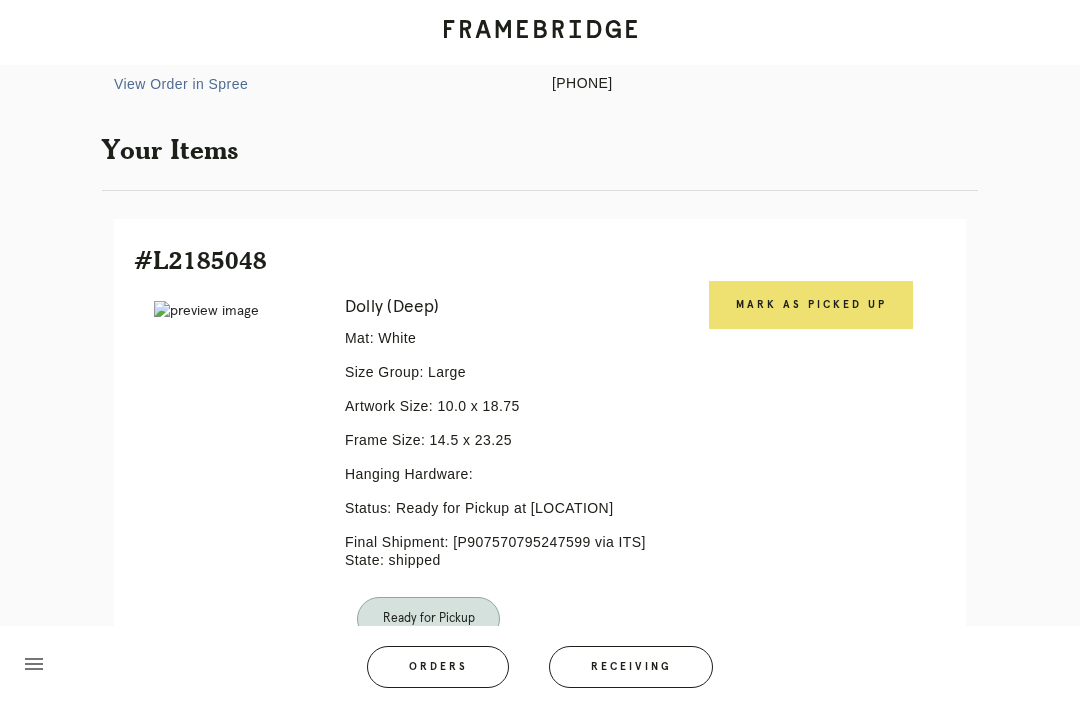 scroll, scrollTop: 339, scrollLeft: 0, axis: vertical 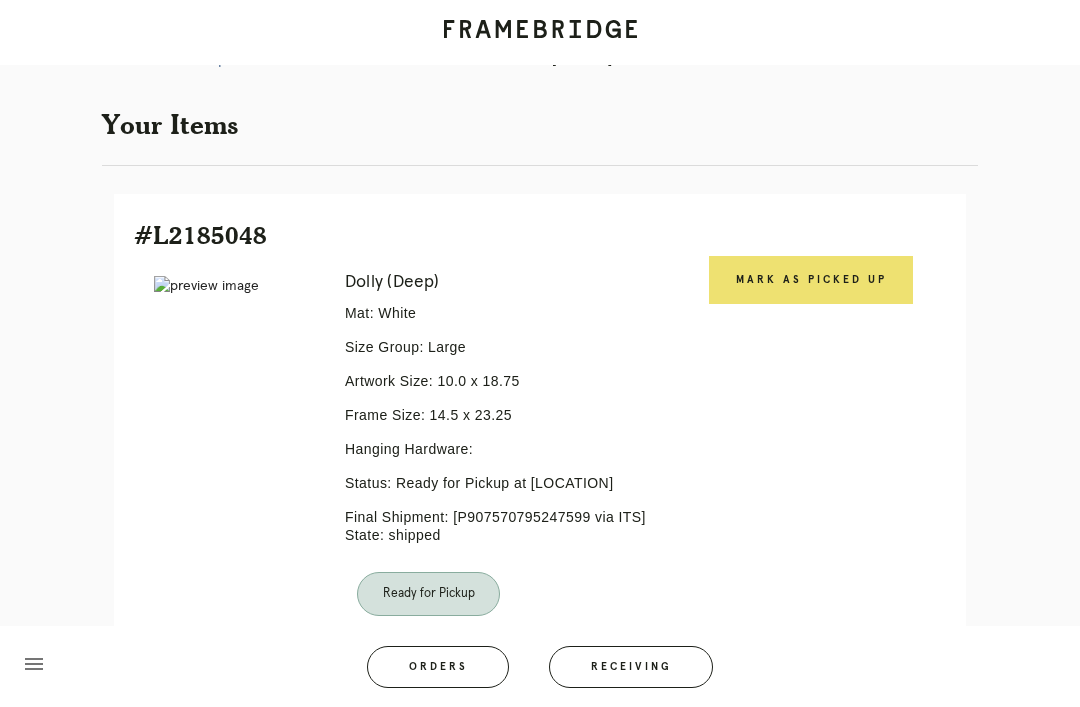 click on "Mark as Picked Up" at bounding box center [811, 280] 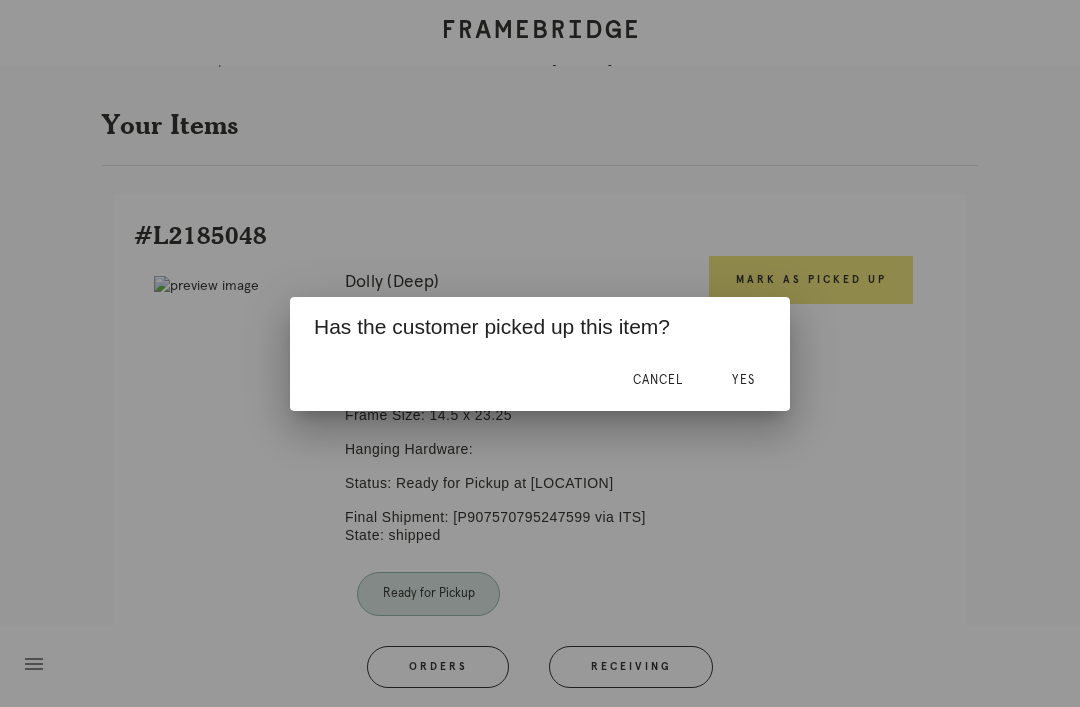 click on "Yes" at bounding box center [743, 380] 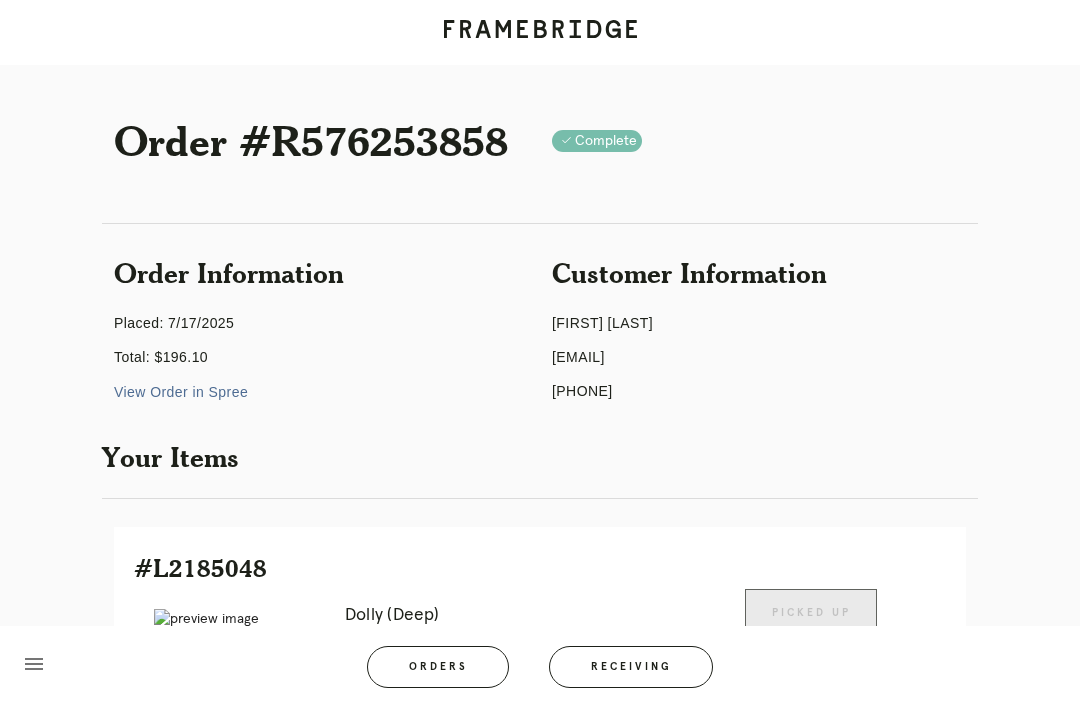 scroll, scrollTop: 0, scrollLeft: 0, axis: both 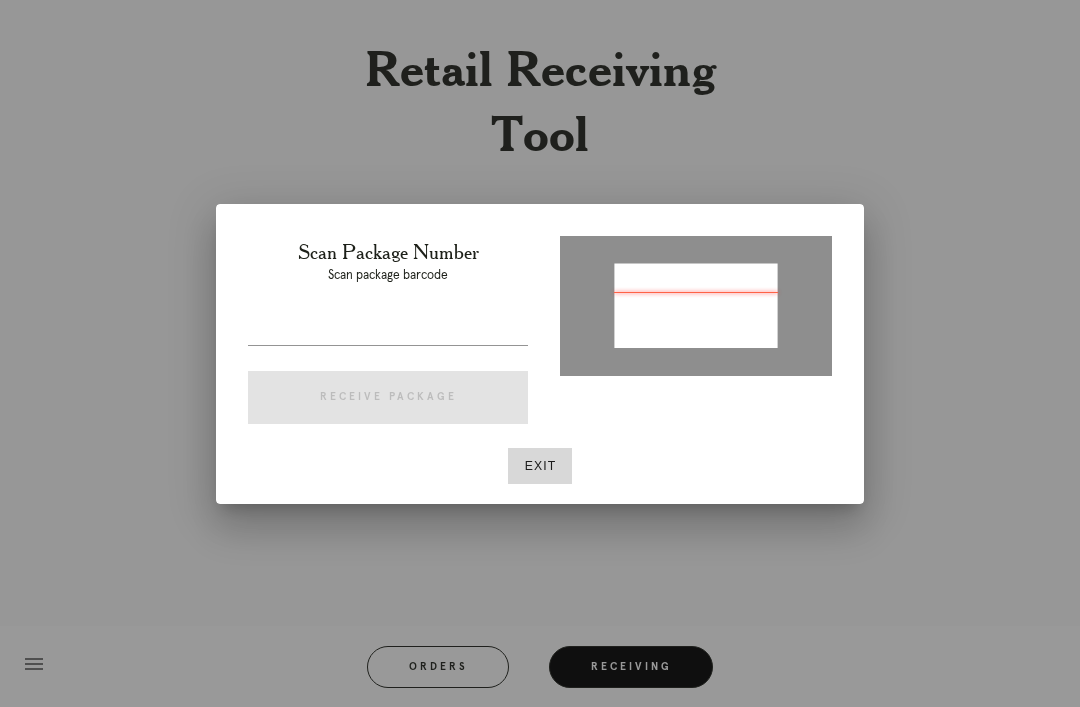type on "P621086058297828" 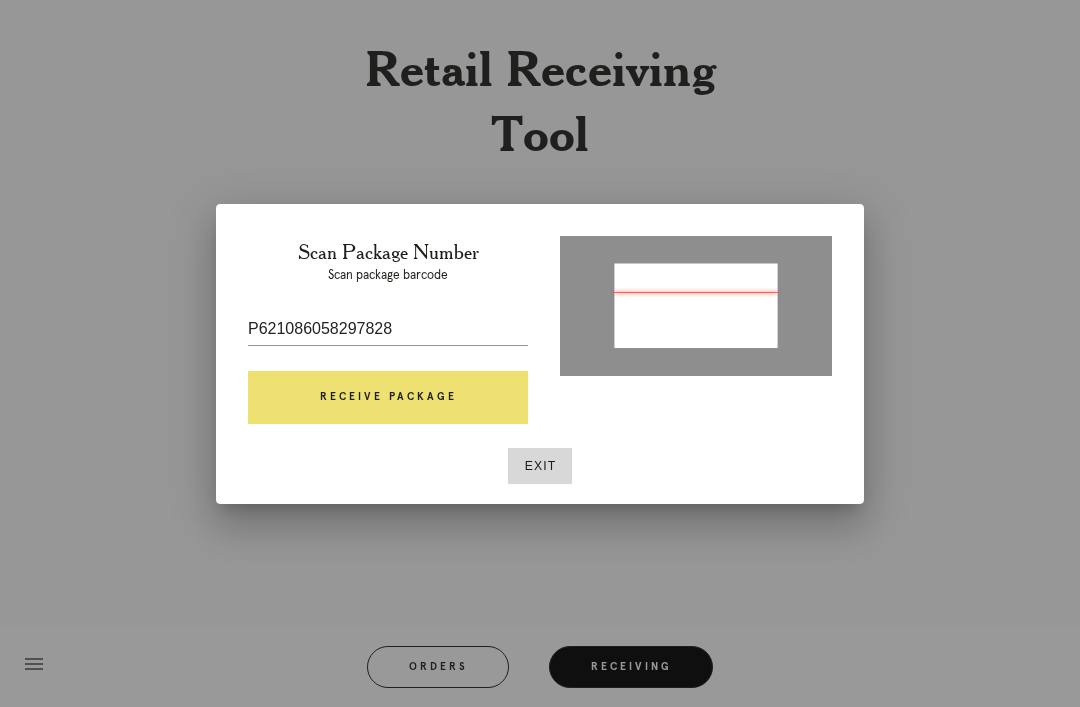 click on "Receive Package" at bounding box center [388, 398] 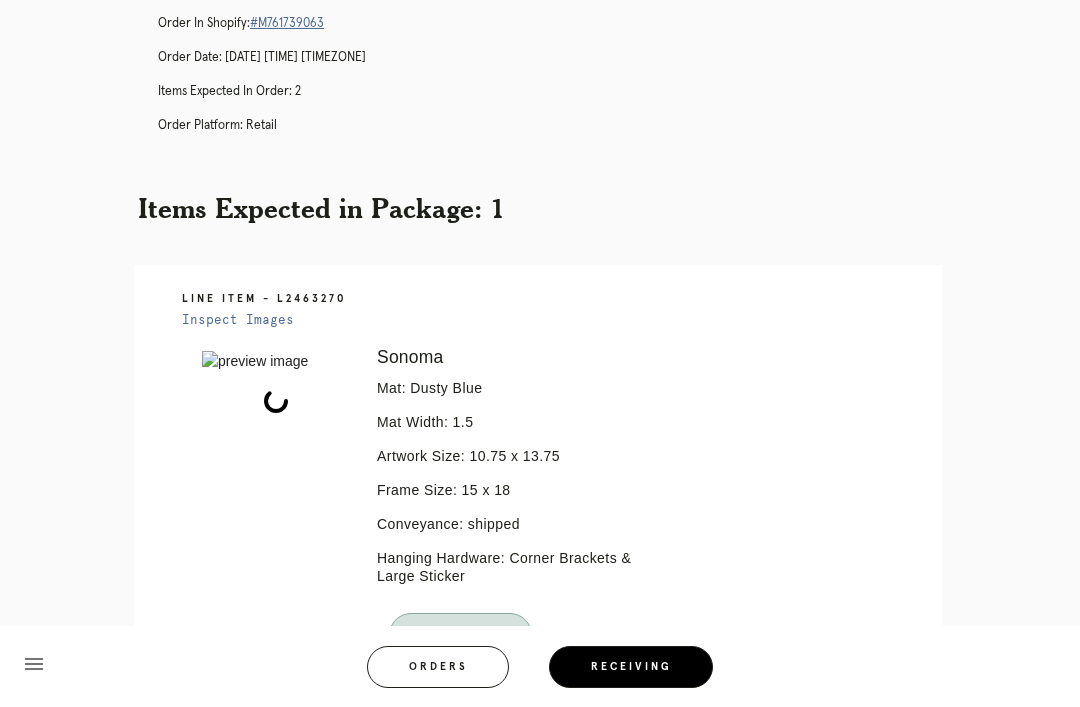 scroll, scrollTop: 0, scrollLeft: 0, axis: both 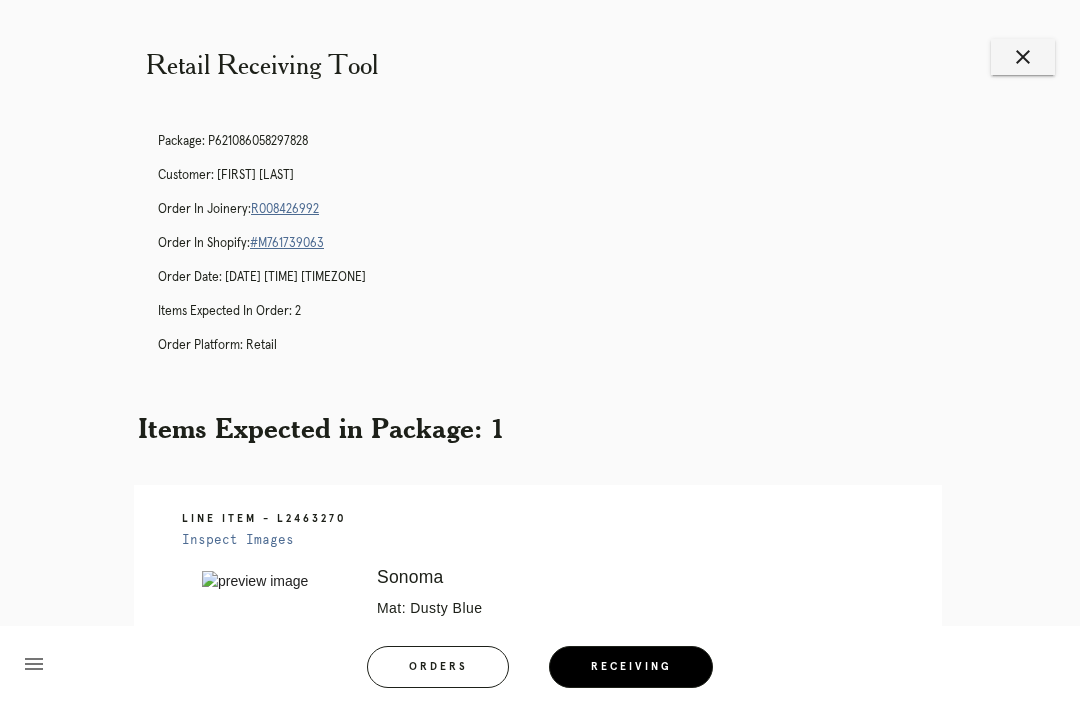 click on "R008426992" at bounding box center (285, 209) 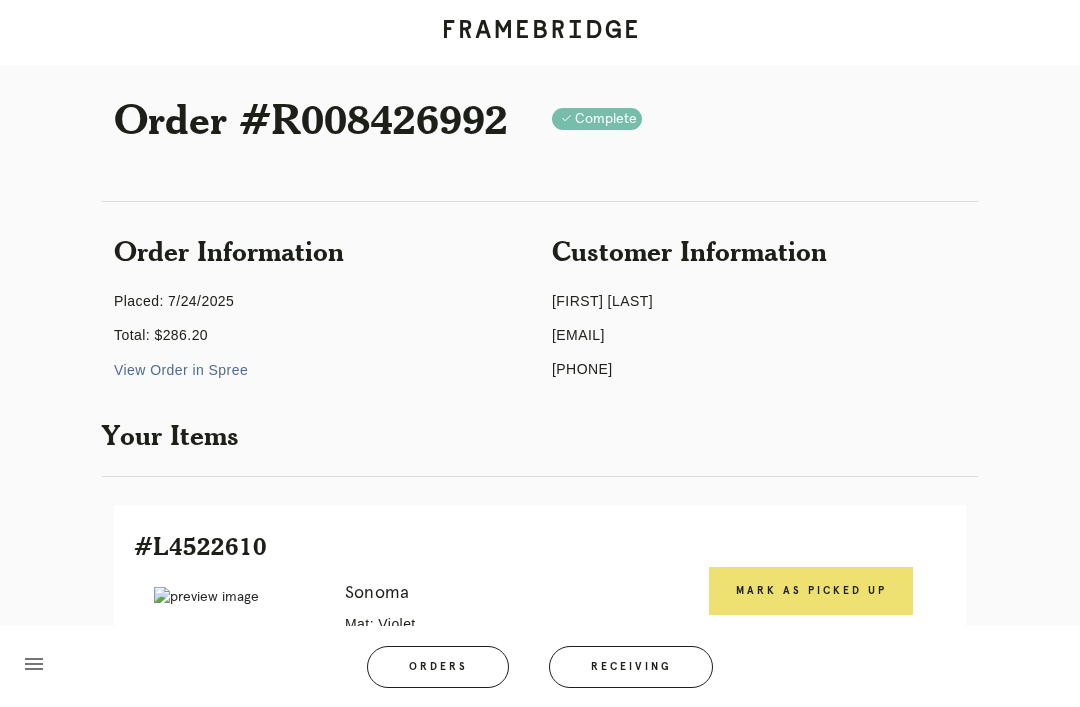 scroll, scrollTop: 192, scrollLeft: 0, axis: vertical 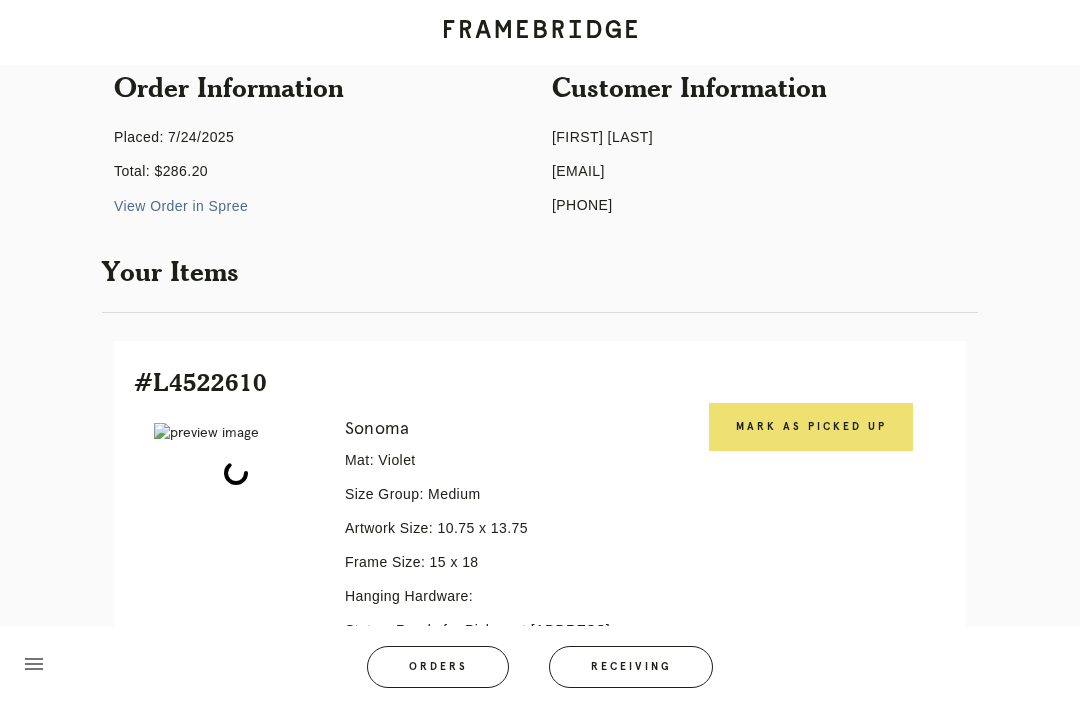 click on "Mark as Picked Up" at bounding box center [811, 427] 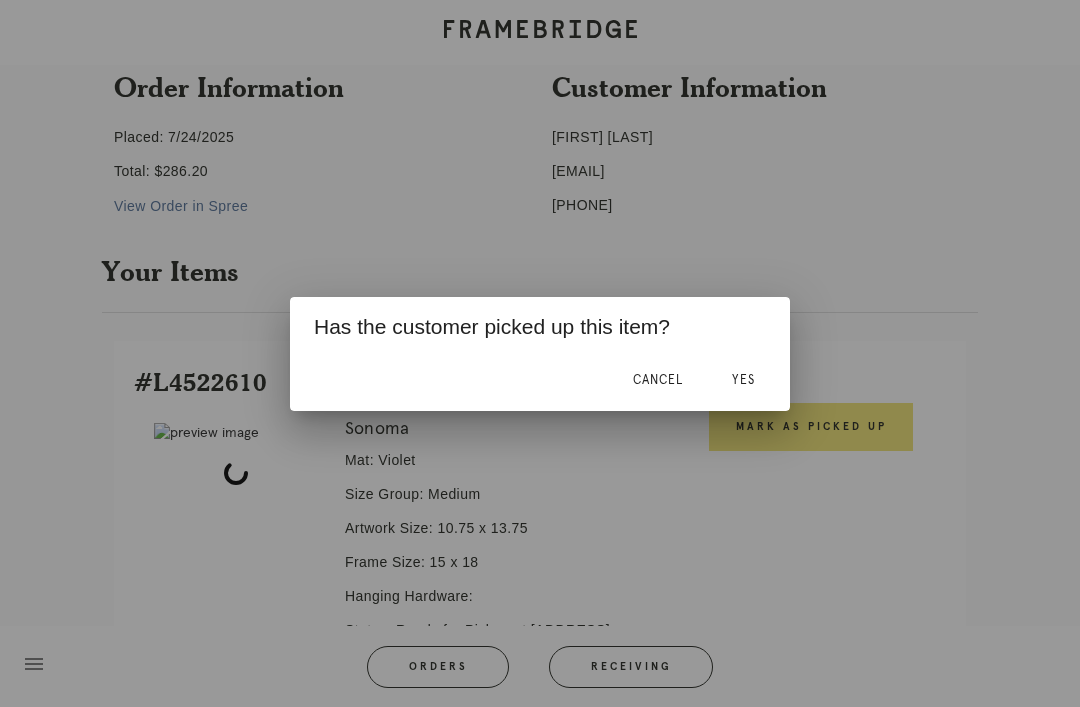 click on "Yes" at bounding box center [743, 381] 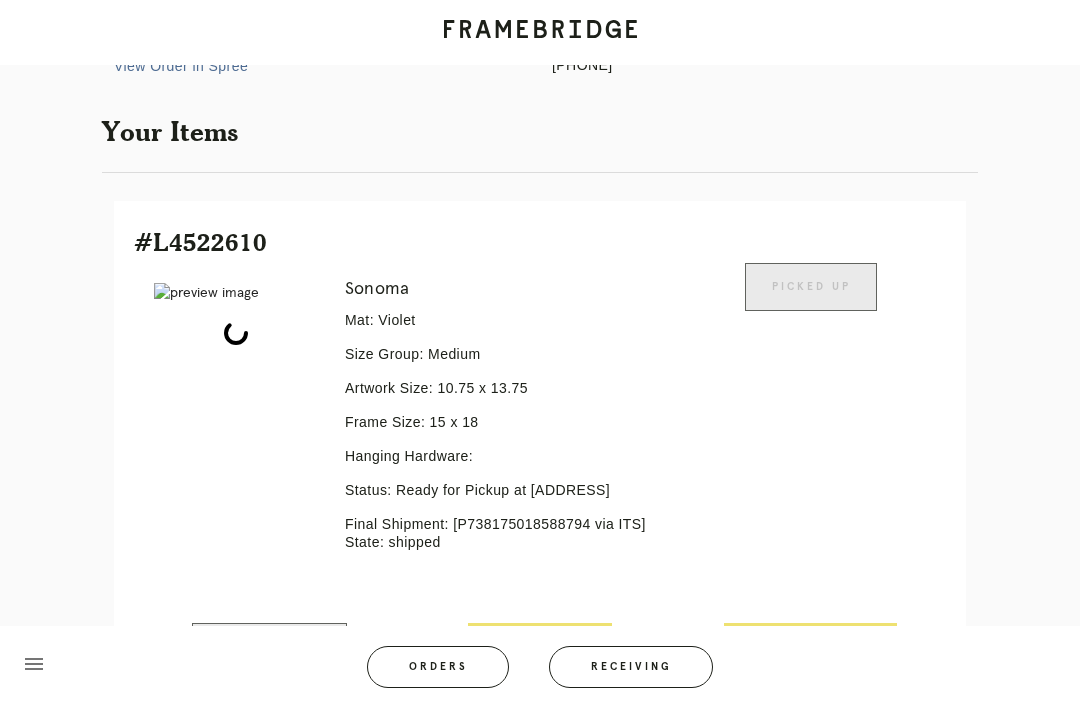 scroll, scrollTop: 658, scrollLeft: 0, axis: vertical 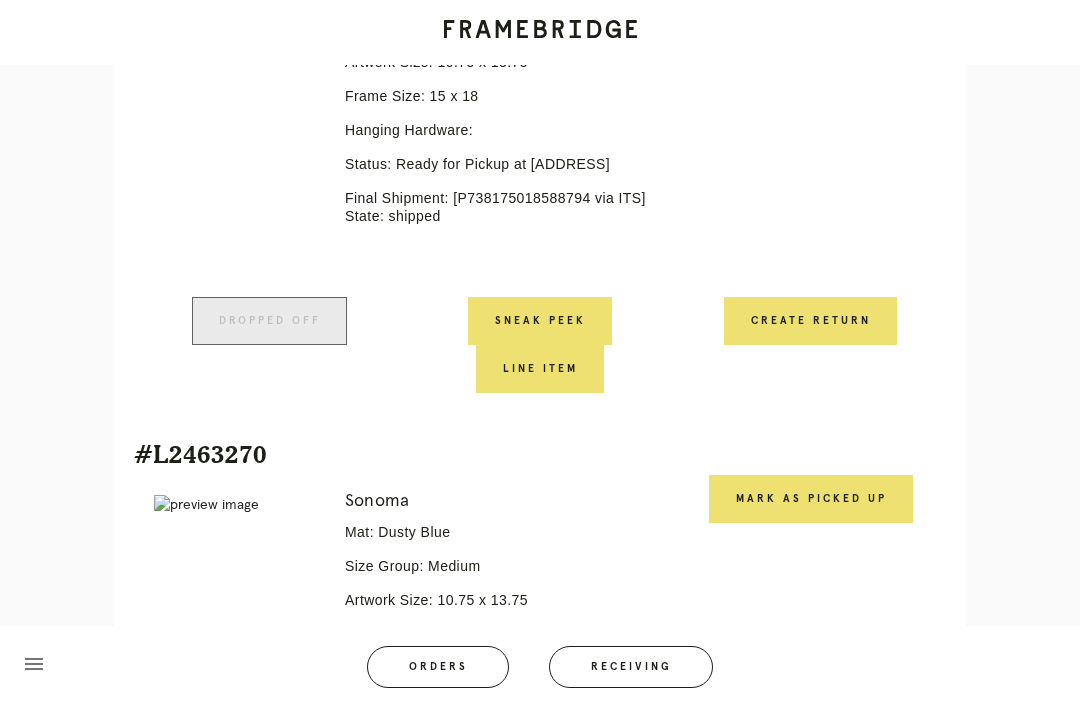 click on "Mark as Picked Up" at bounding box center [811, 499] 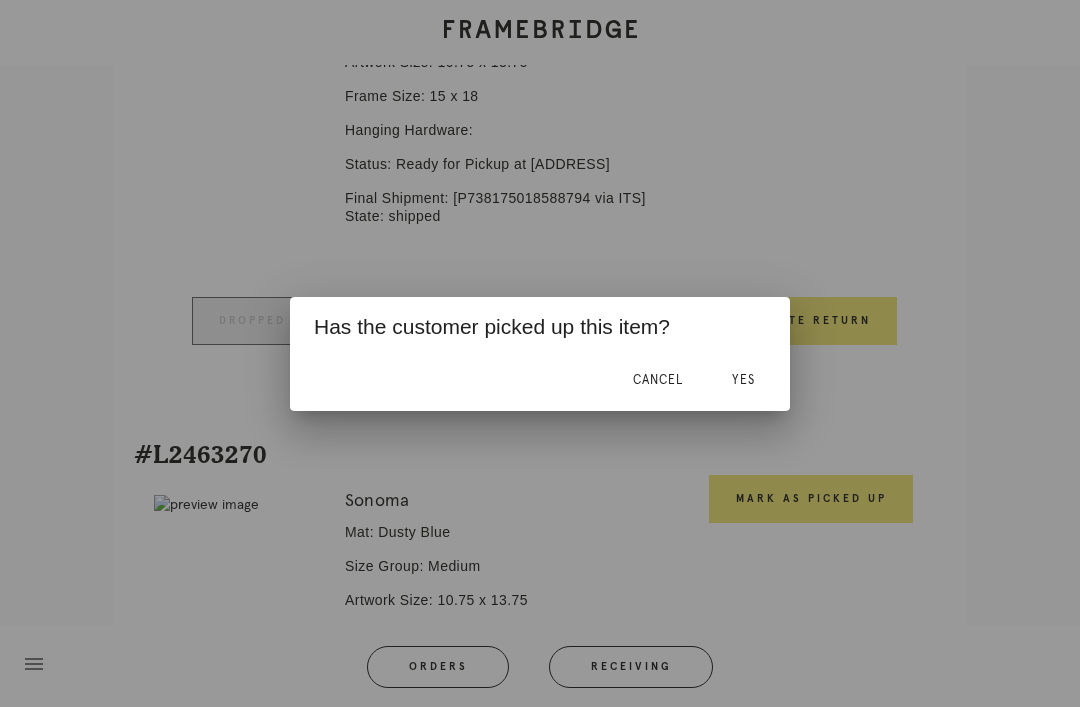click on "Yes" at bounding box center (743, 381) 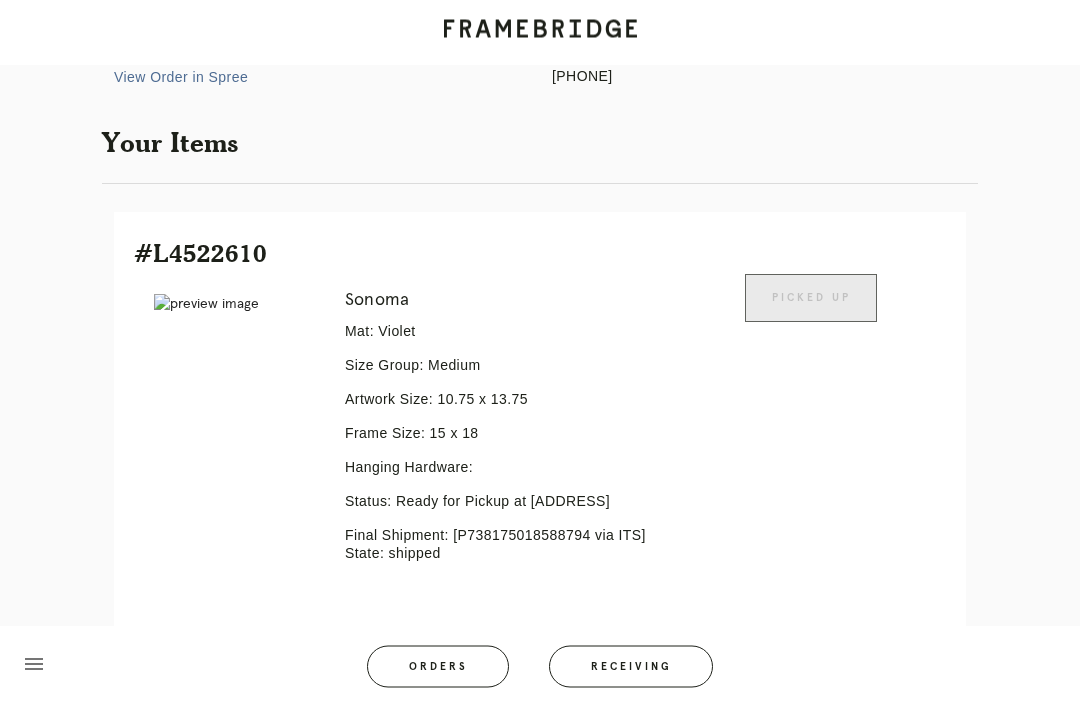 scroll, scrollTop: 0, scrollLeft: 0, axis: both 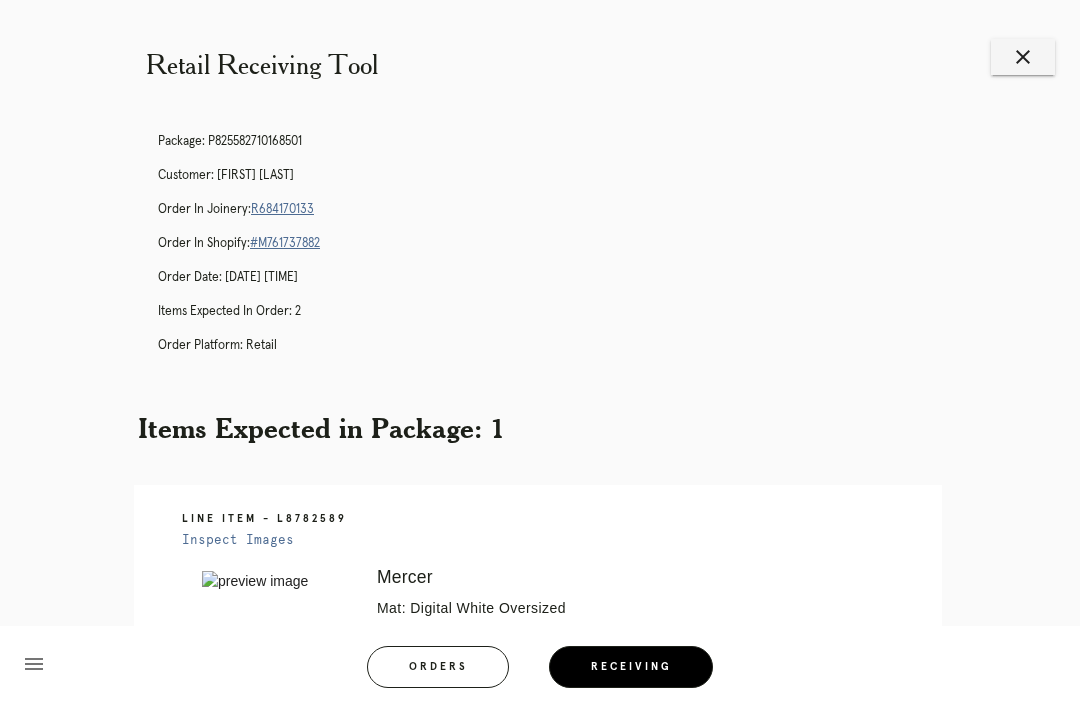click on "Retail Receiving Tool   close   Package: P825582710168501   Customer: [FIRST] [LAST]
Order in Joinery:
R684170133
Order in Shopify:
#M761737882
Order Date:
[DATE]  [TIME]
Items Expected in Order: 2   Order Platform: retail     Items Expected in Package:  1
Line Item - L8782589
Inspect Images
Error retreiving frame spec #9763372
Mercer
Mat: Digital White Oversized
Mat Width: 1.5
Artwork Size:
38.75
x
25.125
Frame Size:
43.875
x
30.25
Conveyance: shipped
Hanging Hardware: Corner Brackets & Large Sticker
Instructions from Retail Associate:
Please include paper pocket on back of frame (id [ID]/[DATE])
Ready for Pickup
menu" at bounding box center (540, 581) 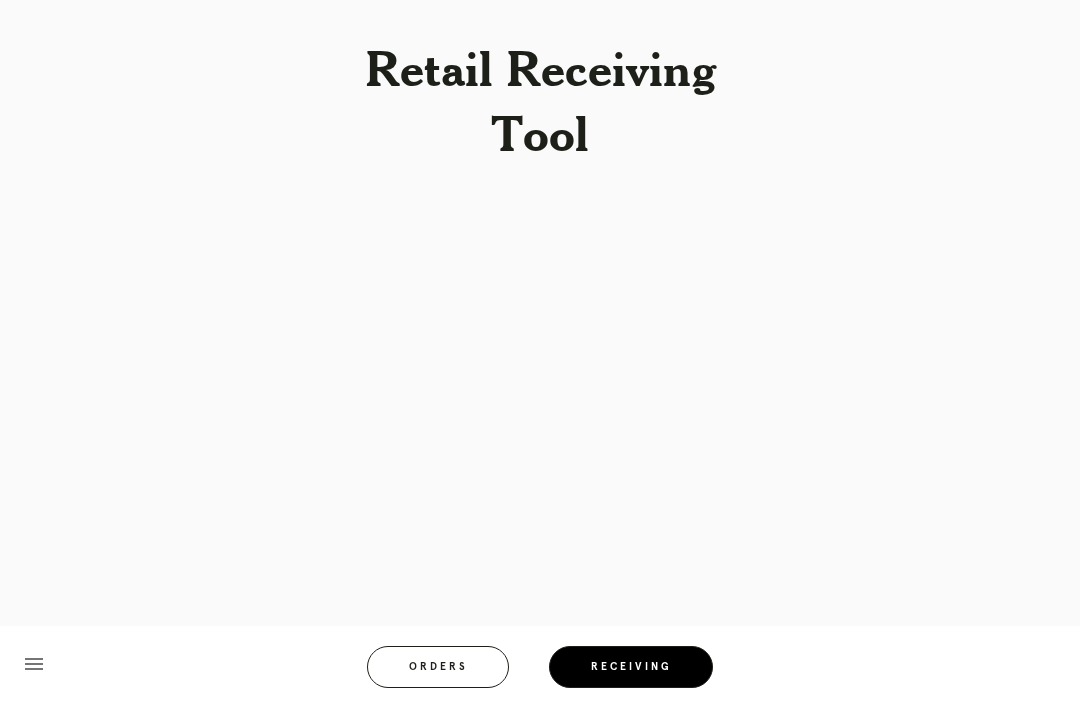 scroll, scrollTop: 0, scrollLeft: 0, axis: both 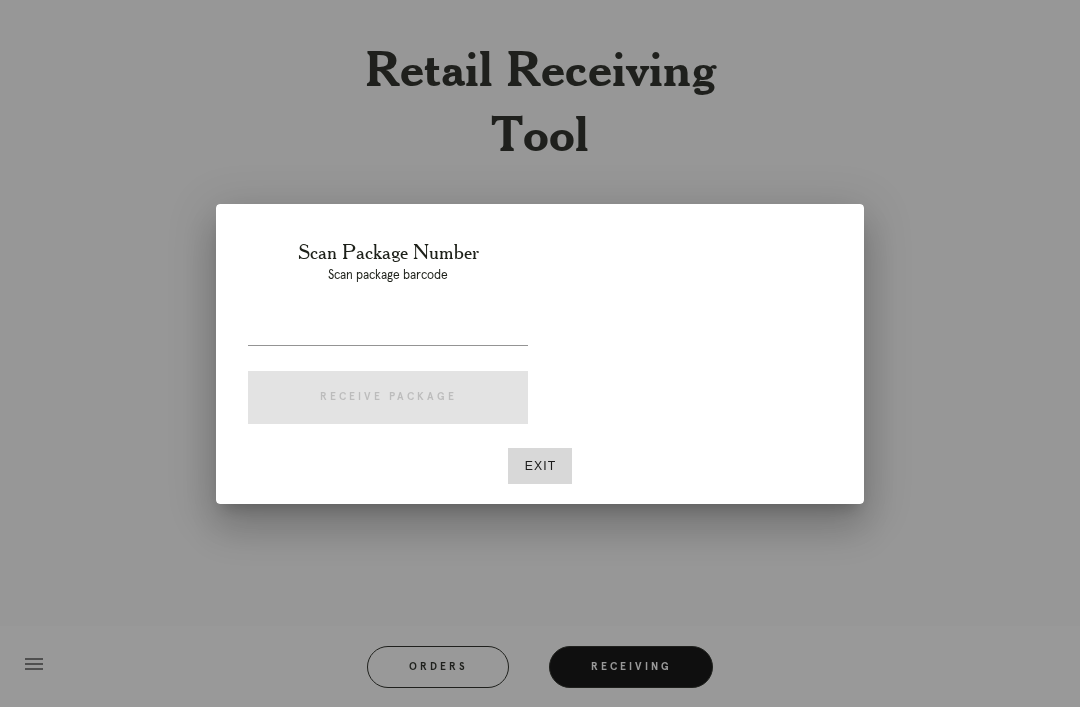 type on "[NUMBER]" 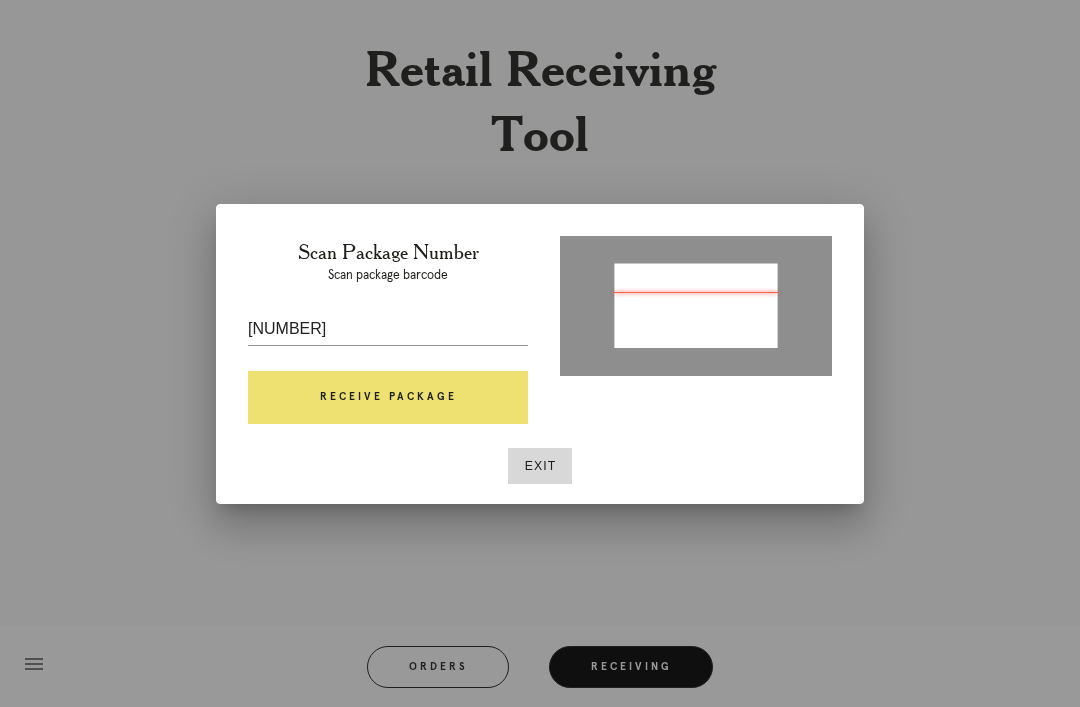 click on "Receive Package" at bounding box center [388, 398] 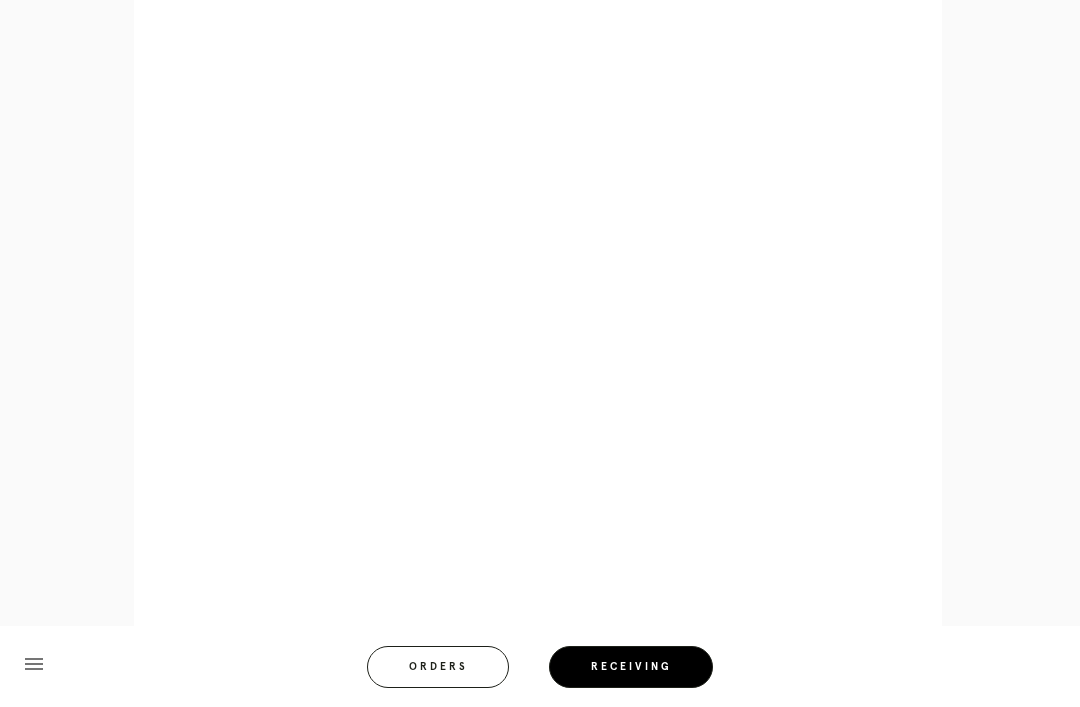 scroll, scrollTop: 858, scrollLeft: 0, axis: vertical 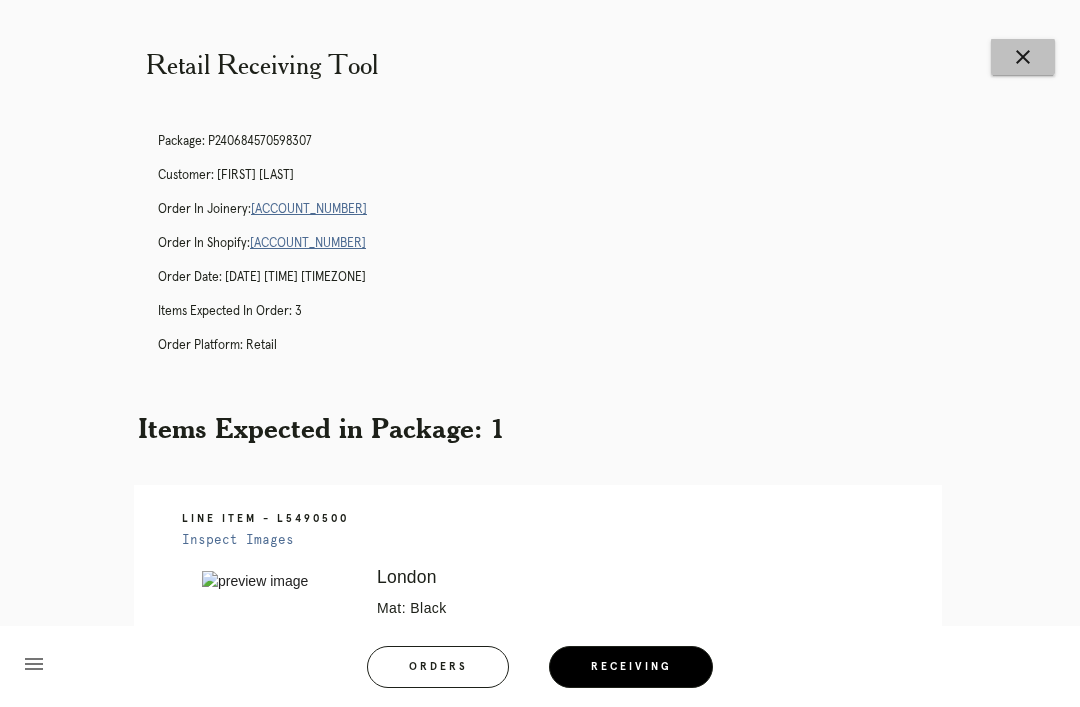 click on "close" at bounding box center (1023, 57) 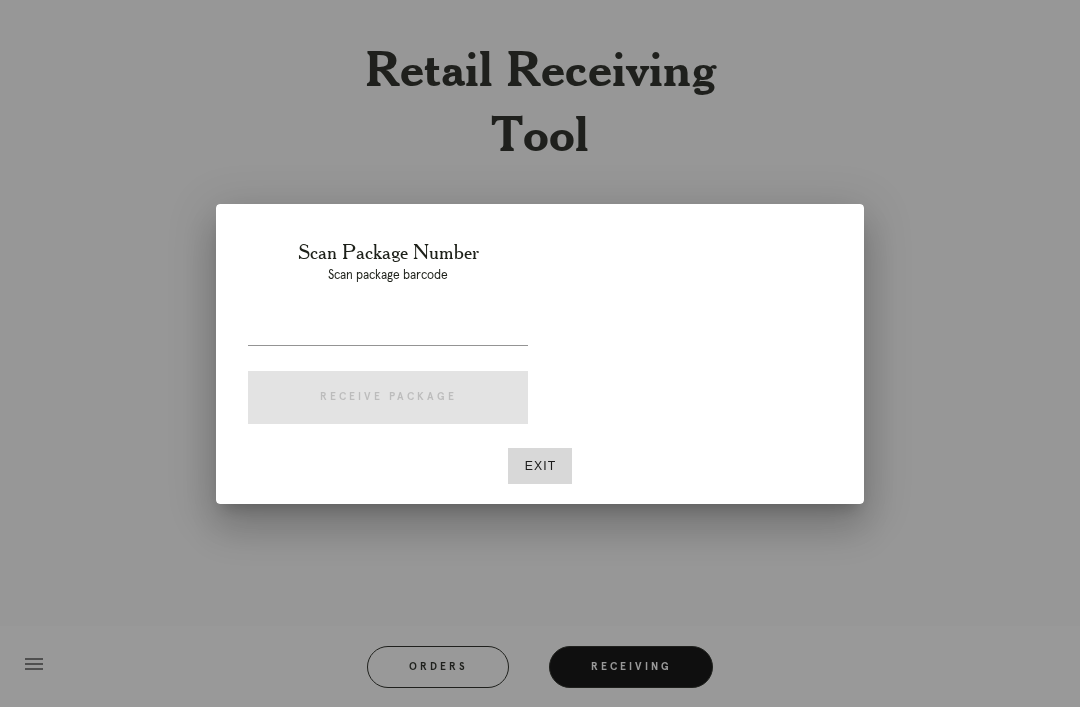 scroll, scrollTop: 0, scrollLeft: 0, axis: both 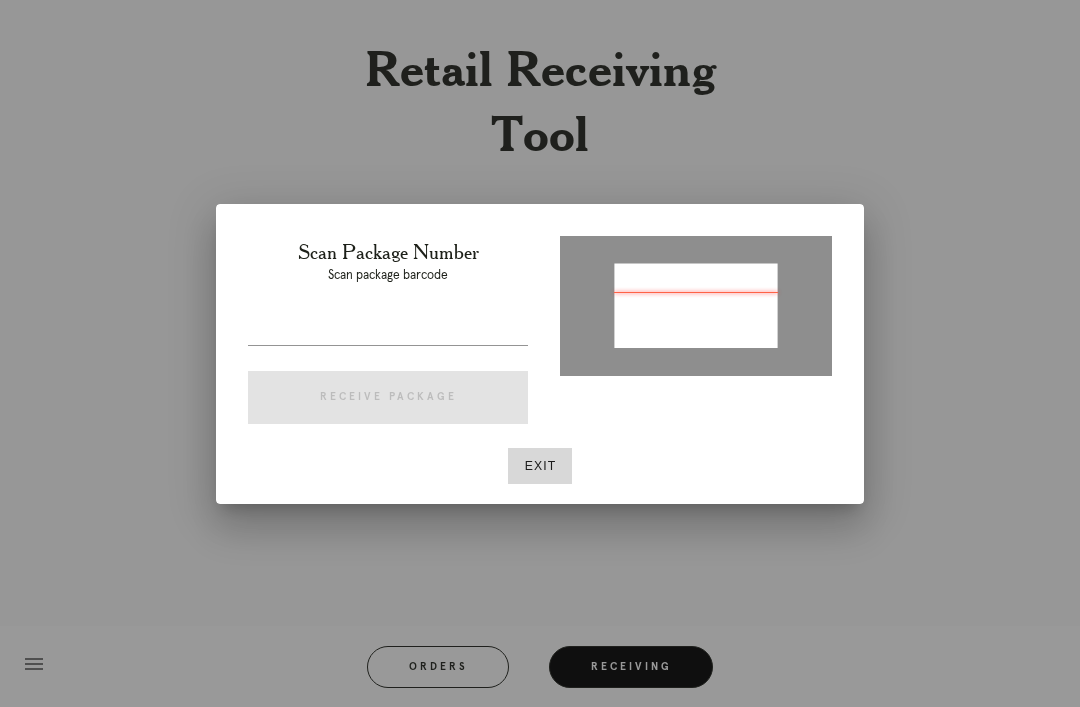 type on "P159593903503473" 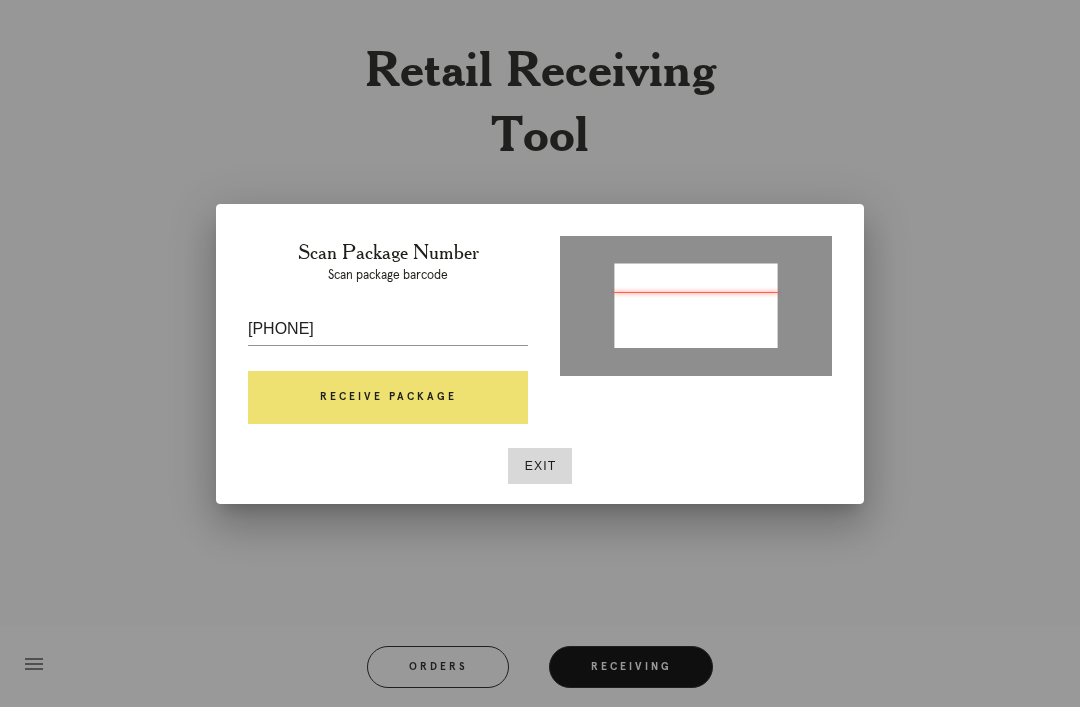 click on "Receive Package" at bounding box center [388, 398] 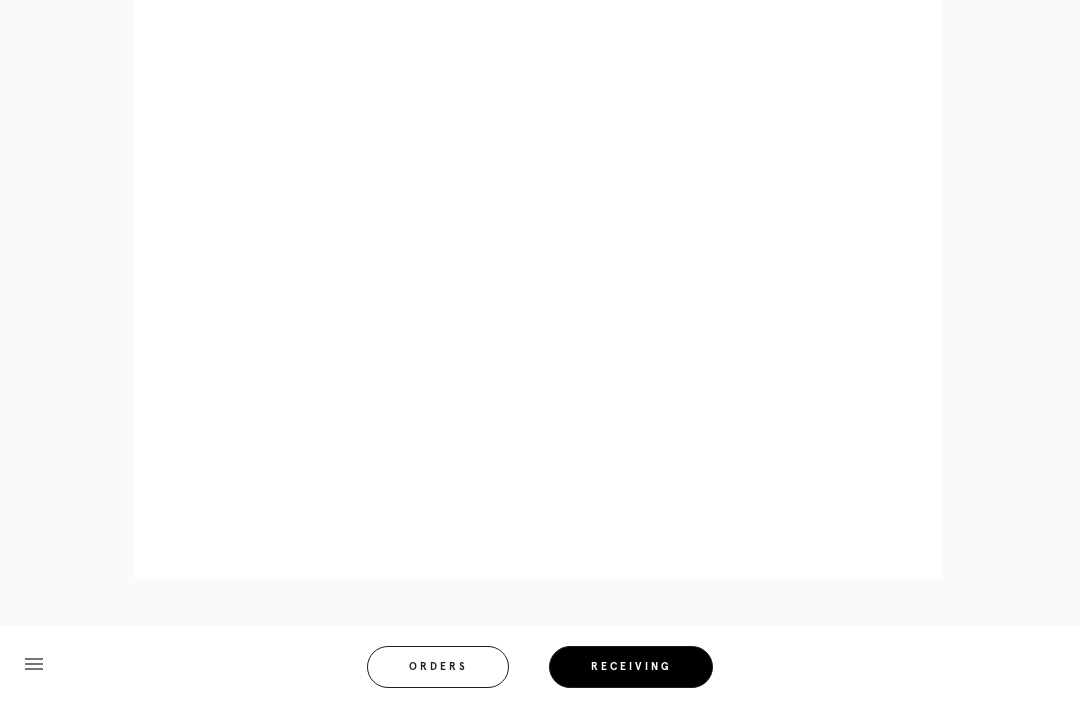 scroll, scrollTop: 928, scrollLeft: 0, axis: vertical 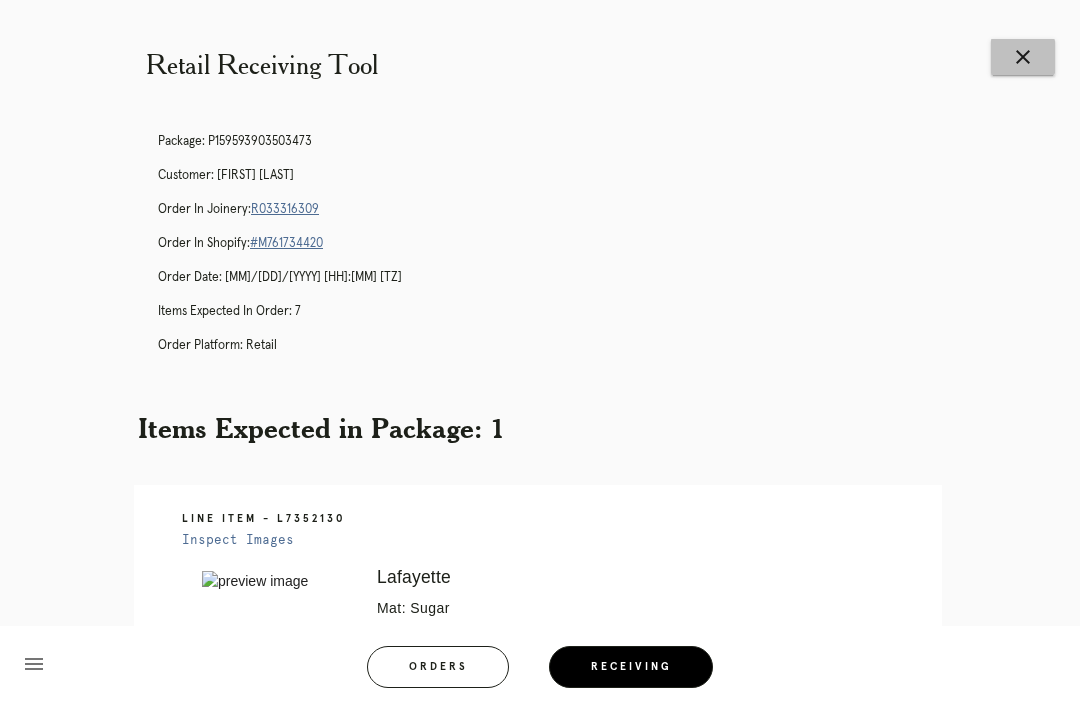 click on "close" at bounding box center (1023, 57) 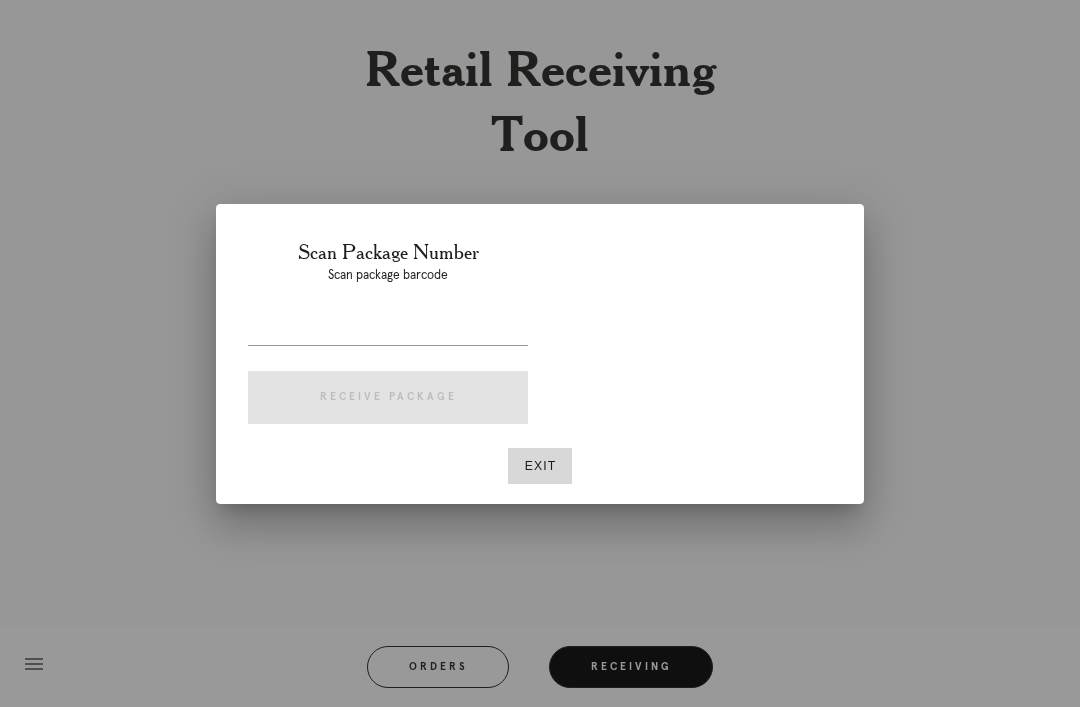 scroll, scrollTop: 0, scrollLeft: 0, axis: both 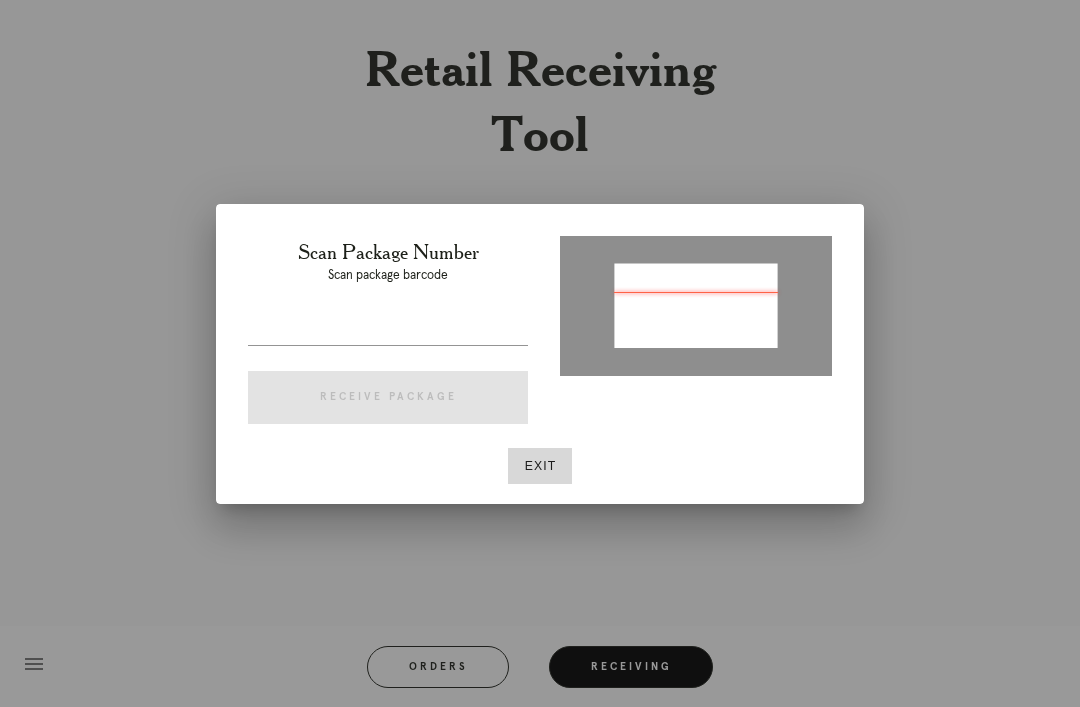 type on "P782026533875887" 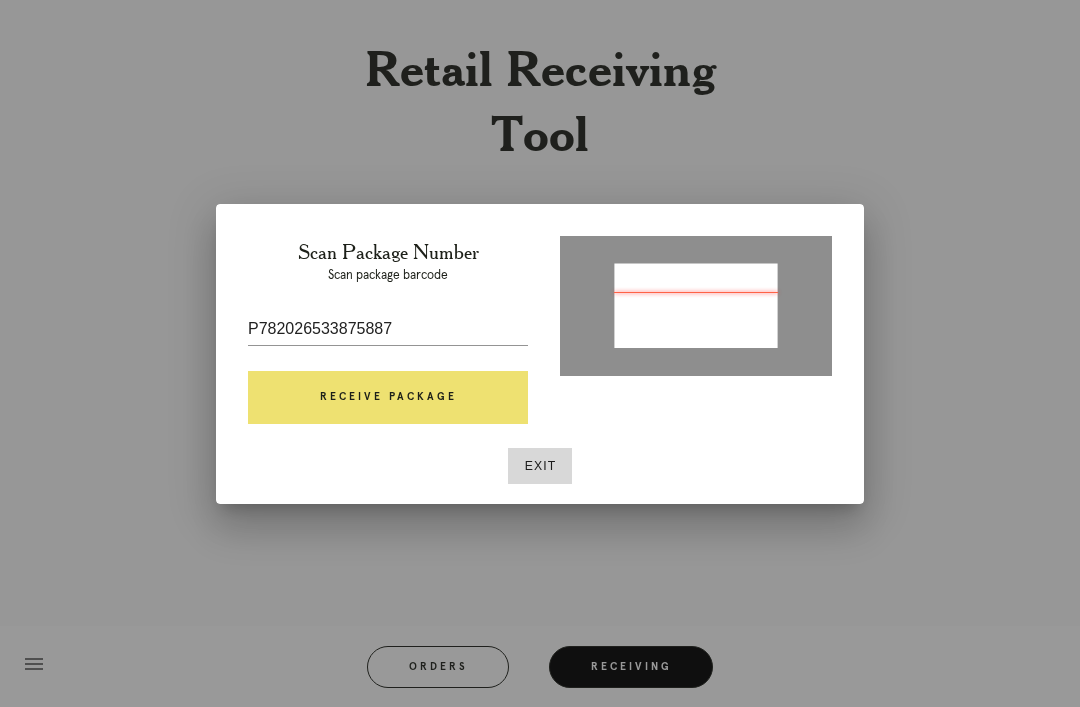 scroll, scrollTop: 0, scrollLeft: 0, axis: both 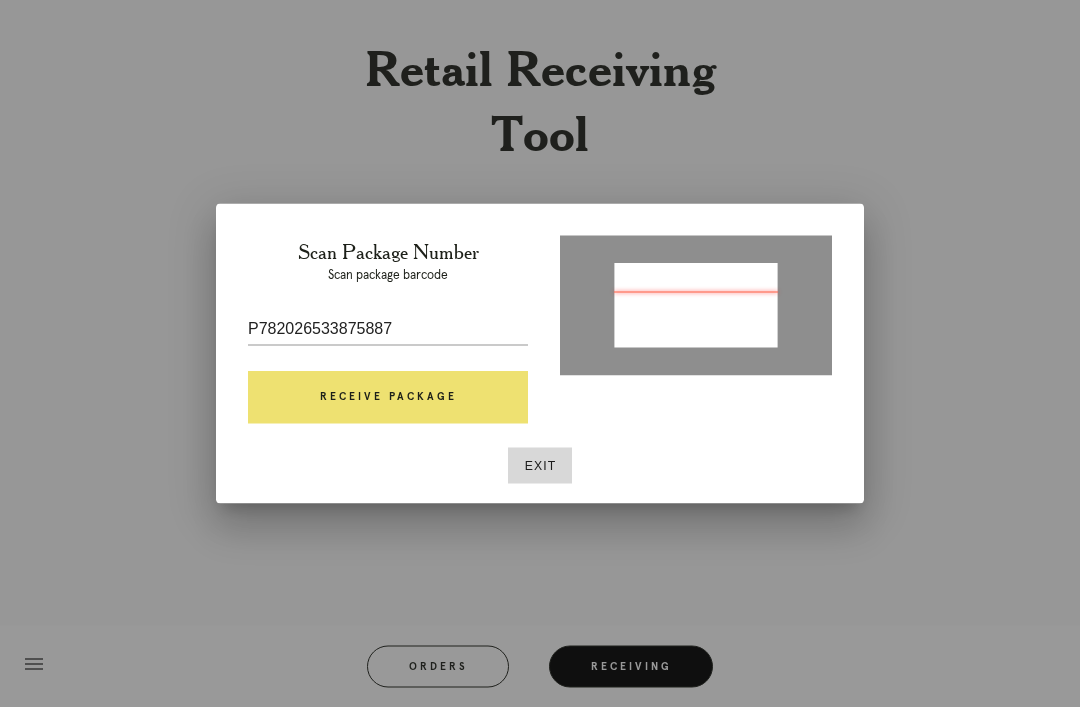click on "Receive Package" at bounding box center [388, 398] 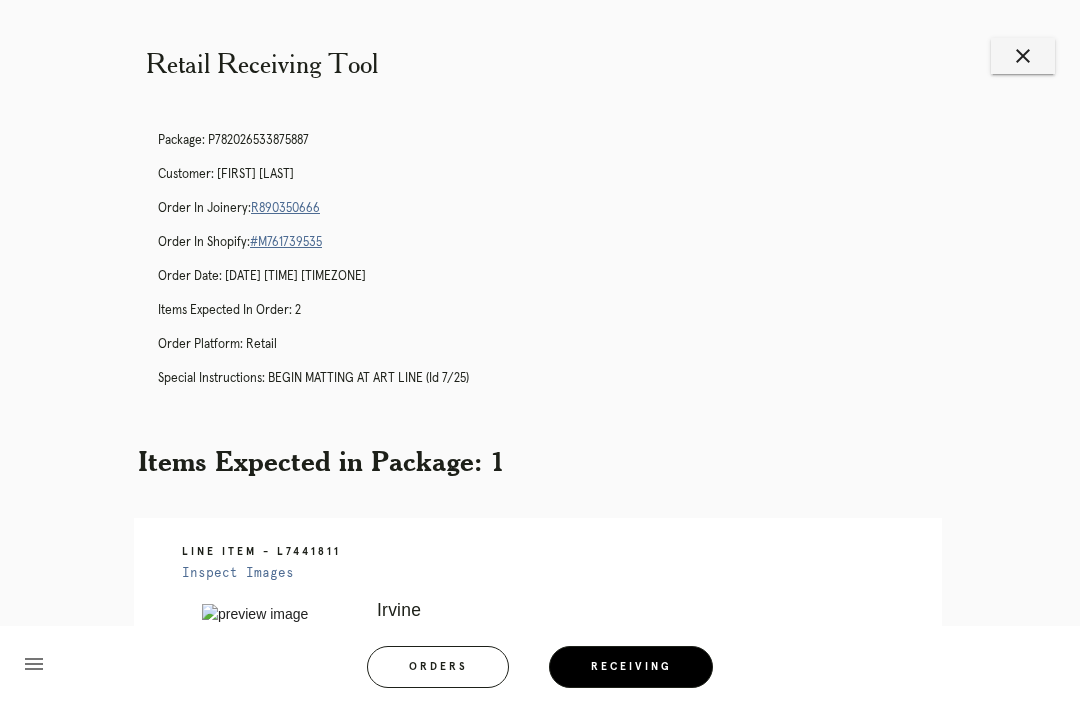 click on "Package: P782026533875887   Customer: [FIRST] [LAST]
Order in Joinery:
R890350666
Order in Shopify:
#M761739535
Order Date:
[DATE]  [TIME] [TIMEZONE]
Items Expected in Order: 2   Order Platform: retail
Special Instructions: BEGIN MATTING AT ART LINE (id [DATE])" at bounding box center [560, 268] 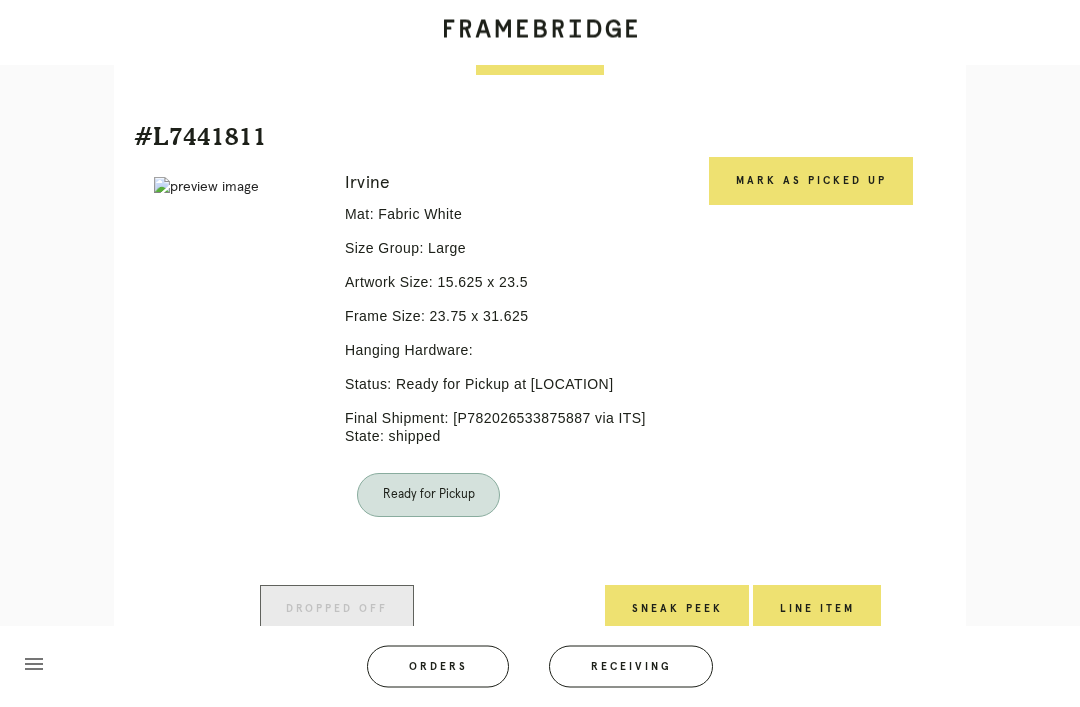 scroll, scrollTop: 1009, scrollLeft: 0, axis: vertical 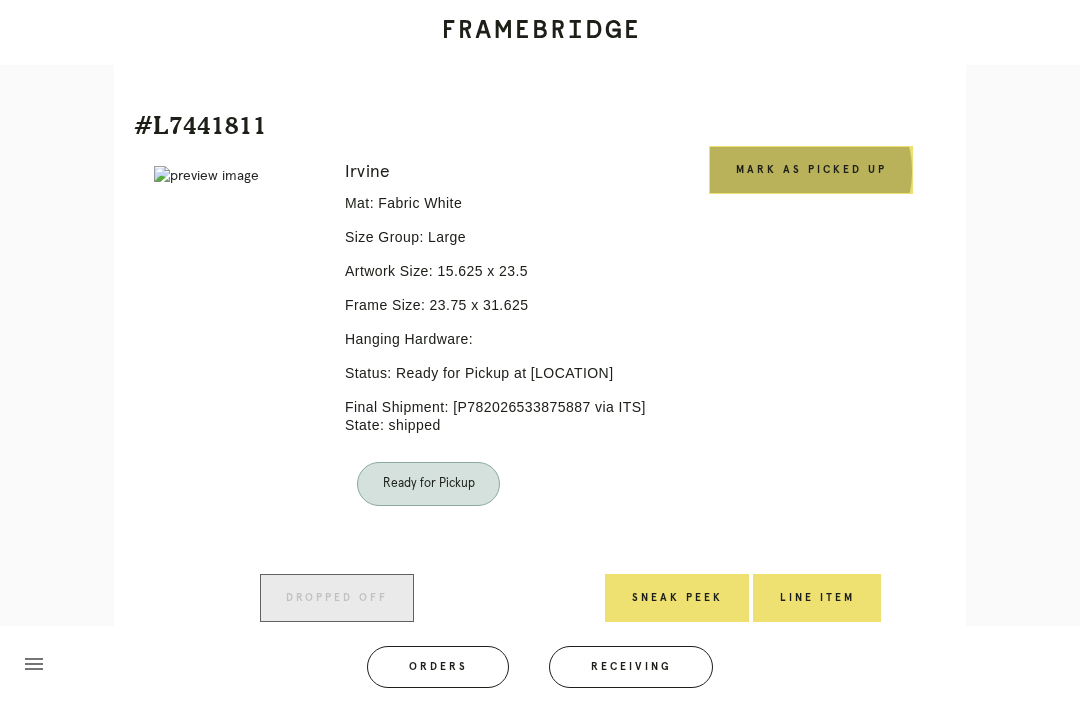 click on "Mark as Picked Up" at bounding box center (811, 170) 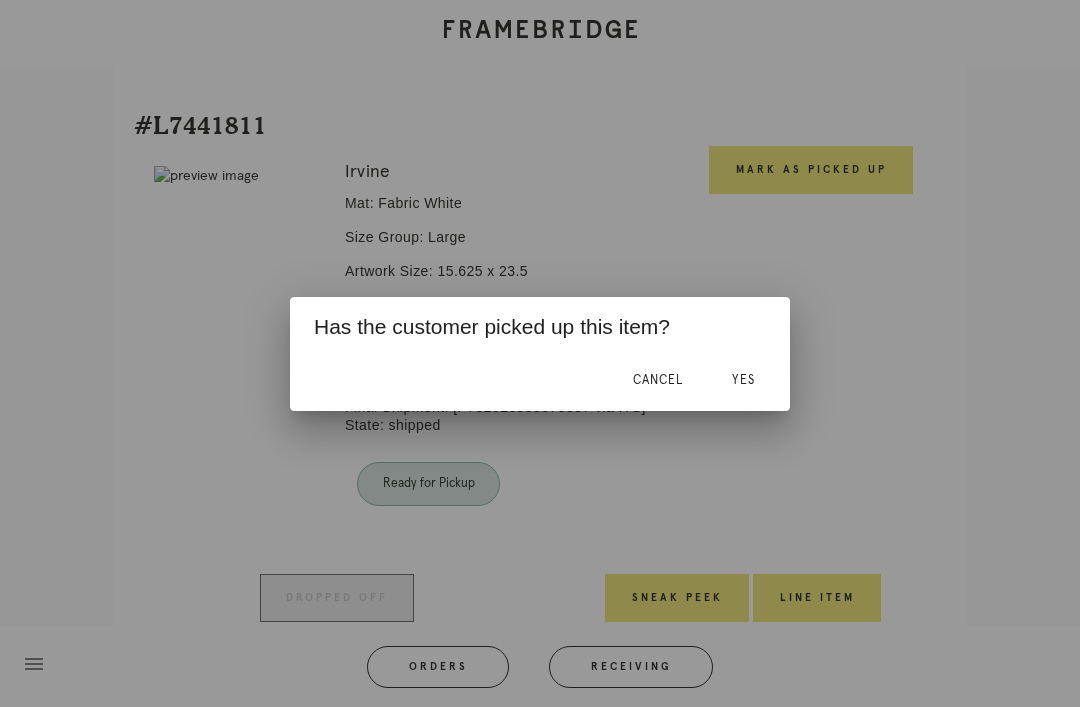 click on "Yes" at bounding box center (743, 380) 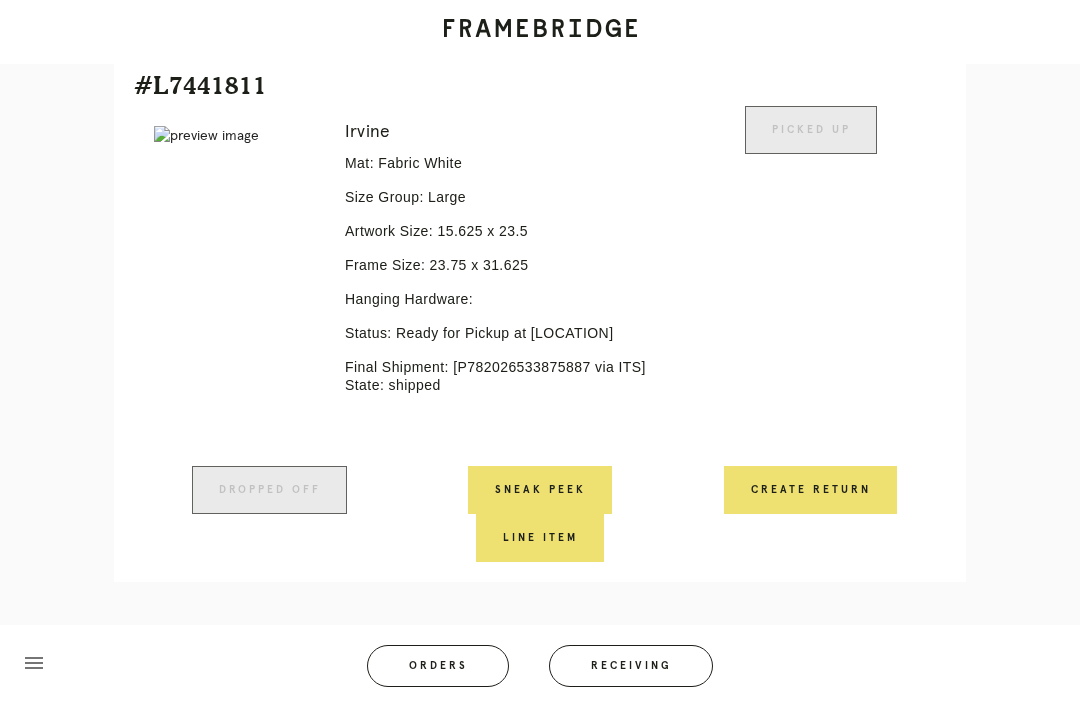 scroll, scrollTop: 1055, scrollLeft: 0, axis: vertical 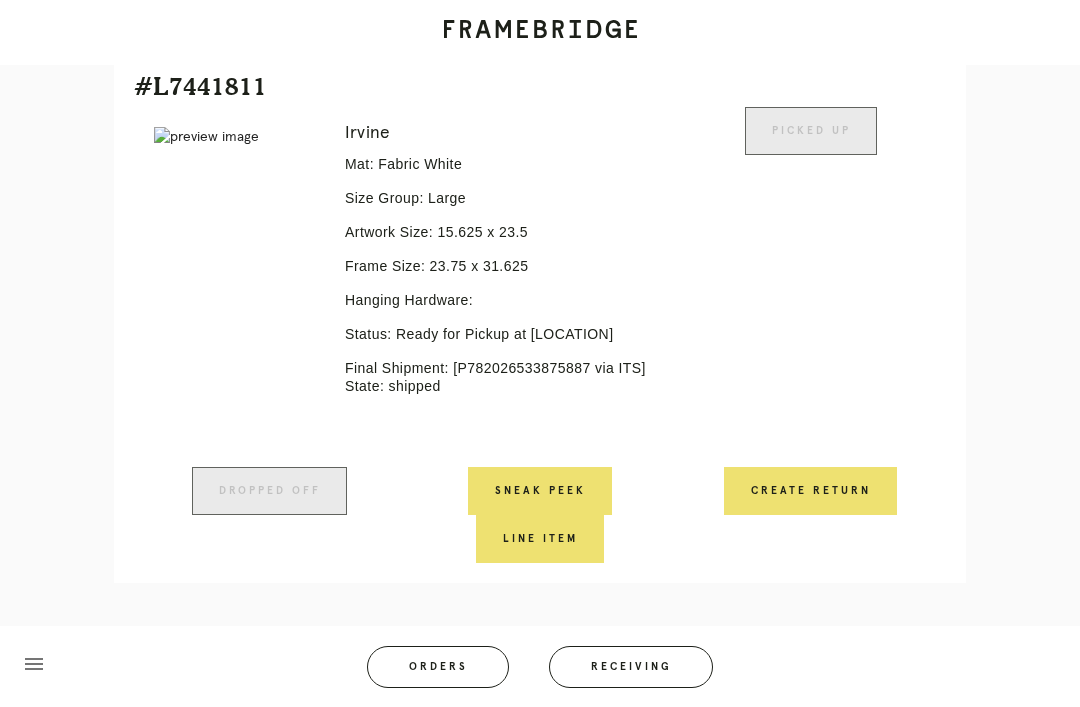 click on "Receiving" at bounding box center (631, 667) 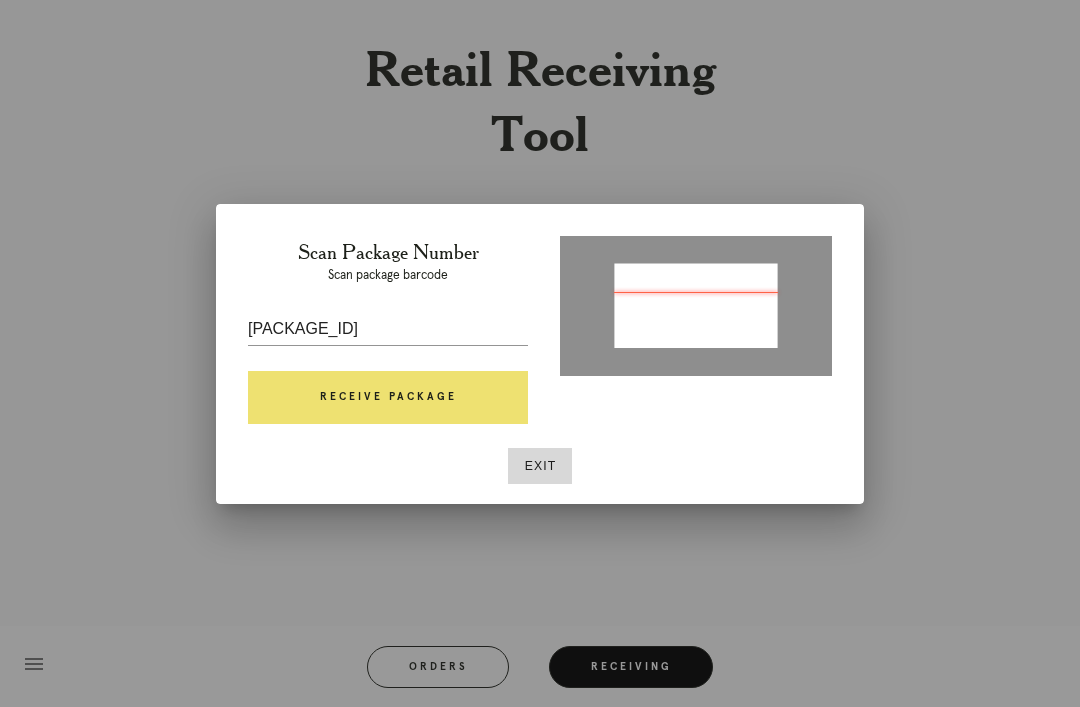 click on "Receive Package" at bounding box center (388, 398) 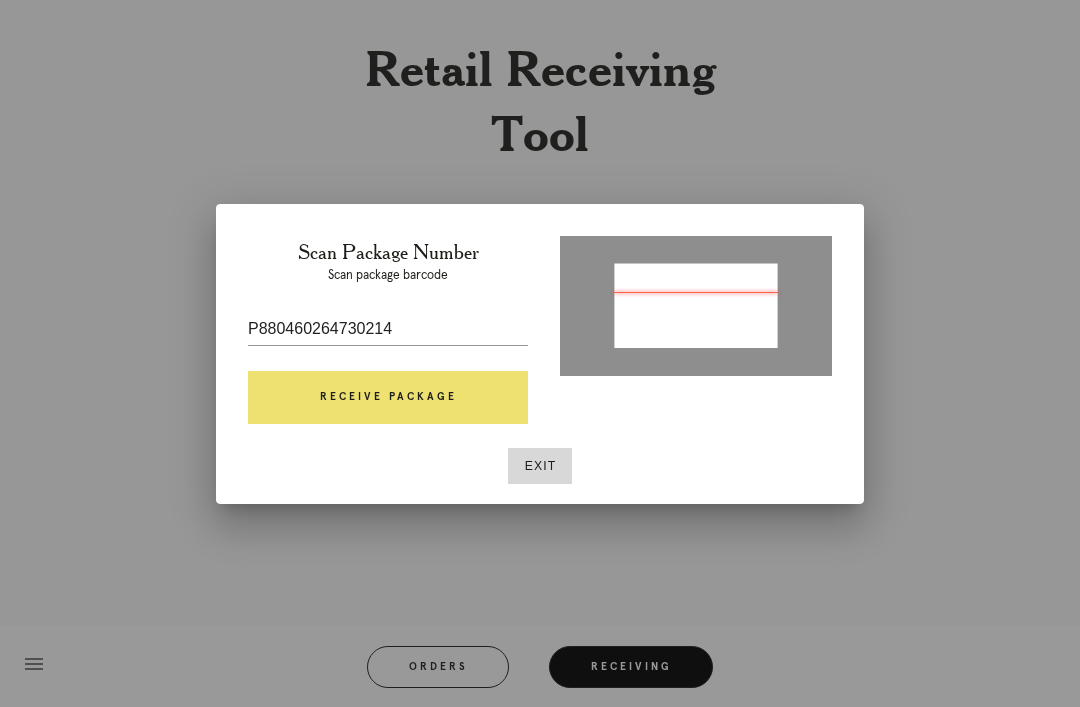 click on "Receive Package" at bounding box center [388, 398] 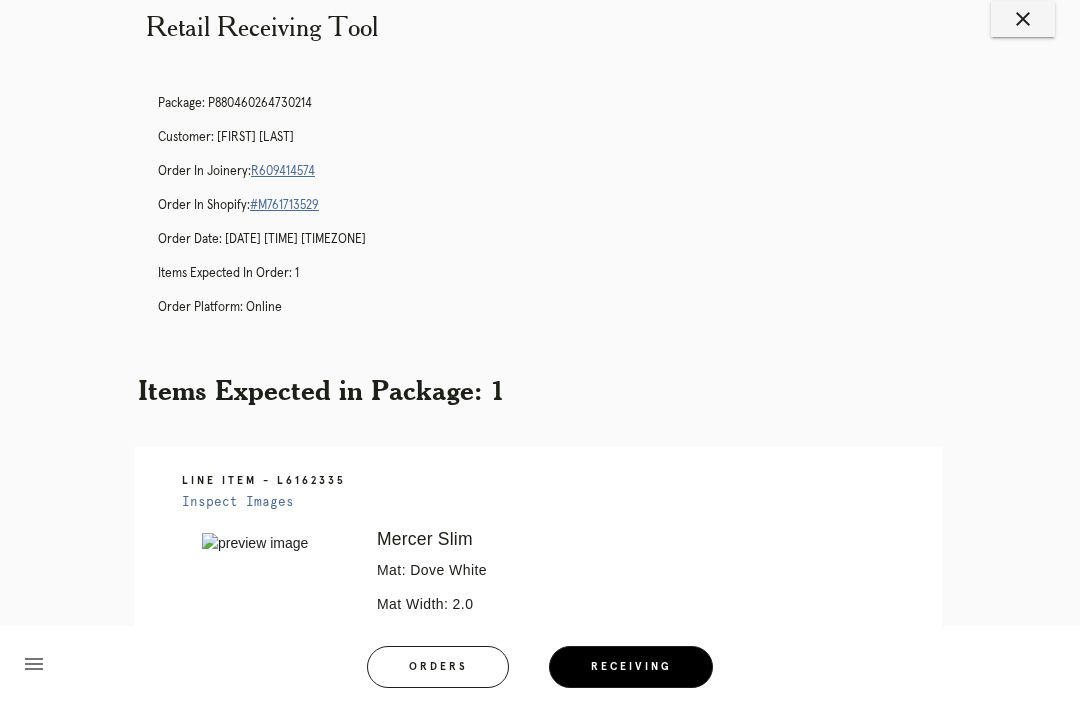 scroll, scrollTop: 0, scrollLeft: 0, axis: both 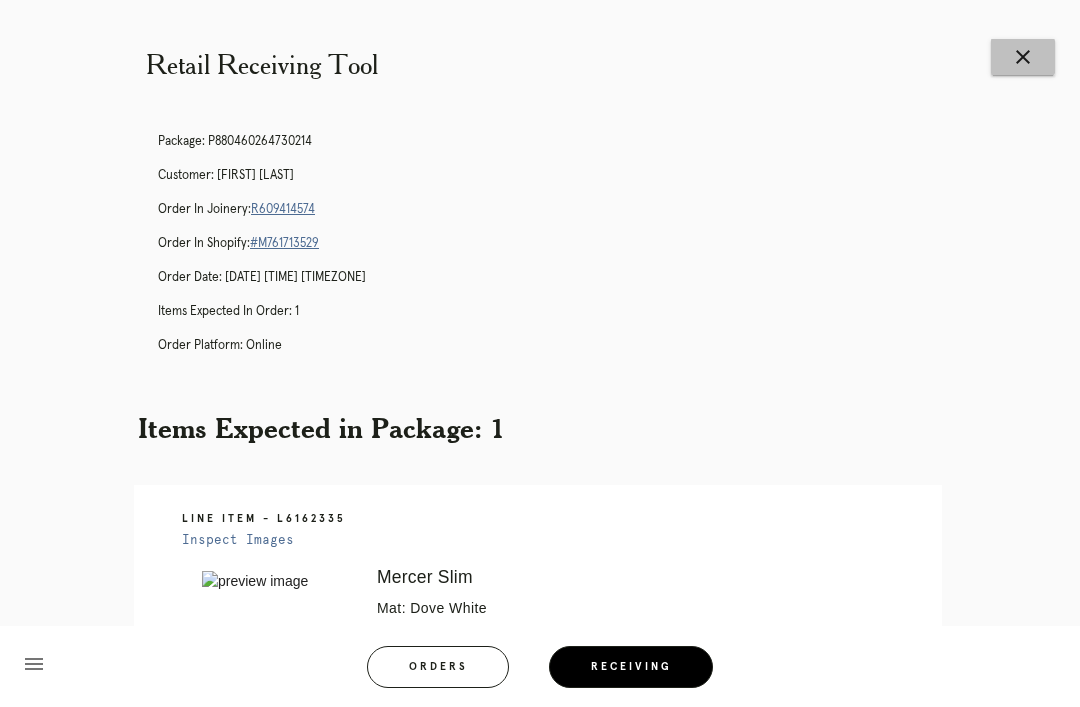 click on "close" at bounding box center [1023, 57] 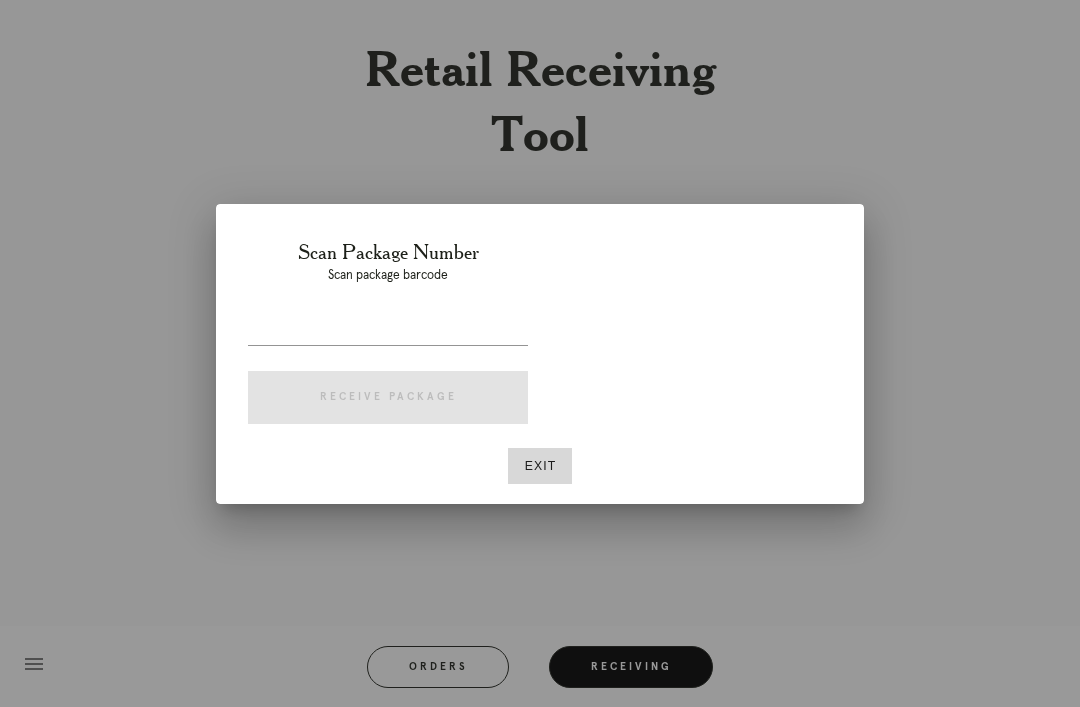 scroll, scrollTop: 0, scrollLeft: 0, axis: both 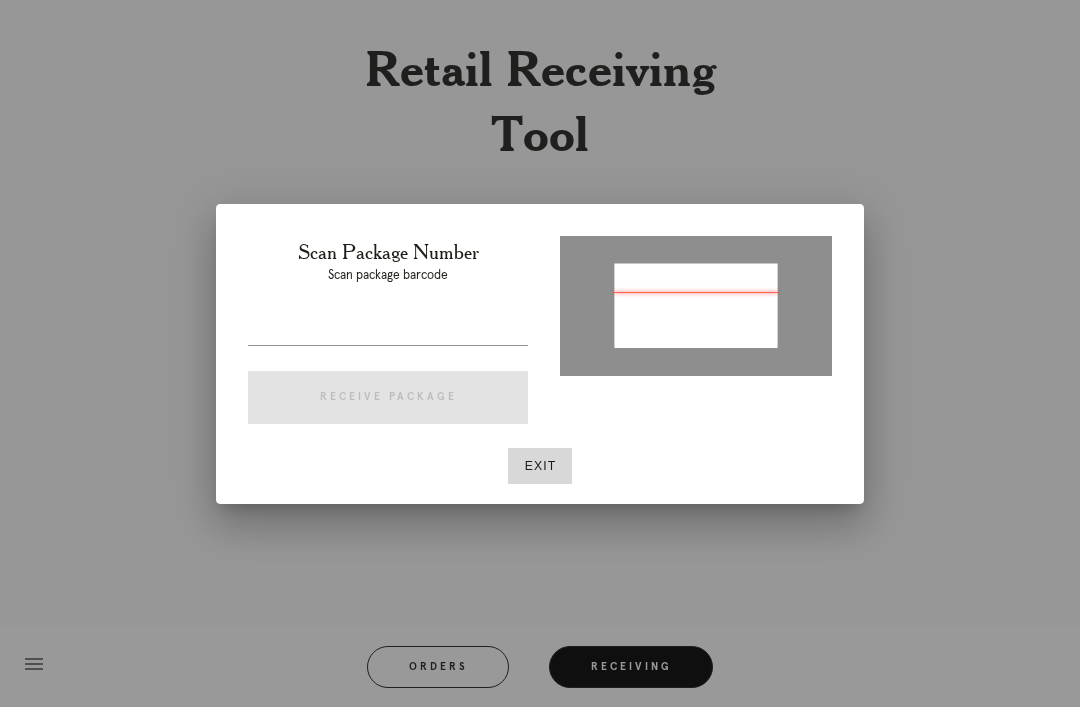 type on "P972163584286268" 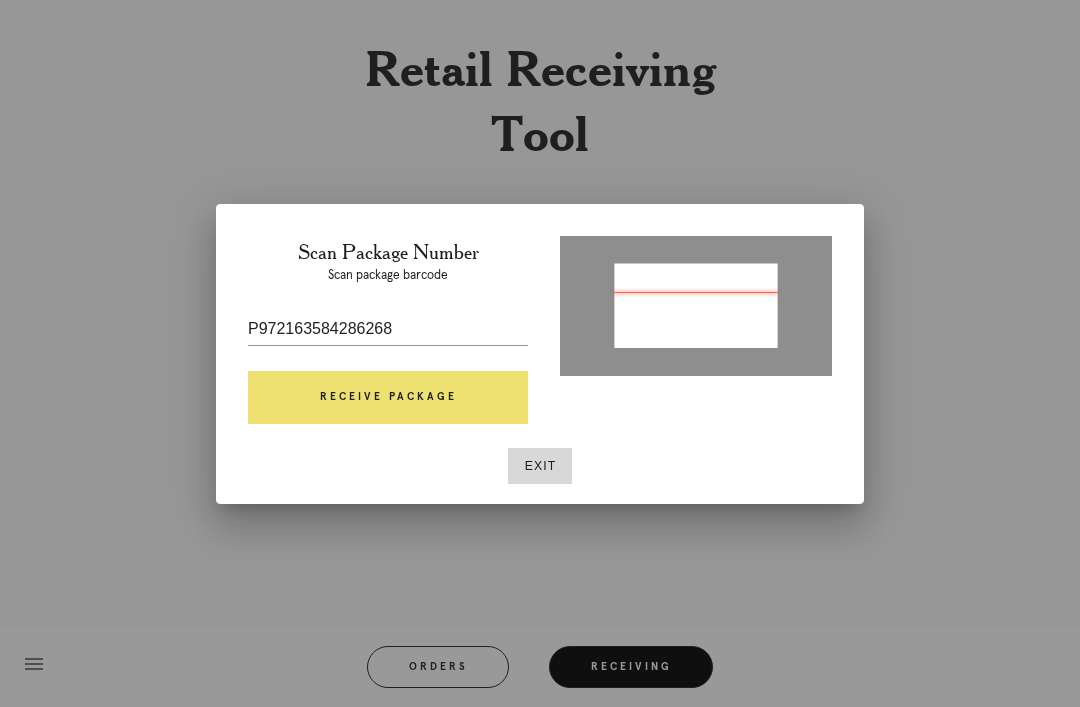 click on "Receive Package" at bounding box center [388, 398] 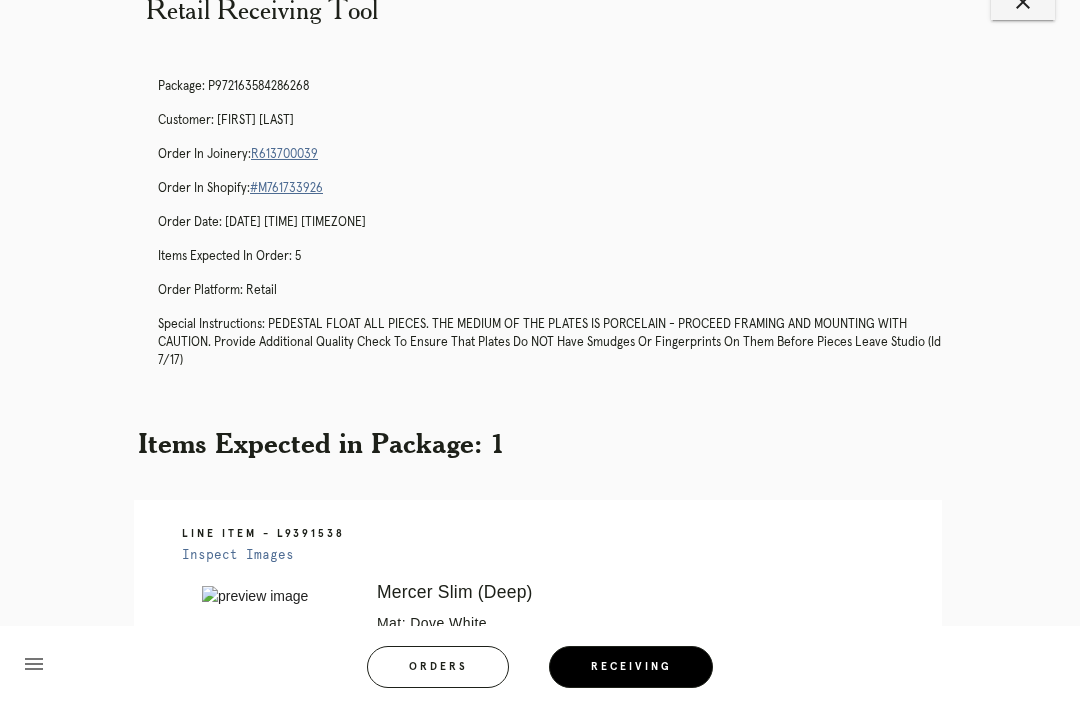 scroll, scrollTop: 24, scrollLeft: 0, axis: vertical 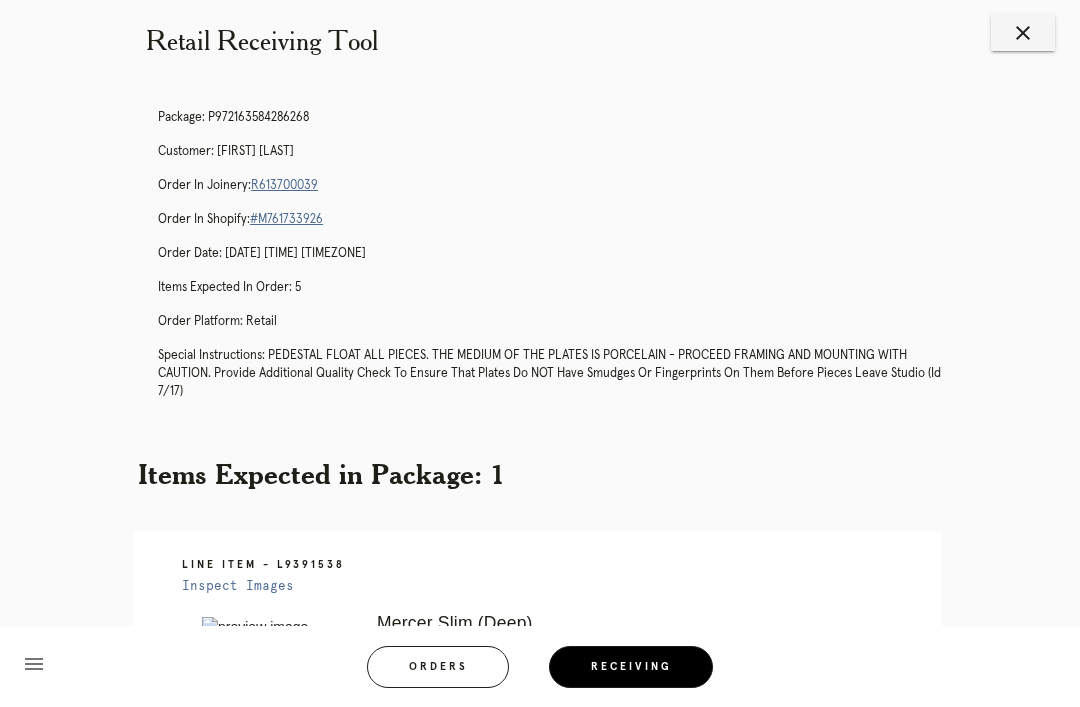 click on "R613700039" at bounding box center [284, 185] 